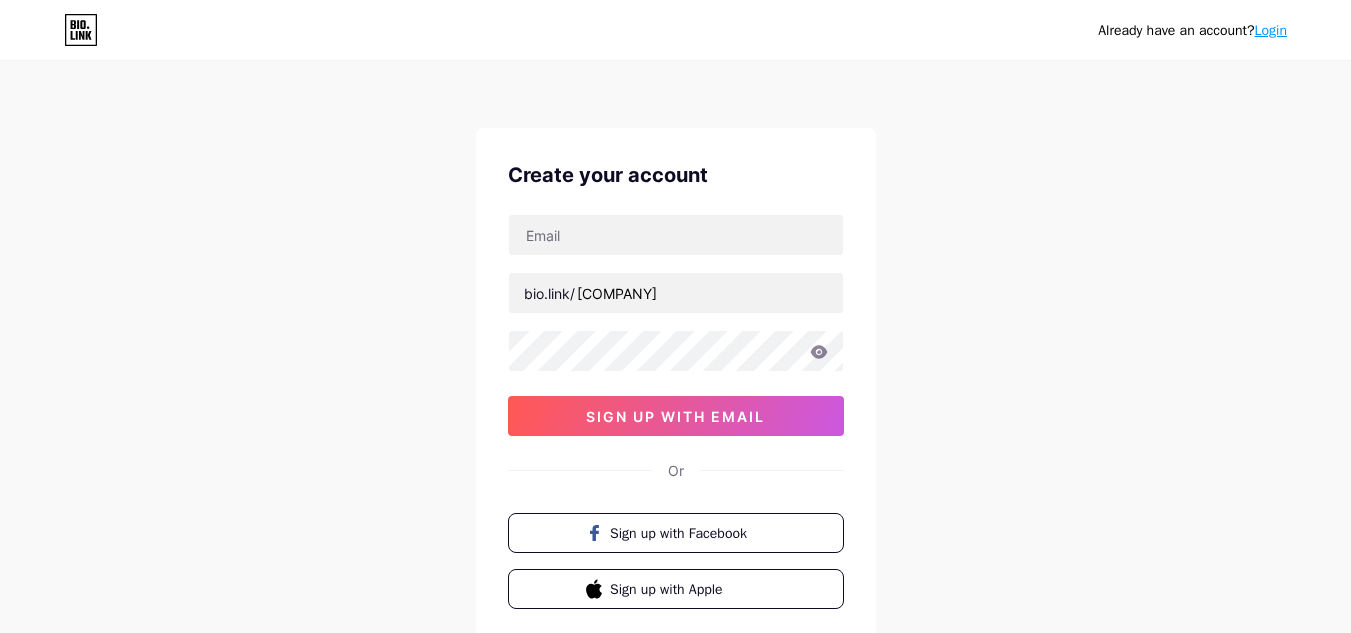 scroll, scrollTop: 0, scrollLeft: 0, axis: both 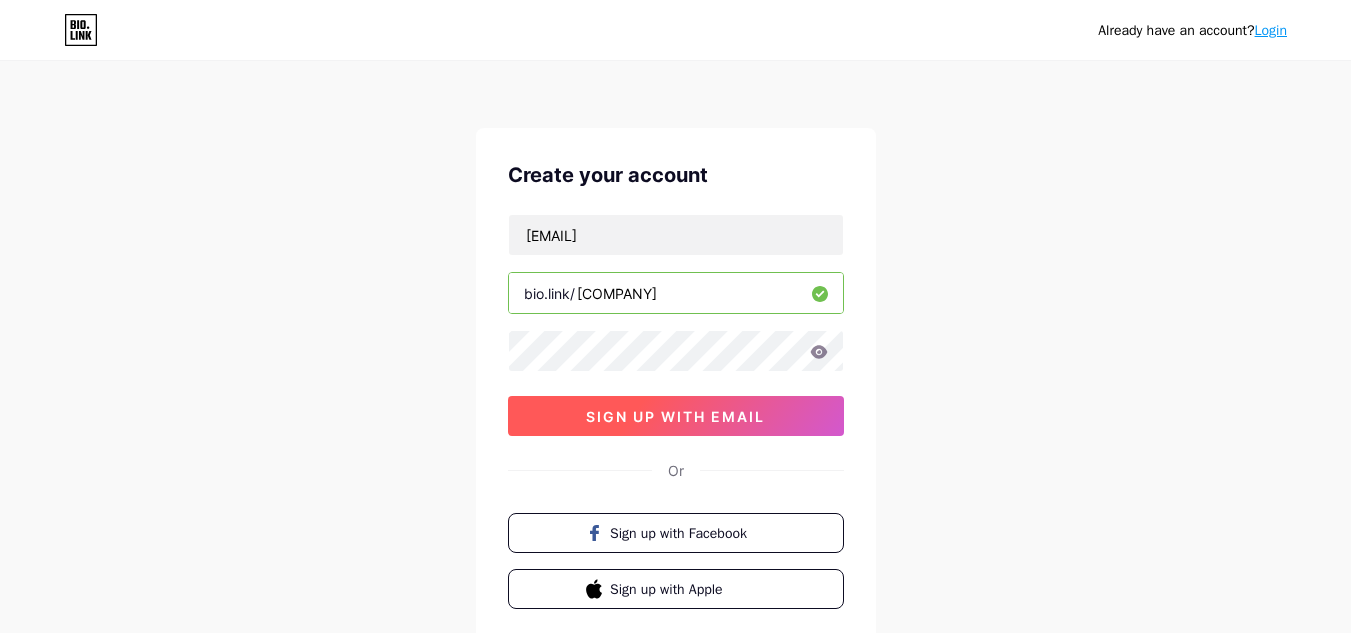 click on "sign up with email" at bounding box center [675, 416] 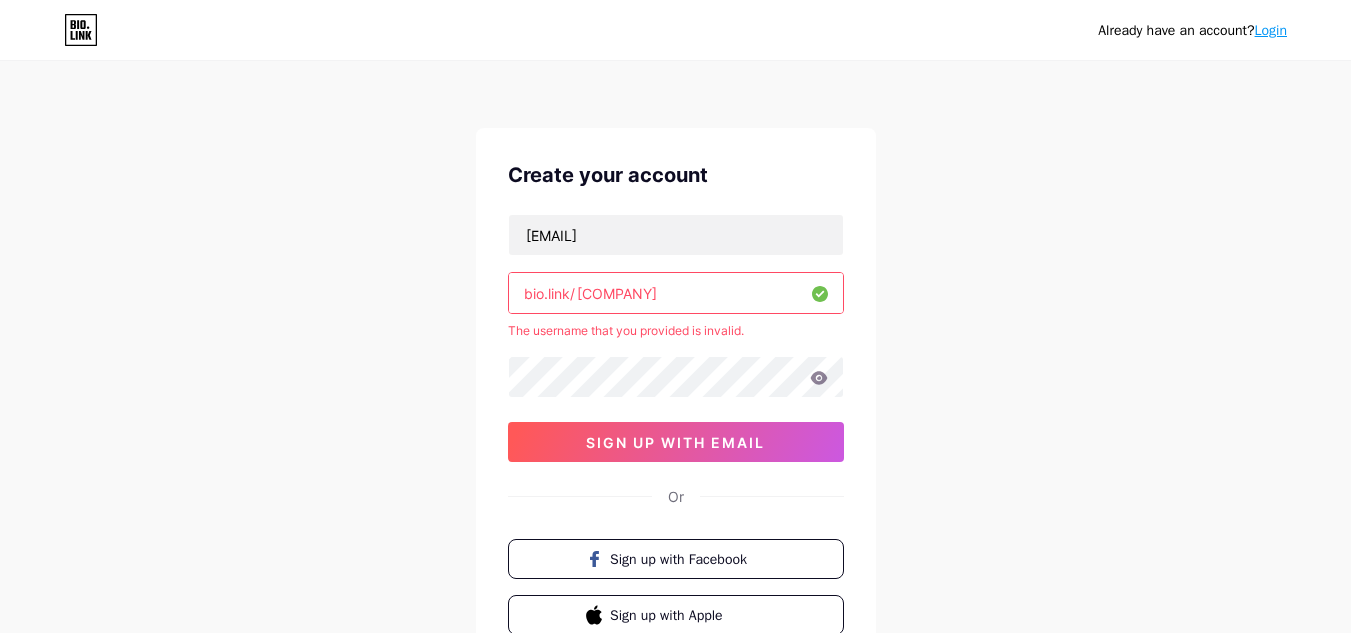 click on "[COMPANY]" at bounding box center (676, 293) 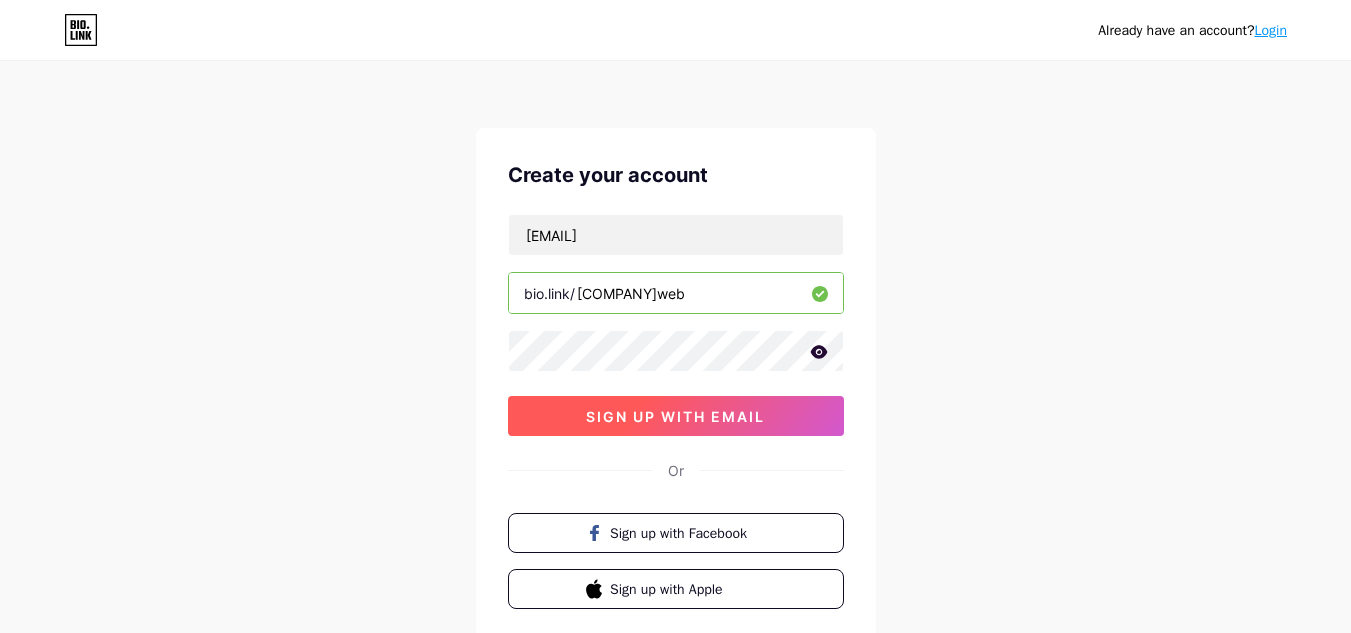 click on "sign up with email" at bounding box center [675, 416] 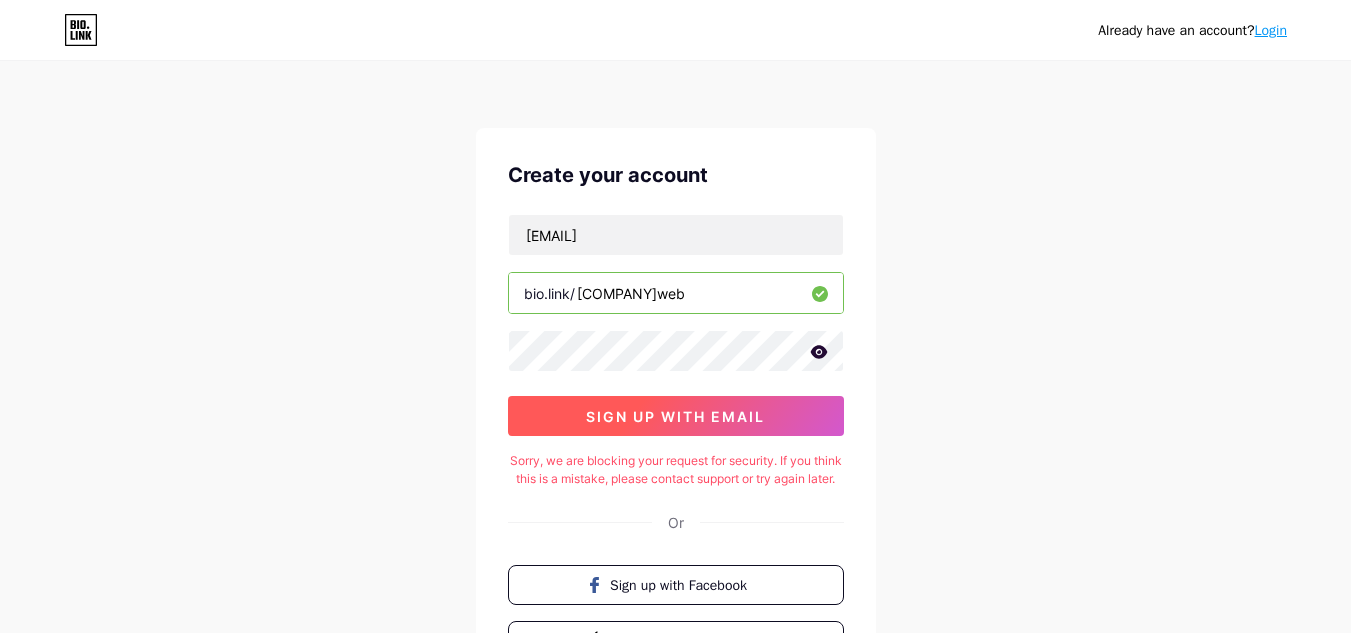 click on "sign up with email" at bounding box center [675, 416] 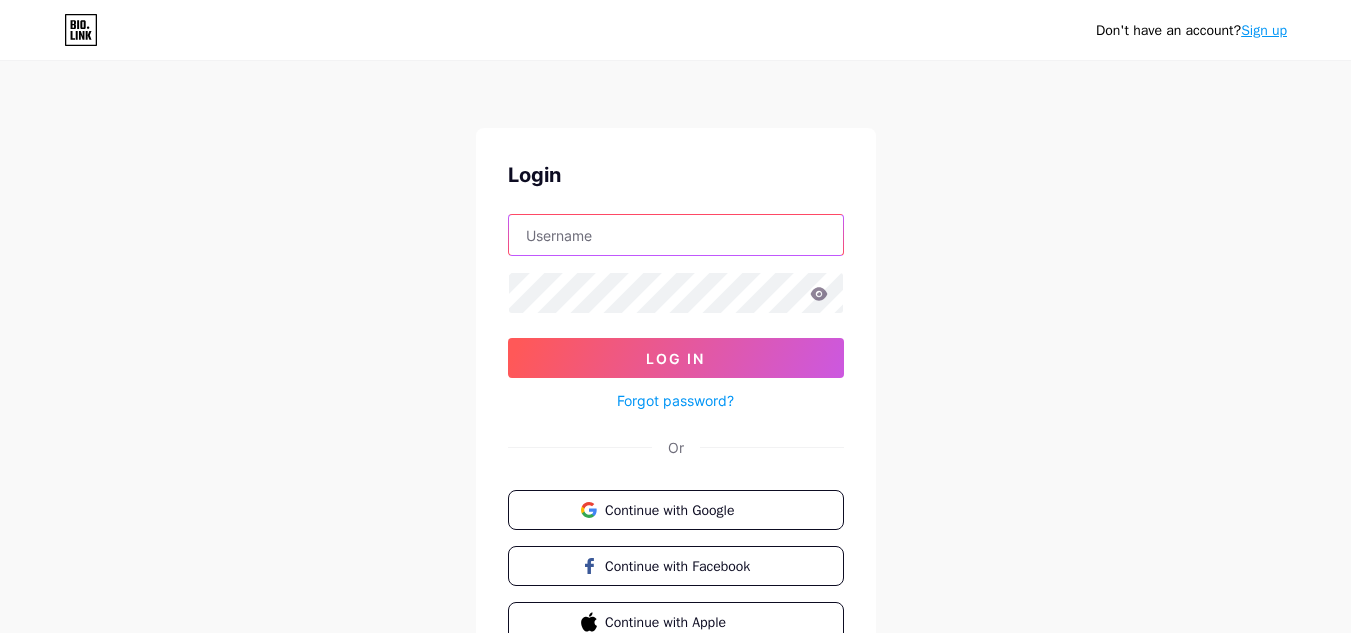 paste on "[COMPANY]" 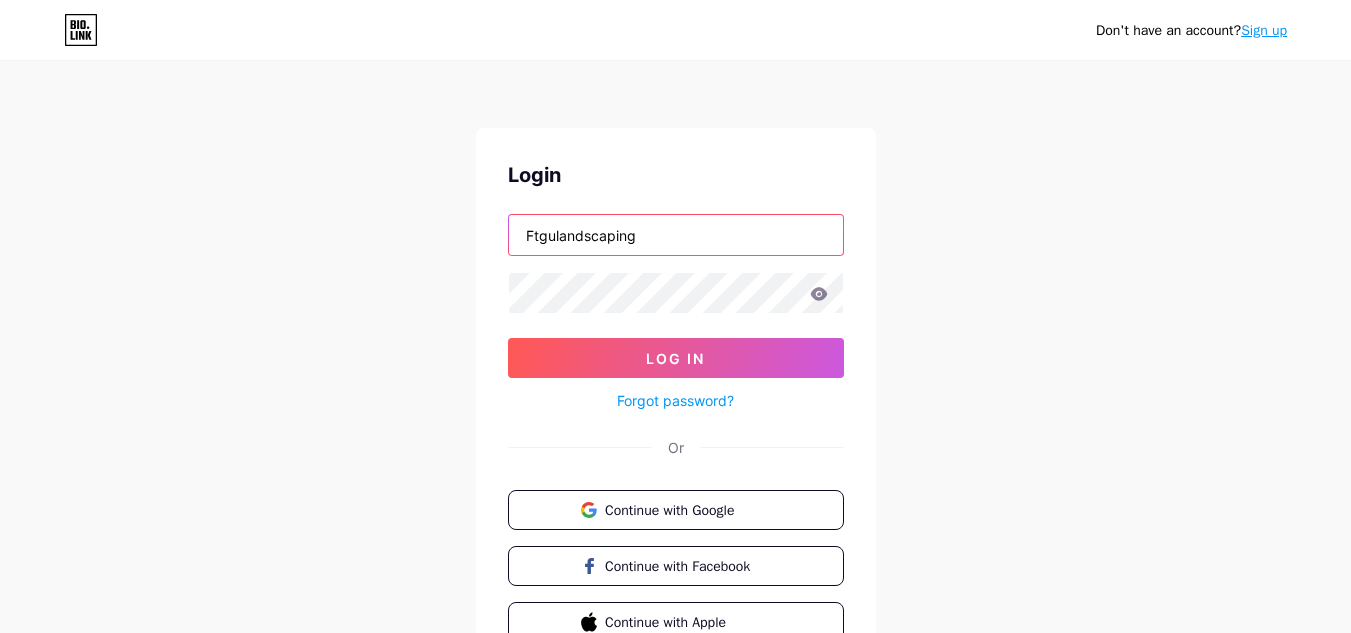 type on "[COMPANY]" 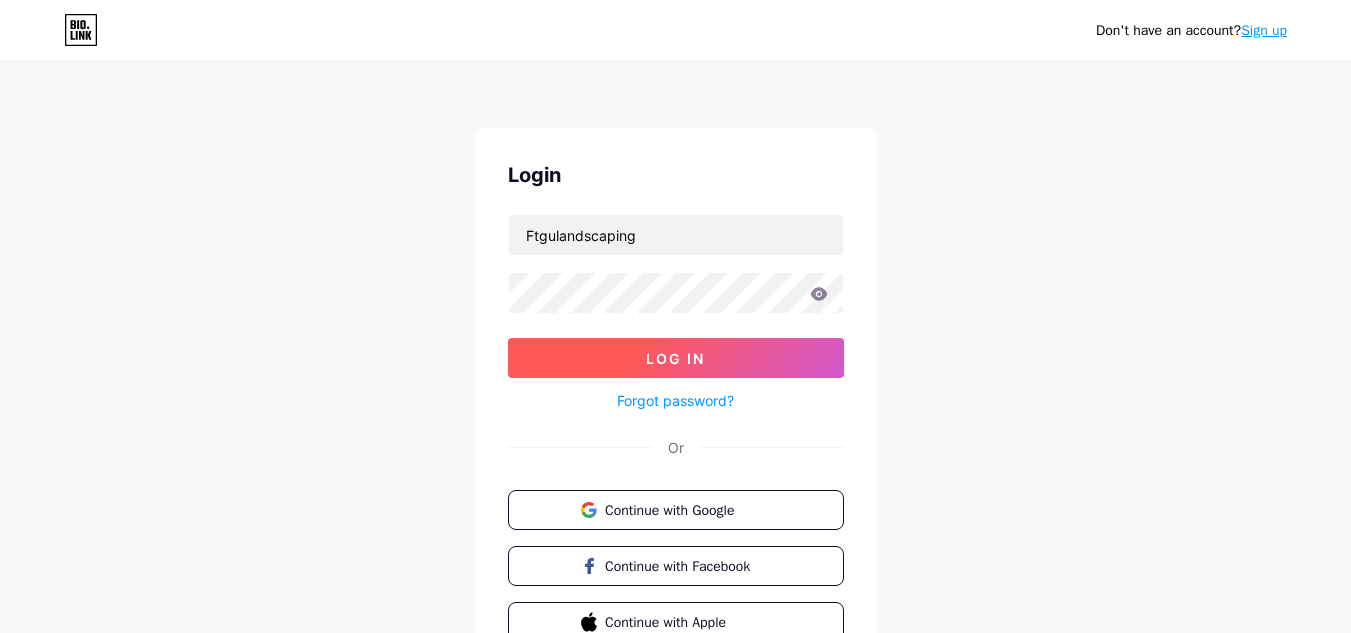 click on "Log In" at bounding box center (675, 358) 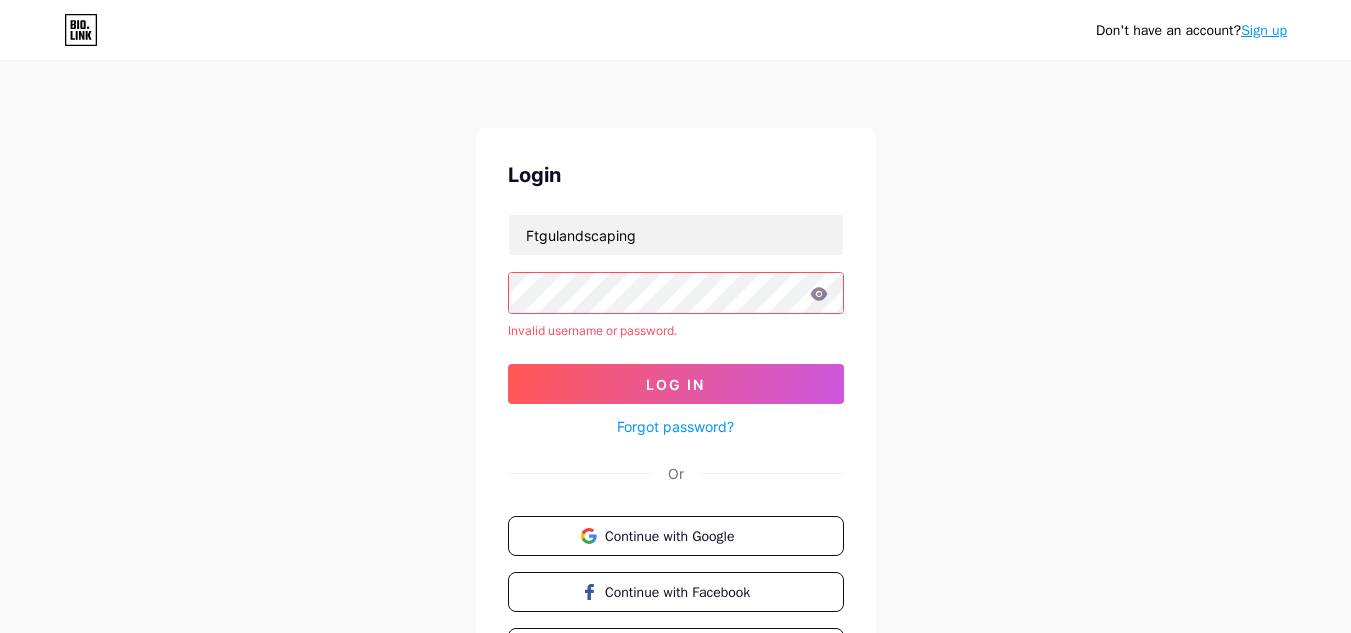 click on "Forgot password?" at bounding box center [675, 426] 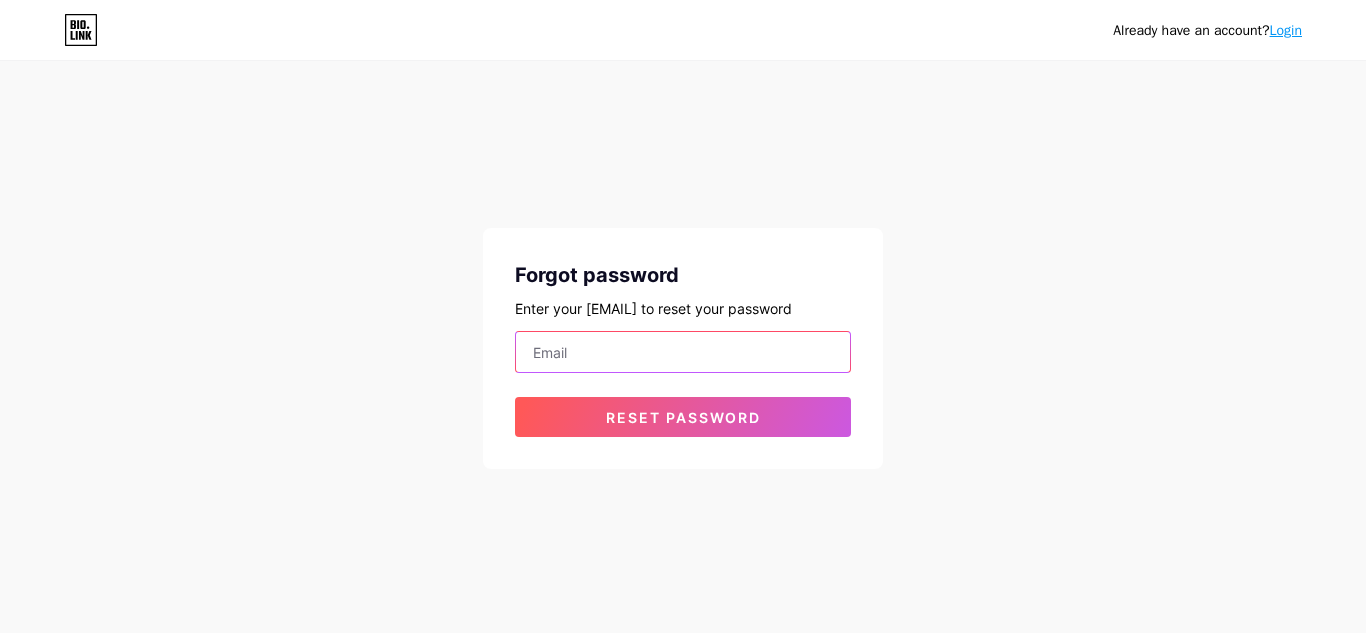 click at bounding box center (683, 352) 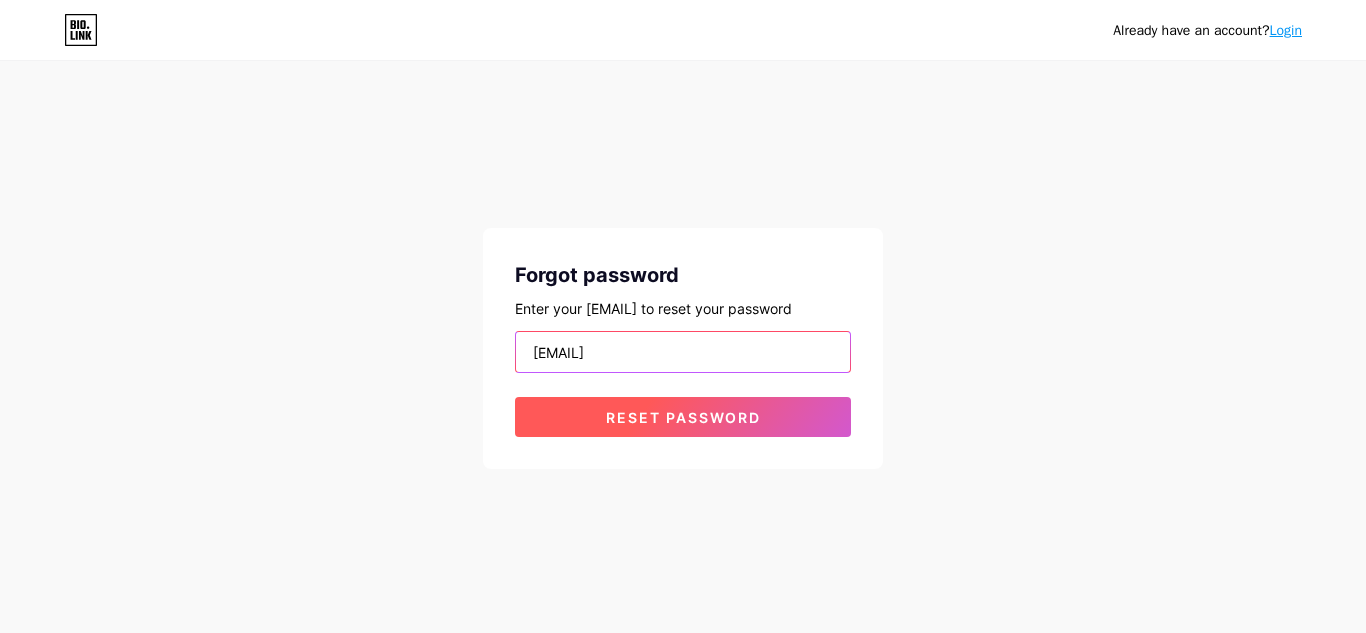 type on "sodandlandscaping07@gmail.com" 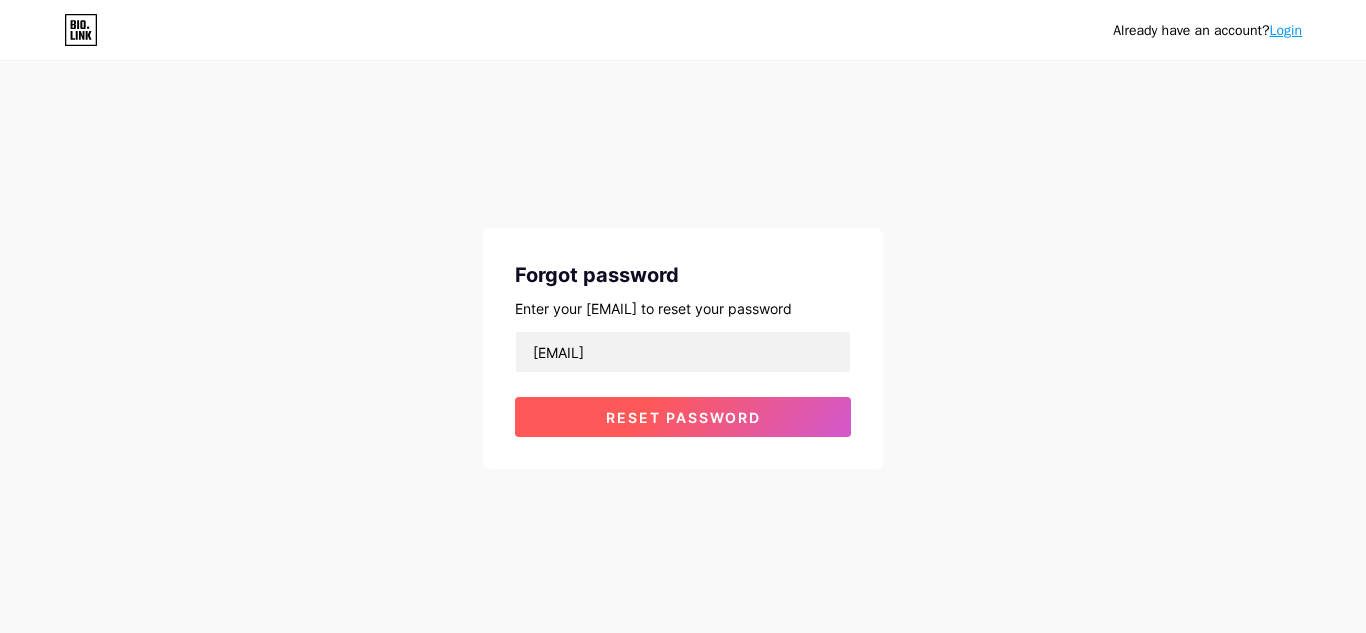 click on "Reset password" at bounding box center (683, 417) 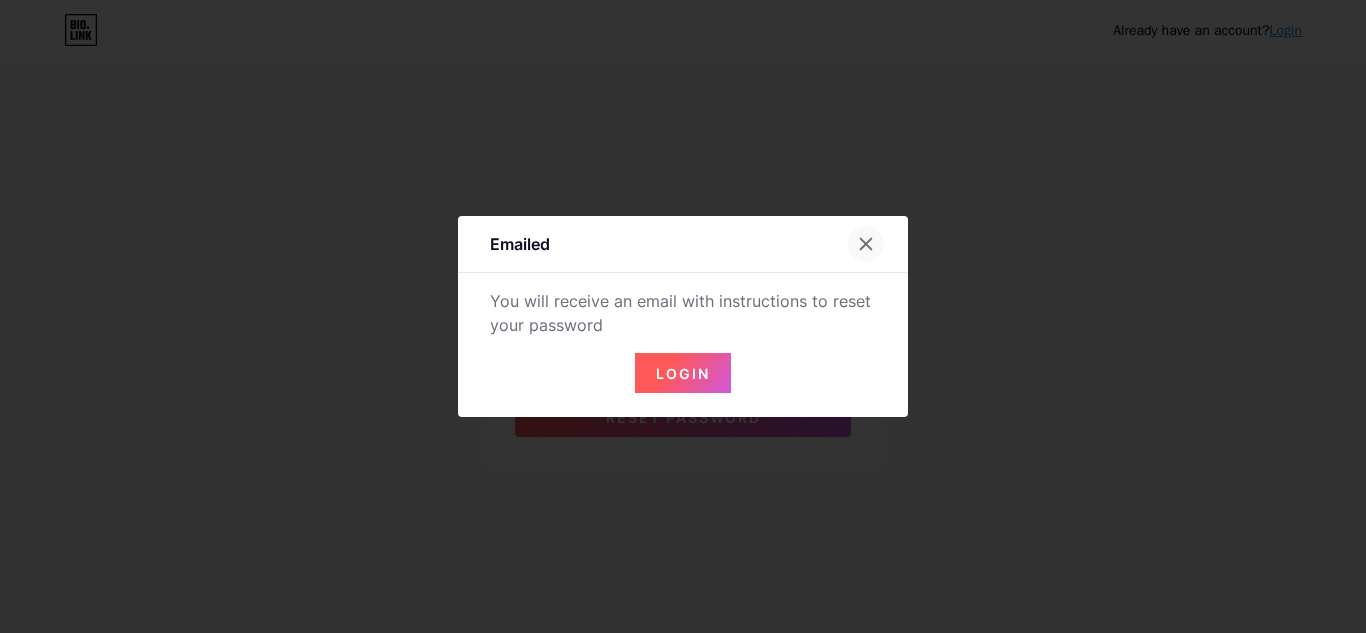 click at bounding box center [866, 244] 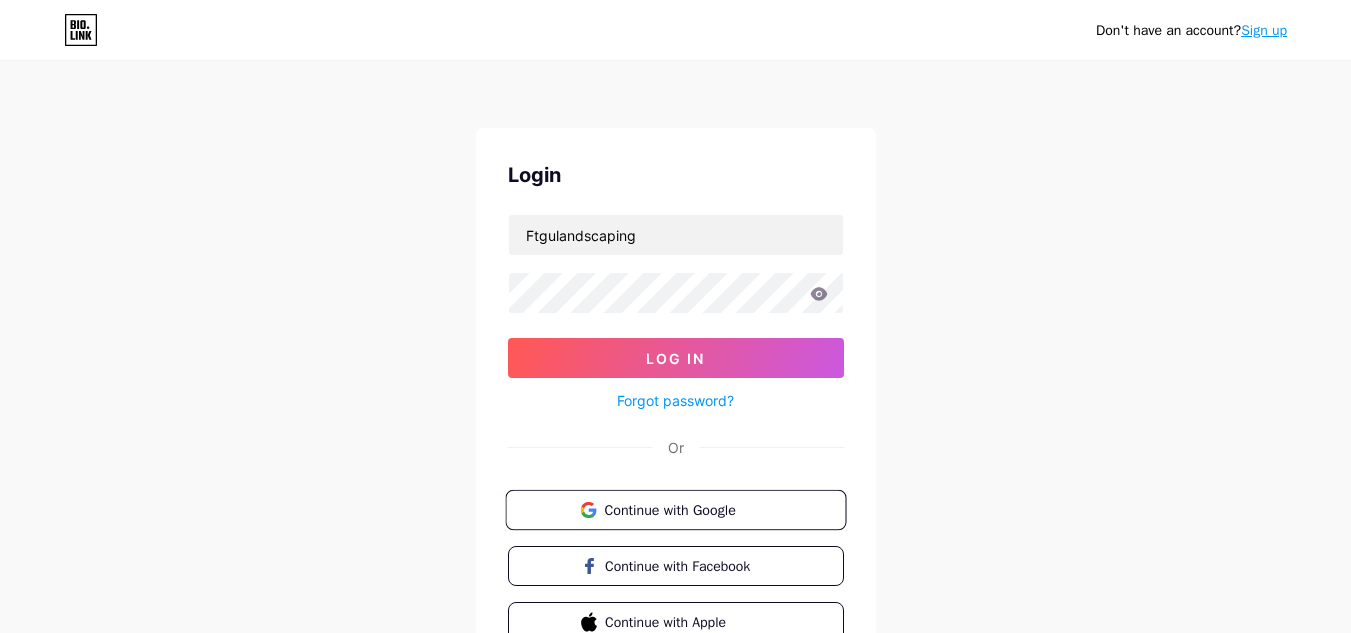 click on "Continue with Google" at bounding box center [687, 509] 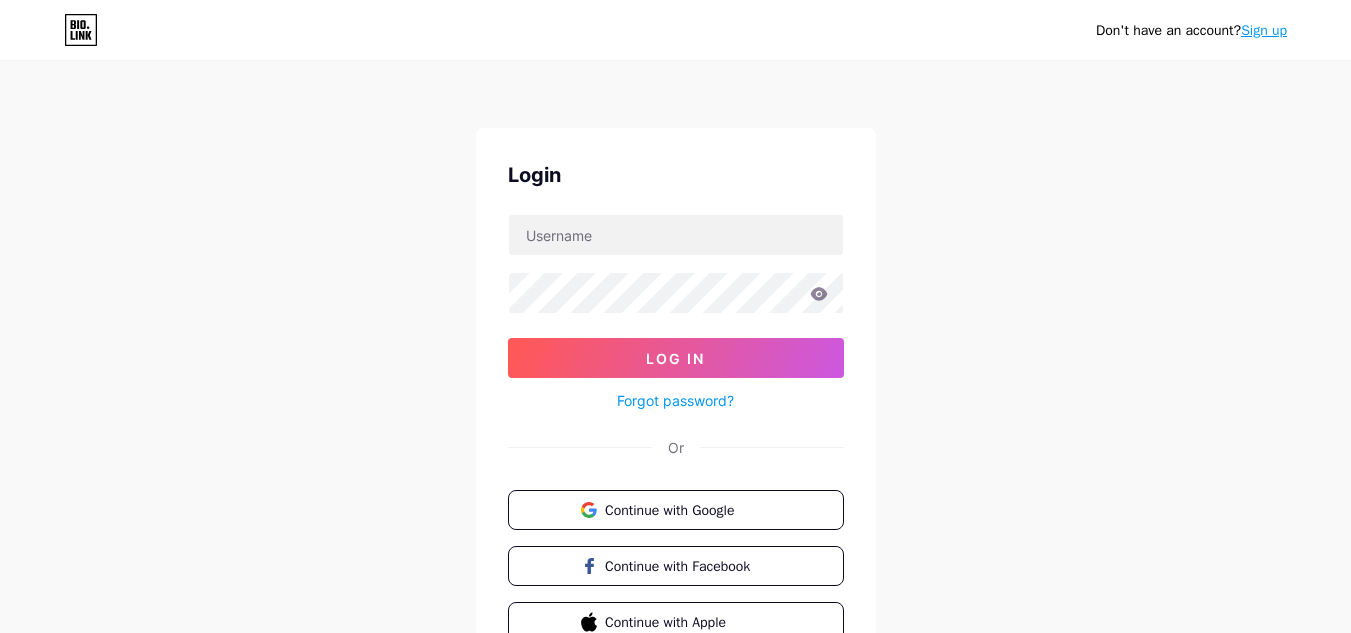 scroll, scrollTop: 0, scrollLeft: 0, axis: both 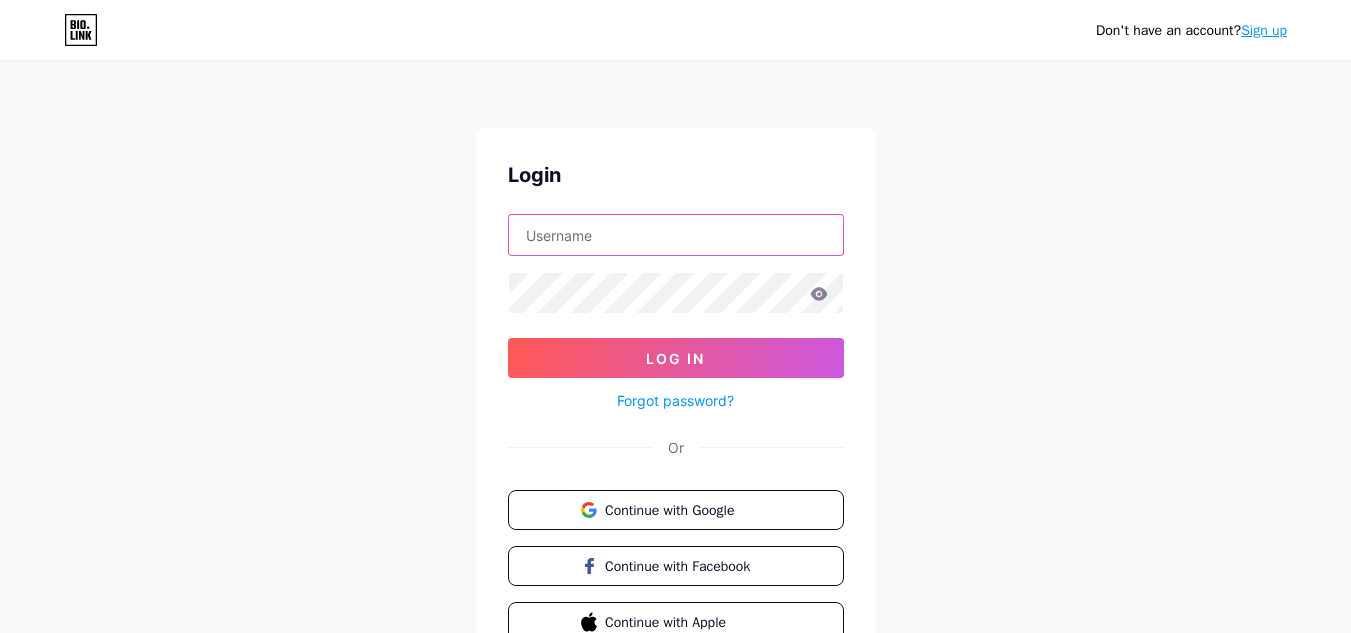 click at bounding box center [676, 235] 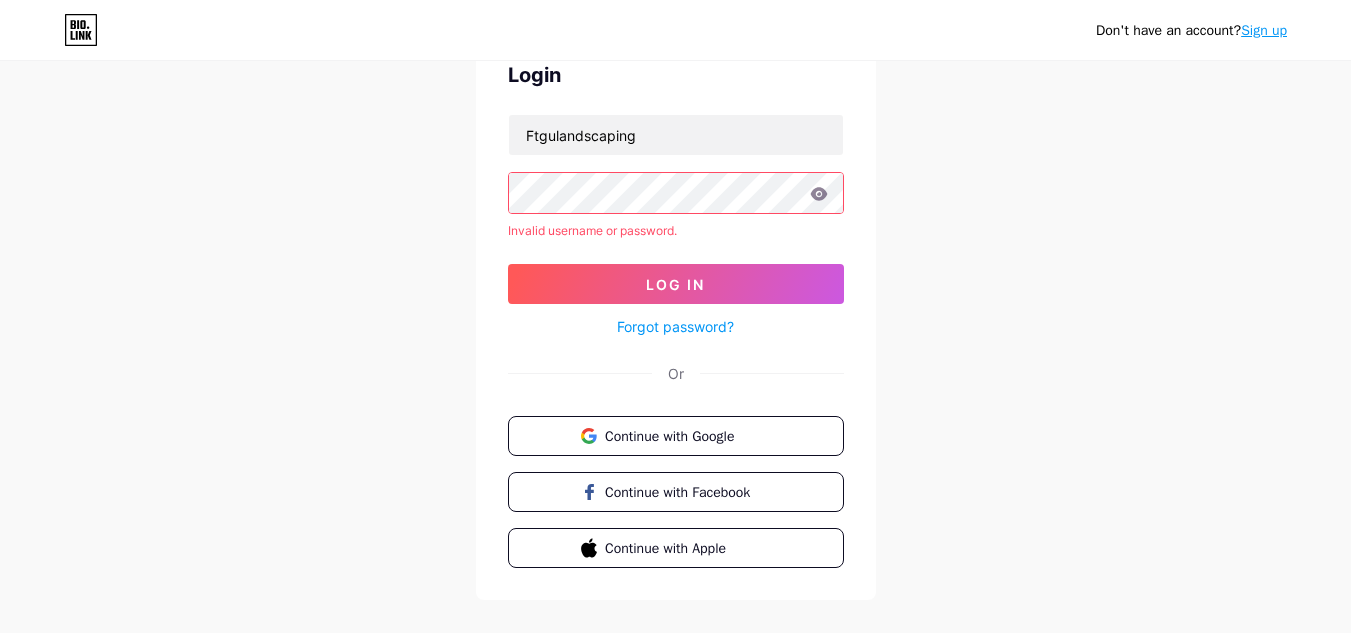 click on "Forgot password?" at bounding box center (675, 326) 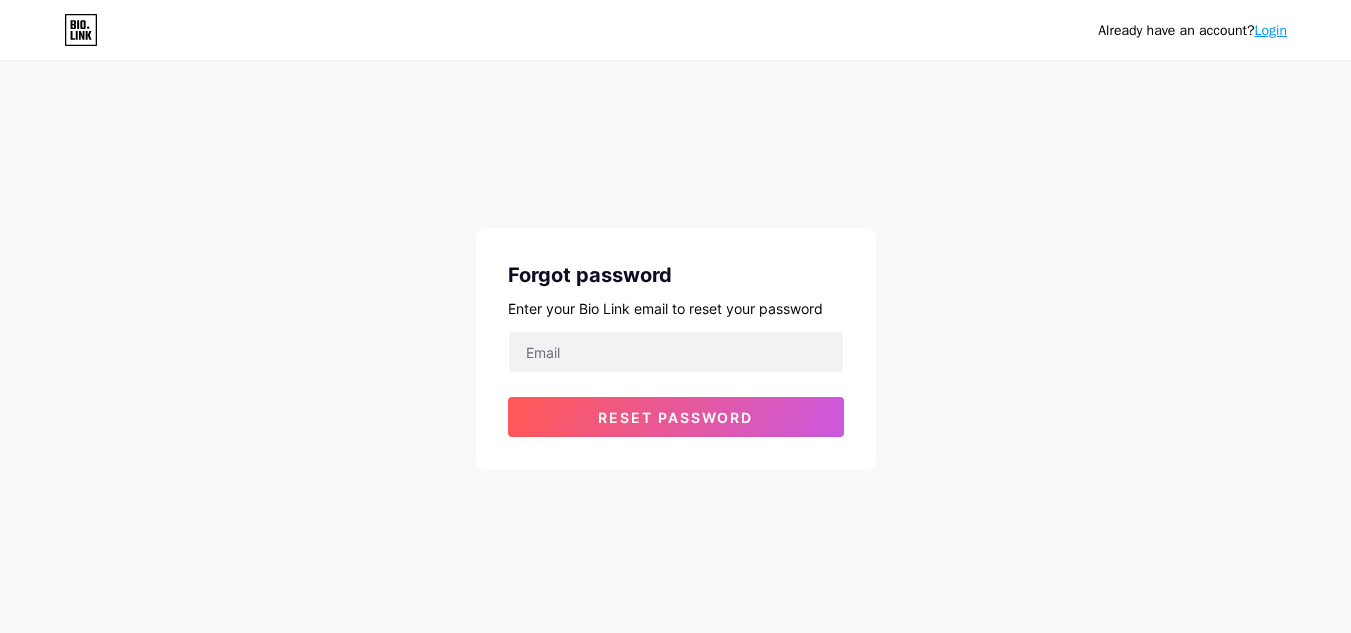 scroll, scrollTop: 0, scrollLeft: 0, axis: both 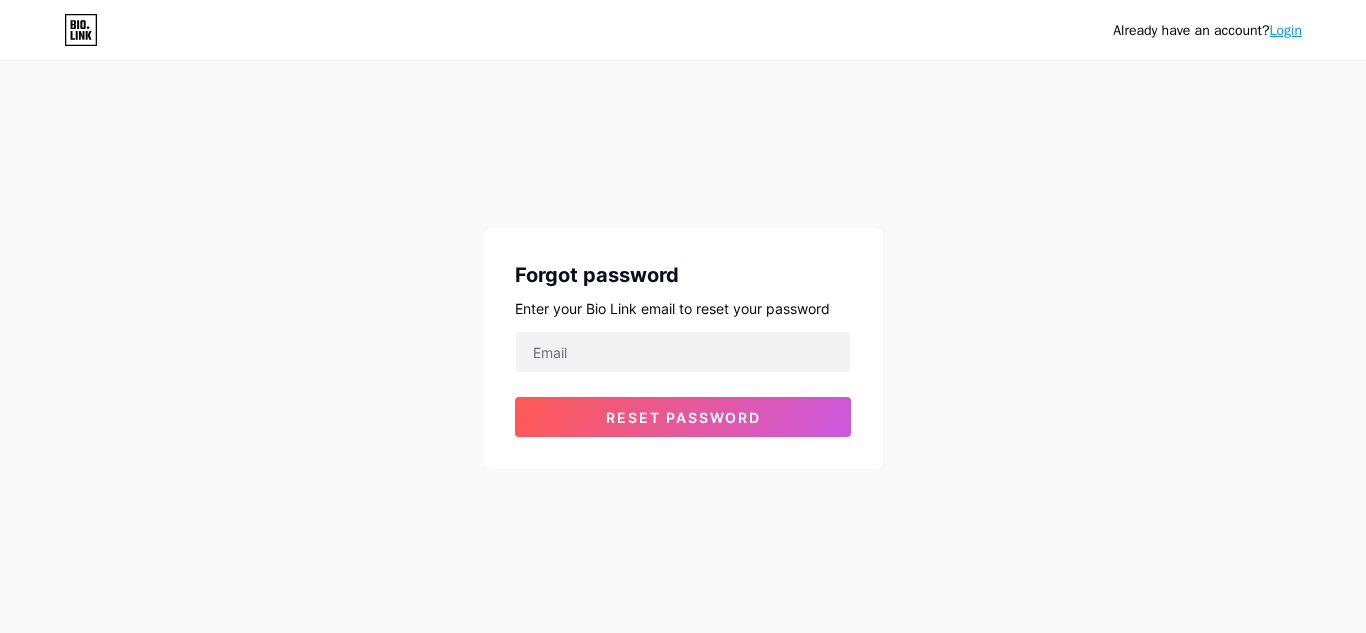 drag, startPoint x: 0, startPoint y: 190, endPoint x: 380, endPoint y: 345, distance: 410.39615 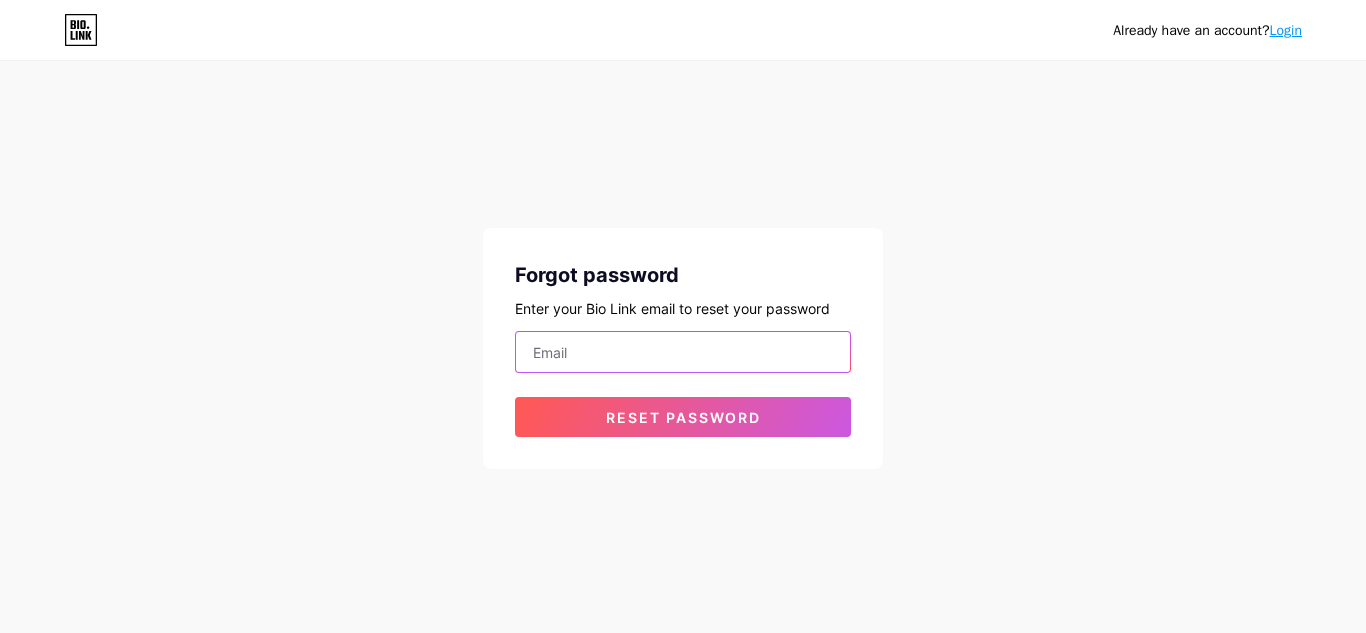 click at bounding box center (683, 352) 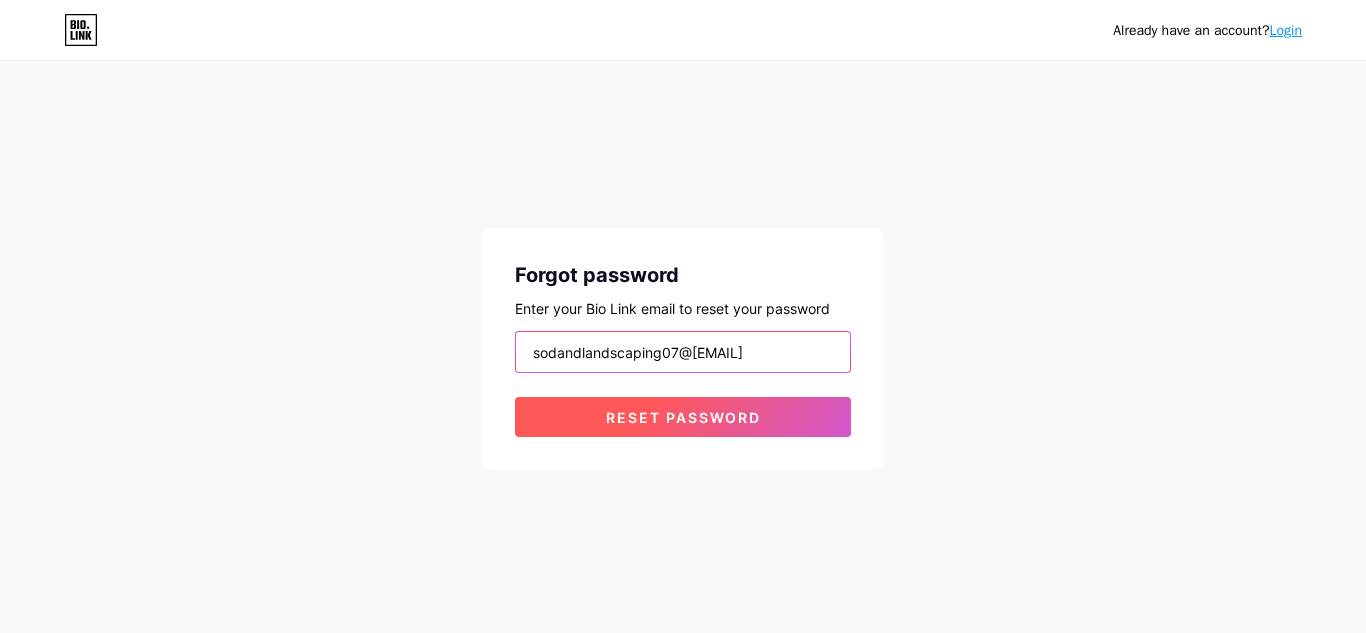 type on "sodandlandscaping07@gmail.com" 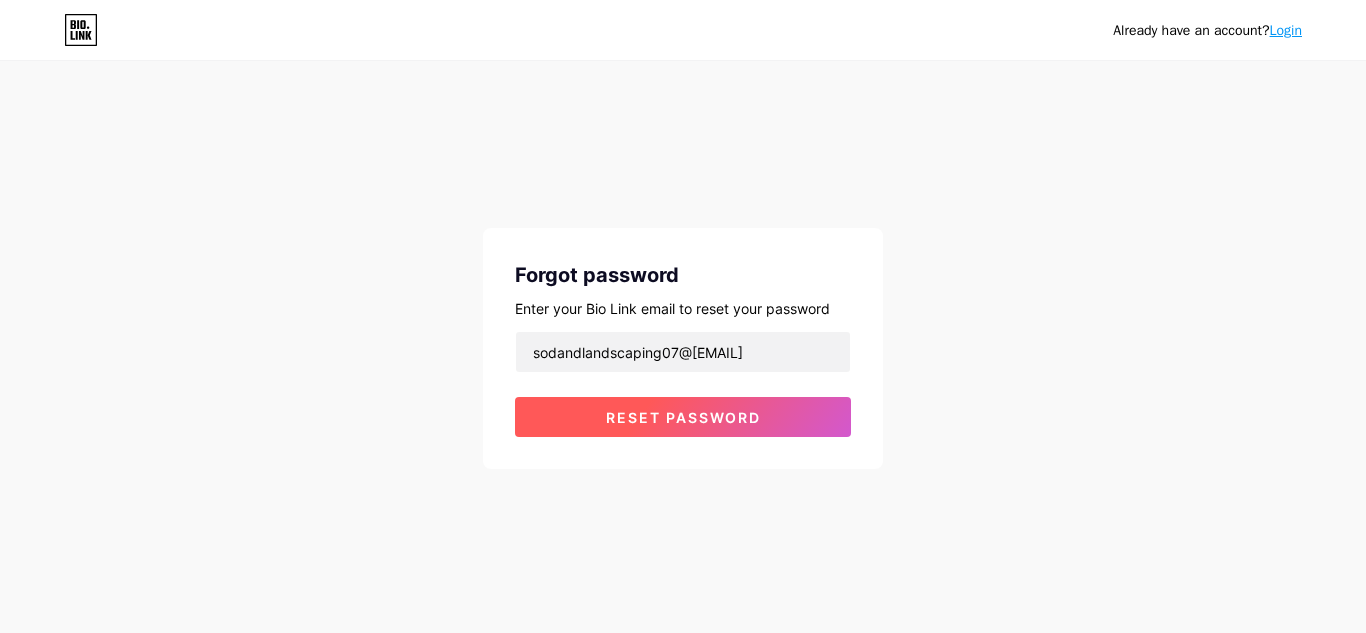 click on "Reset password" at bounding box center (683, 417) 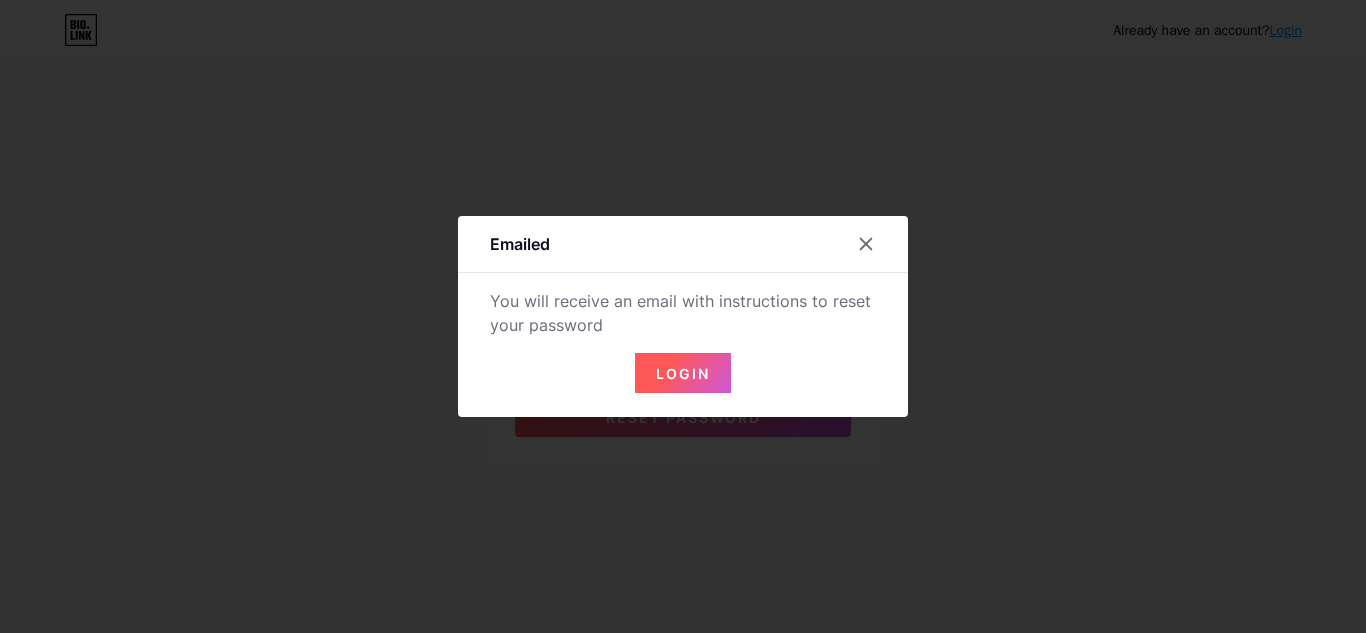 drag, startPoint x: 862, startPoint y: 242, endPoint x: 898, endPoint y: 241, distance: 36.013885 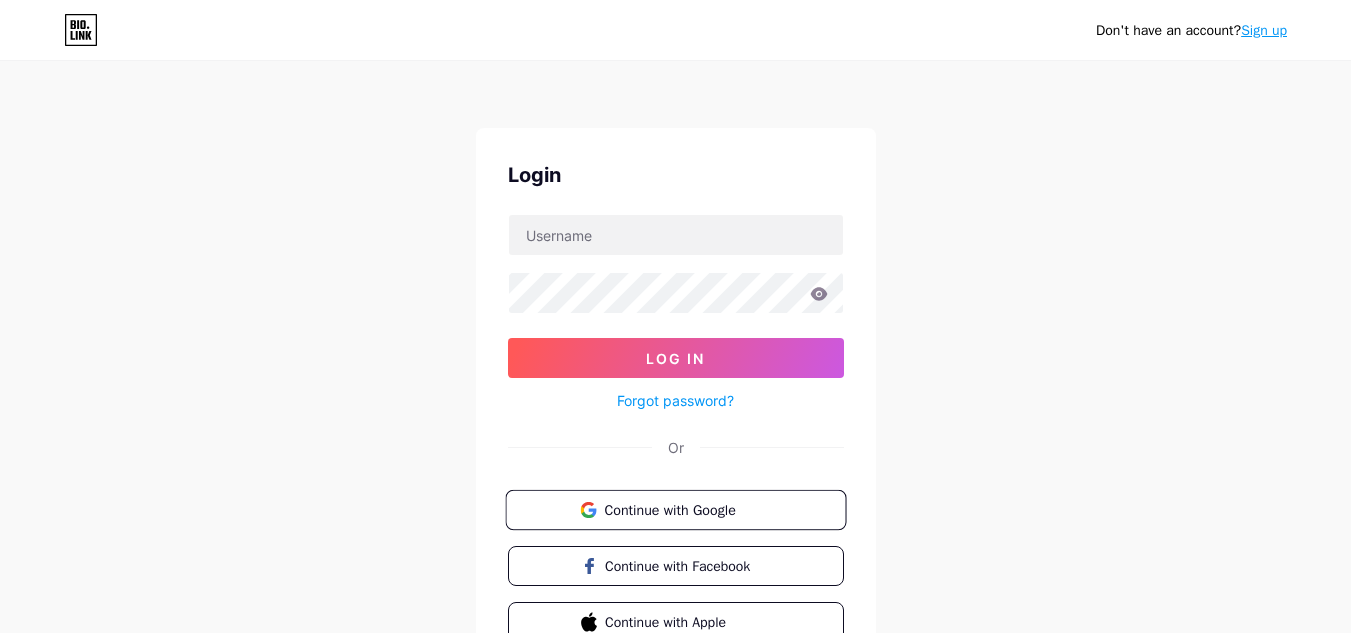 click on "Continue with Google" at bounding box center (687, 509) 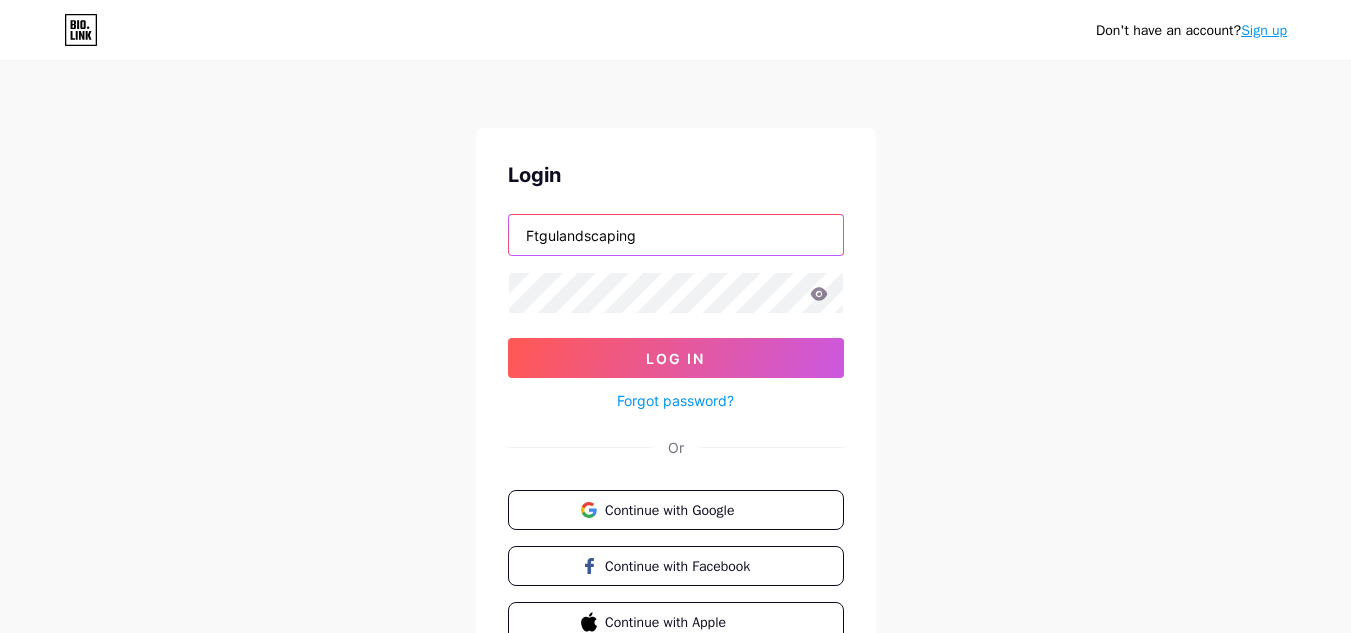 drag, startPoint x: 431, startPoint y: 233, endPoint x: 399, endPoint y: 232, distance: 32.01562 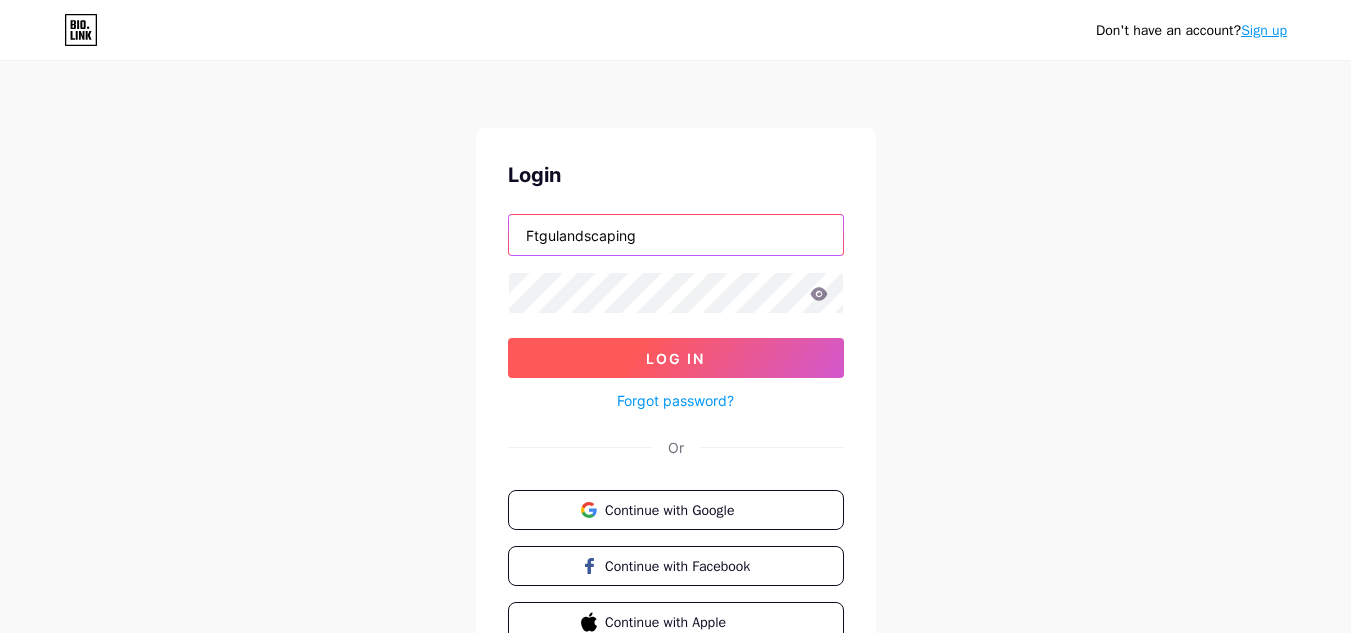 paste on "Owens56t@1AA" 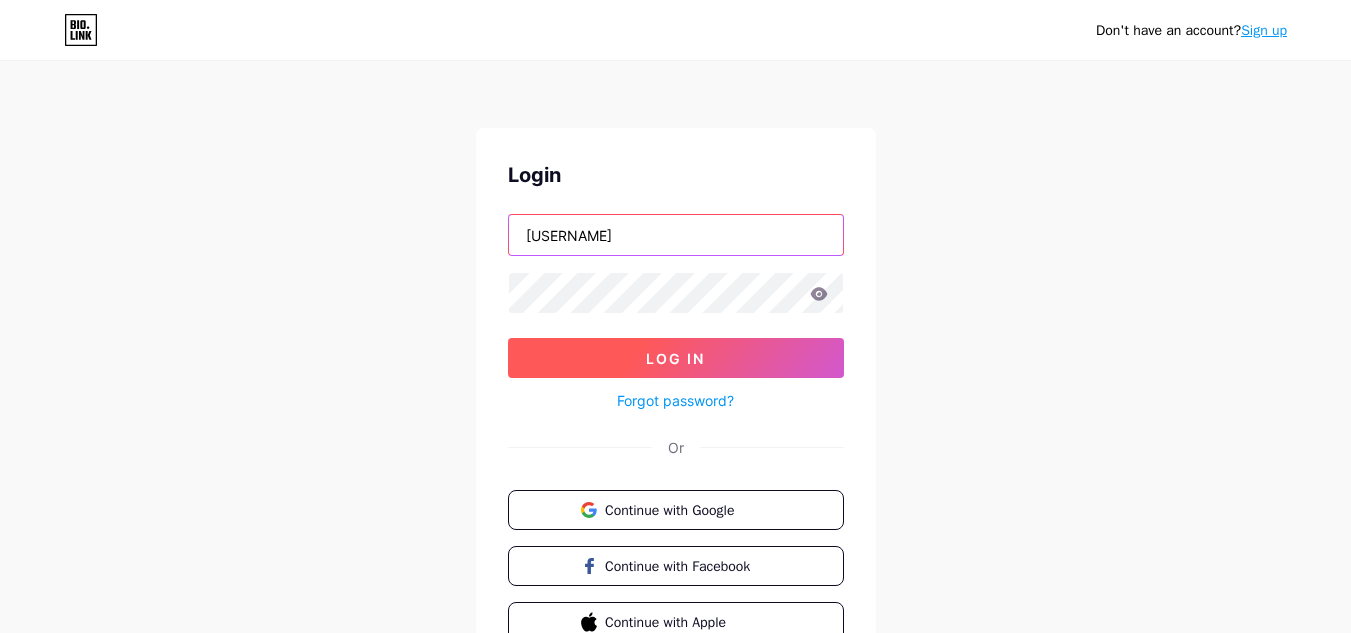 type on "Owens56t@1AA" 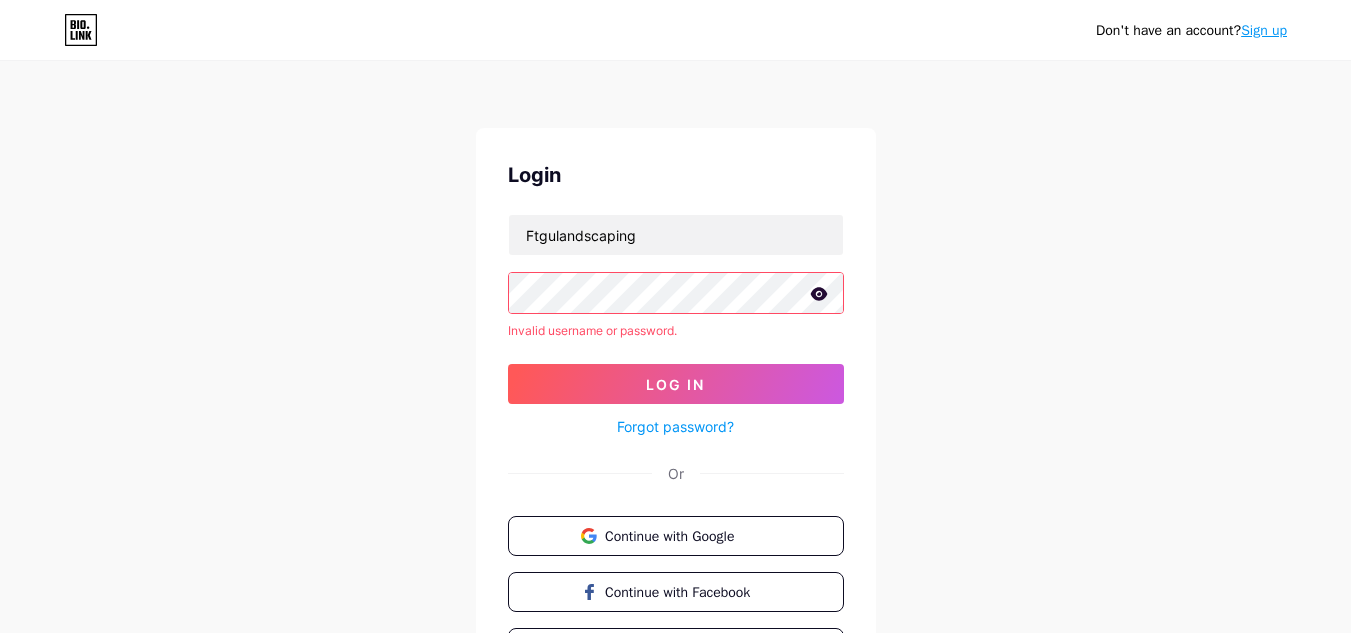 click on "Don't have an account?  Sign up   Login     Ftgulandscaping           Invalid username or password.     Log In
Forgot password?
Or       Continue with Google     Continue with Facebook
Continue with Apple" at bounding box center [675, 382] 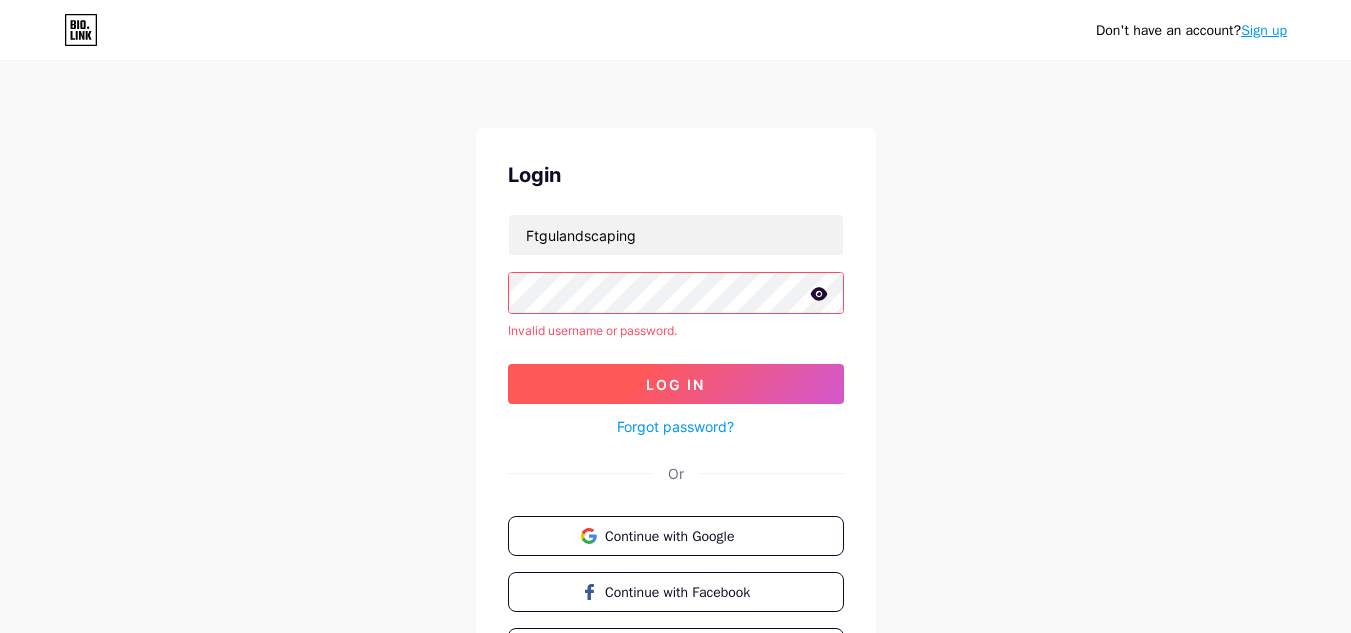 click on "Log In" at bounding box center [675, 384] 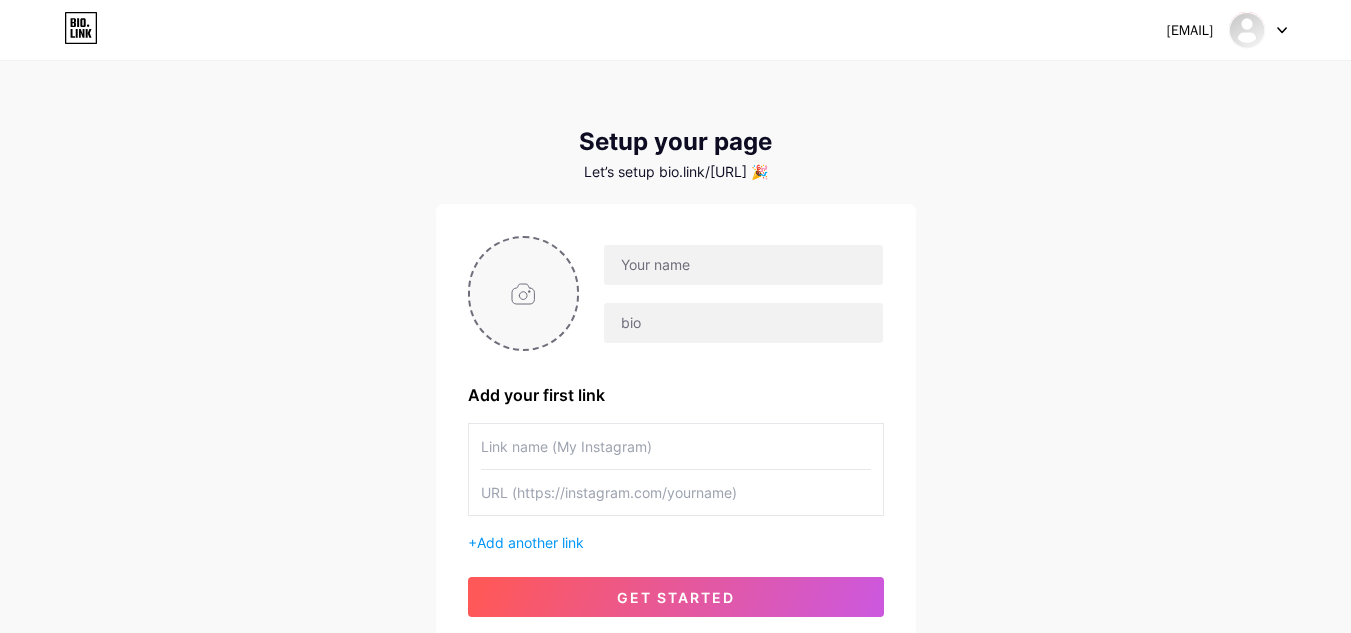 click at bounding box center [524, 293] 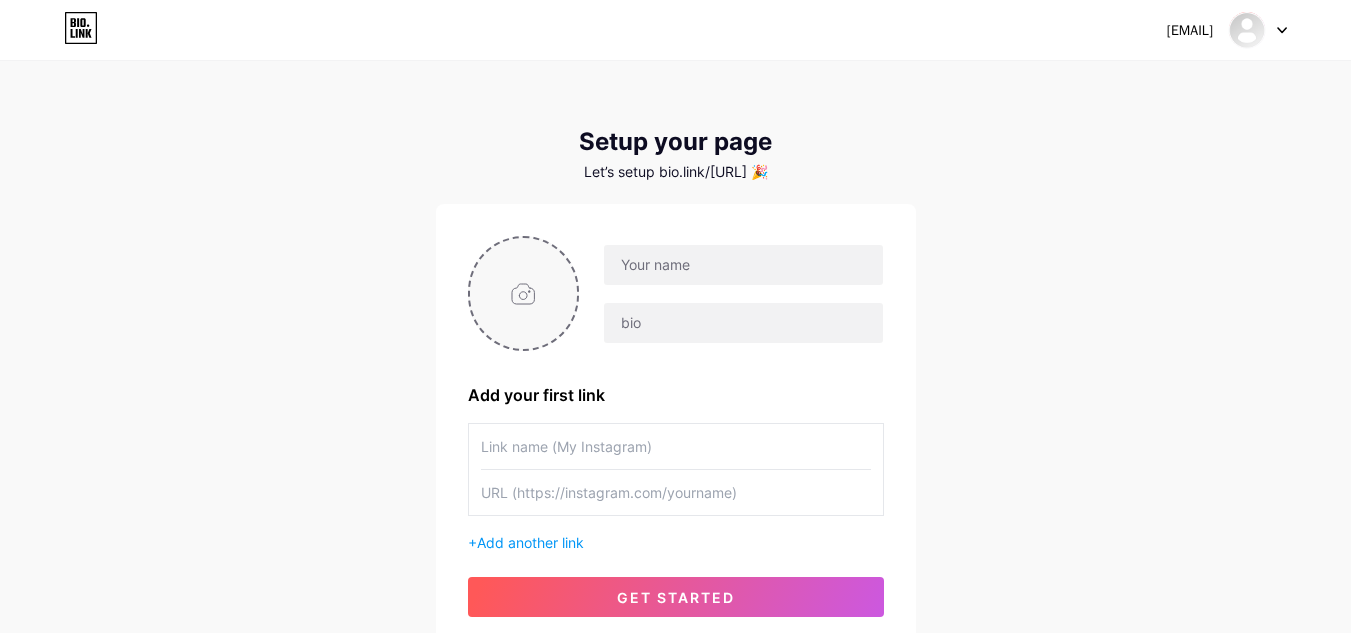 type on "C:\fakepath\200.jpg" 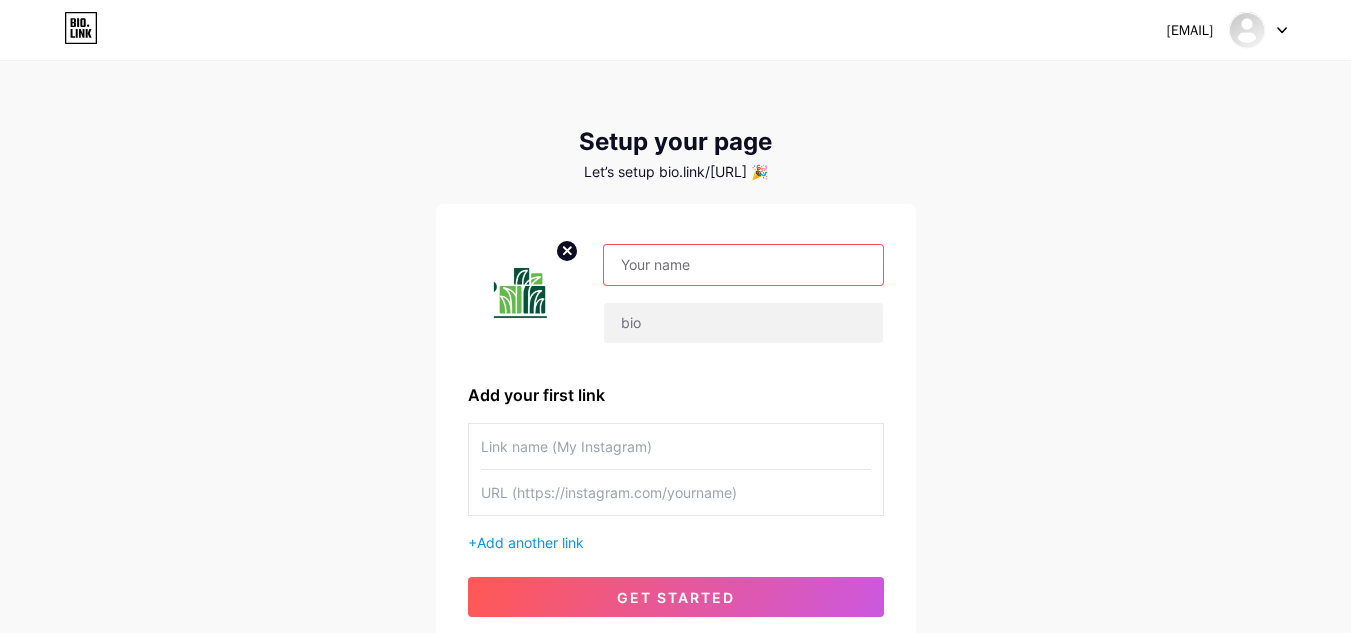 click at bounding box center (743, 265) 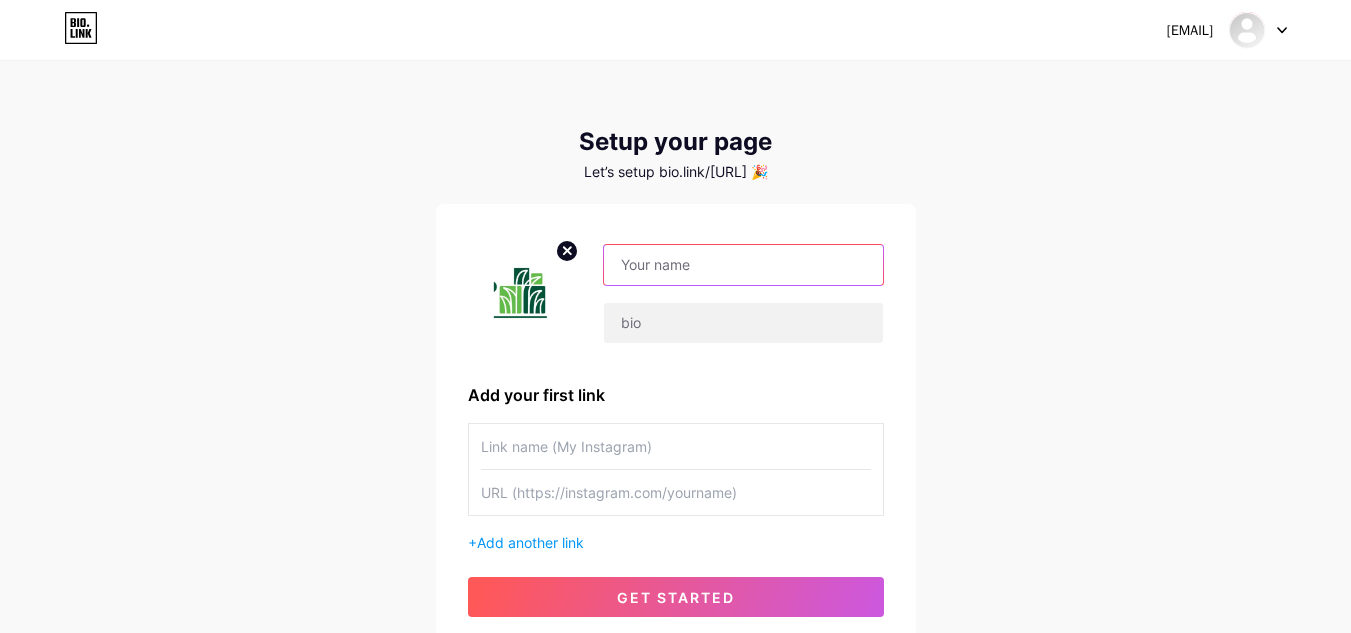 paste on "Ftgulandscaping" 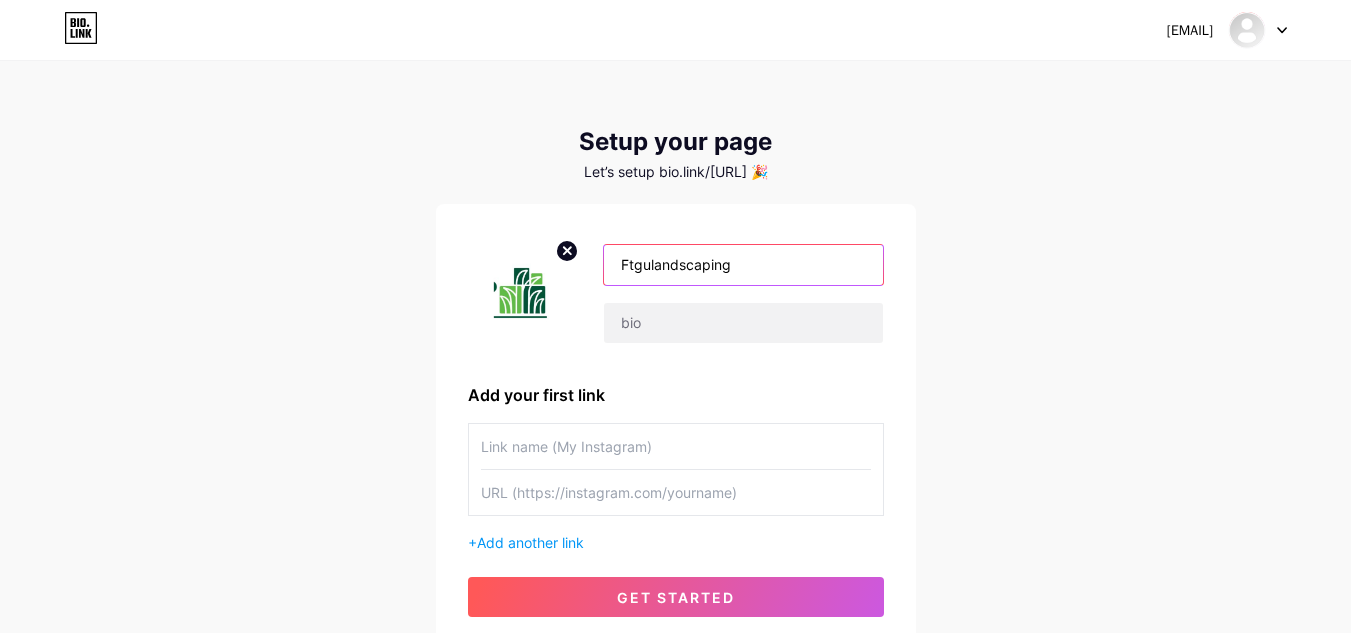type on "Ftgulandscaping" 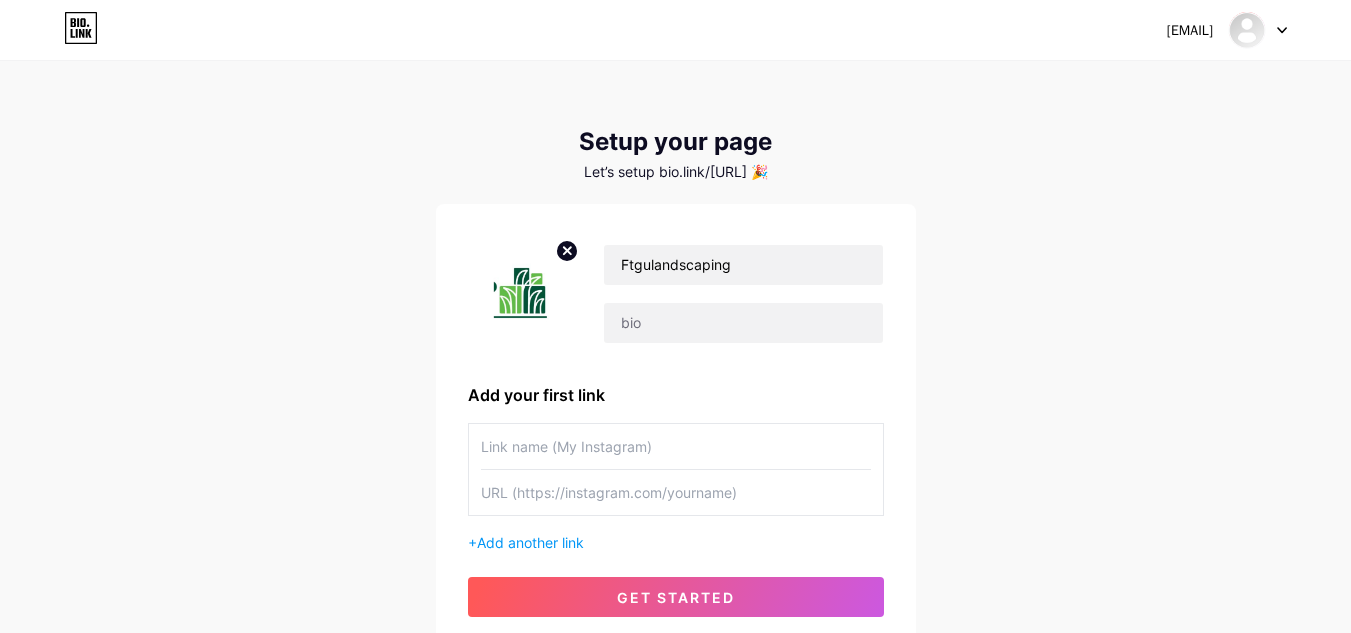 drag, startPoint x: 0, startPoint y: 274, endPoint x: 376, endPoint y: 327, distance: 379.717 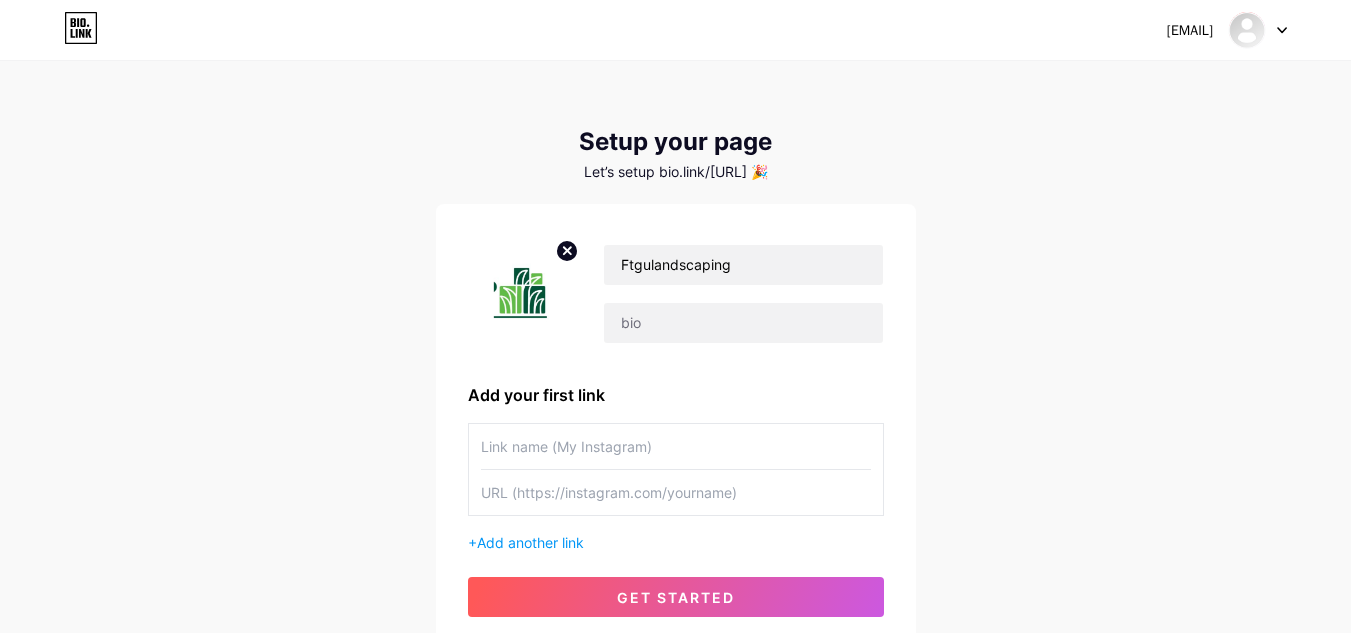 click on "[EMAIL]           Dashboard     Logout   Setup your page   Let’s setup bio.link/[USERNAME] 🎉               [USERNAME]         Add your first link
+  Add another link     get started" at bounding box center (675, 356) 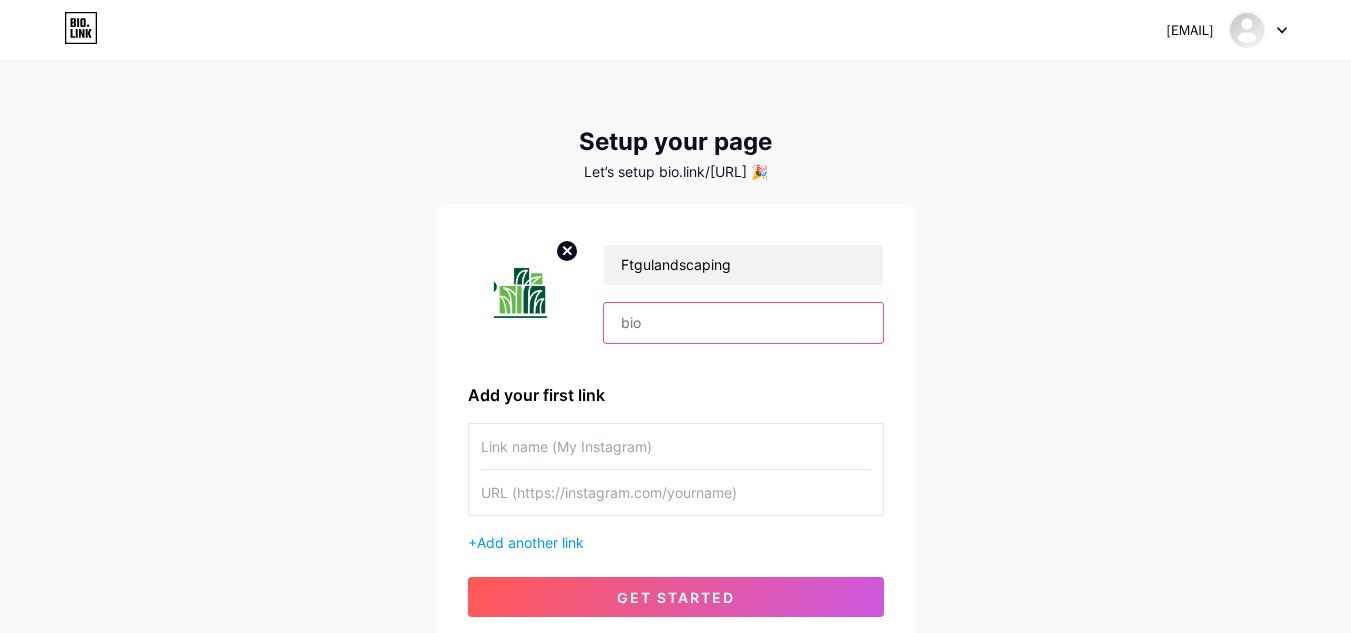 click at bounding box center (743, 323) 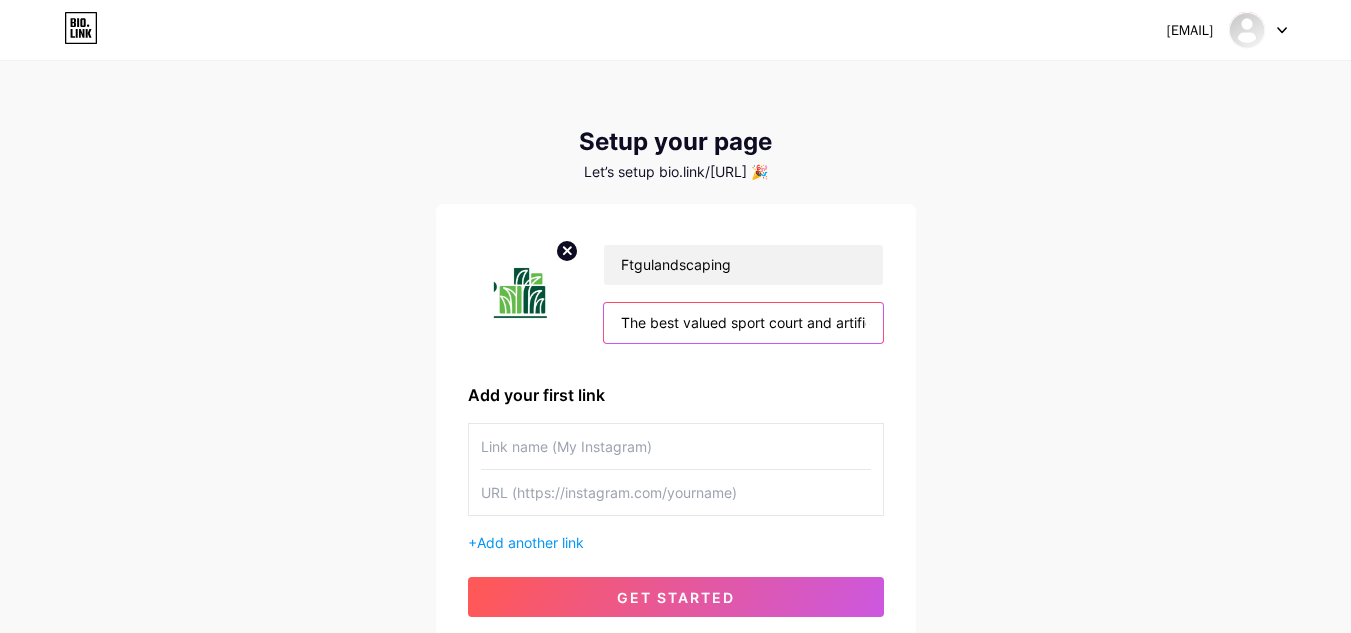 scroll, scrollTop: 0, scrollLeft: 367, axis: horizontal 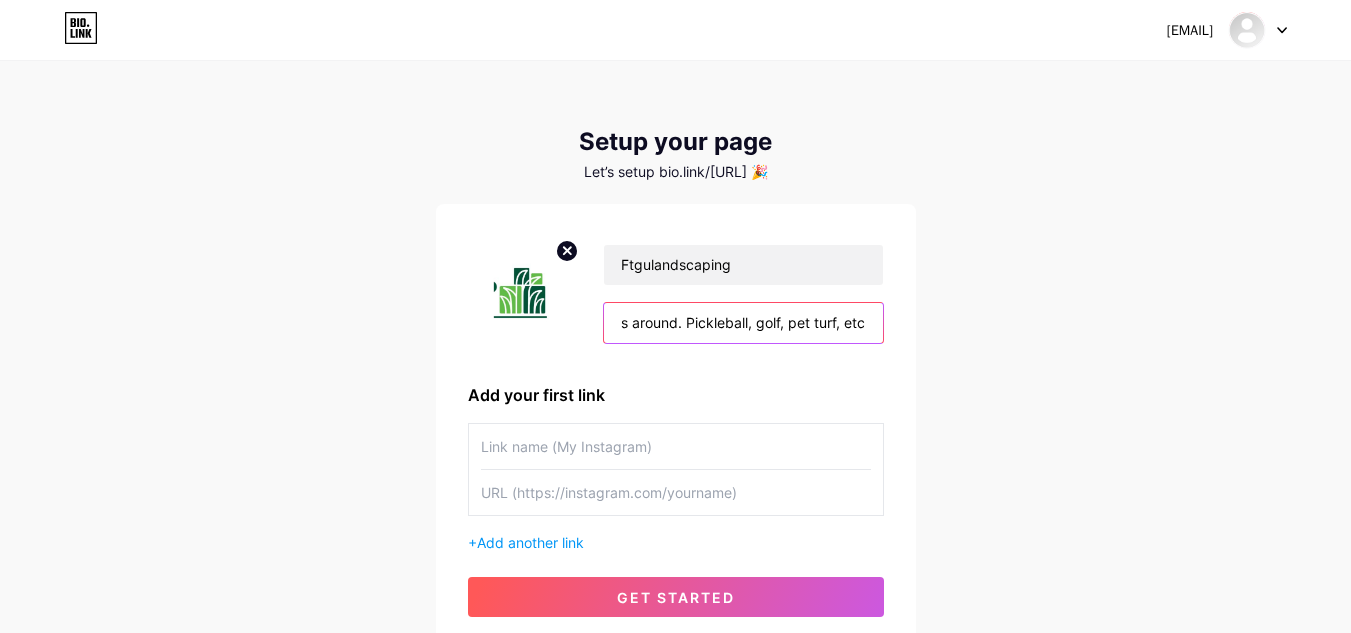 type on "The best valued sport court and artificial grass installers around. Pickleball, golf, pet turf, etc" 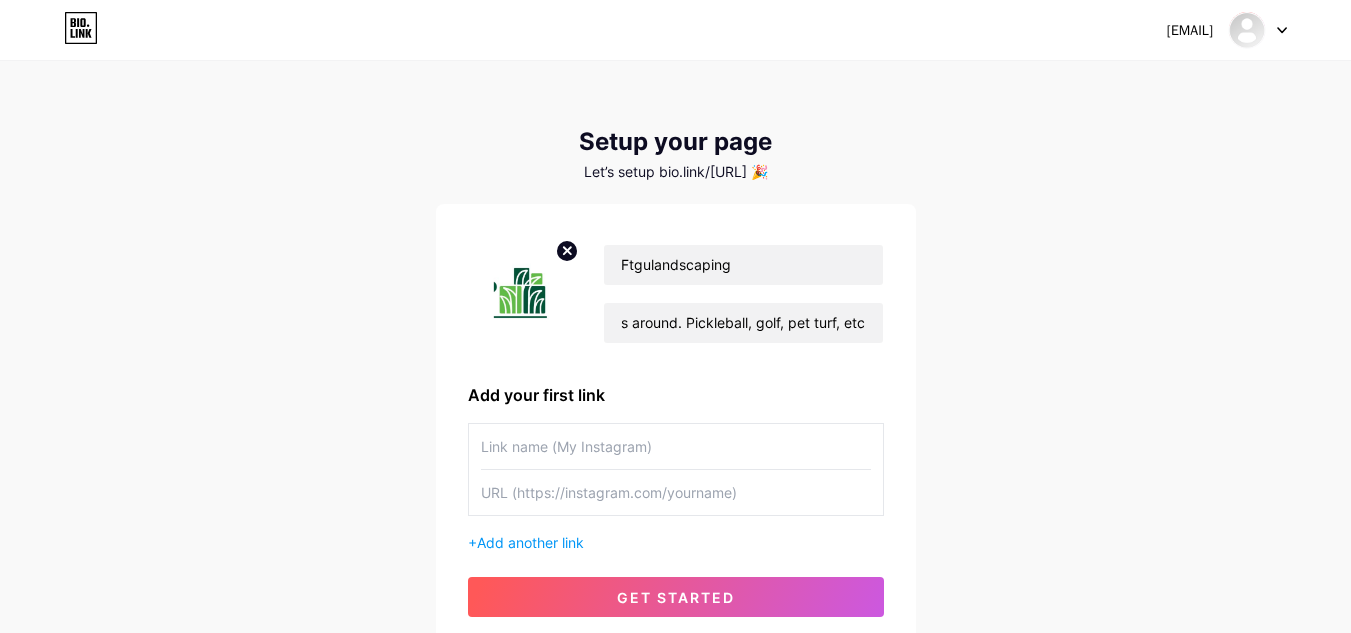 scroll, scrollTop: 0, scrollLeft: 0, axis: both 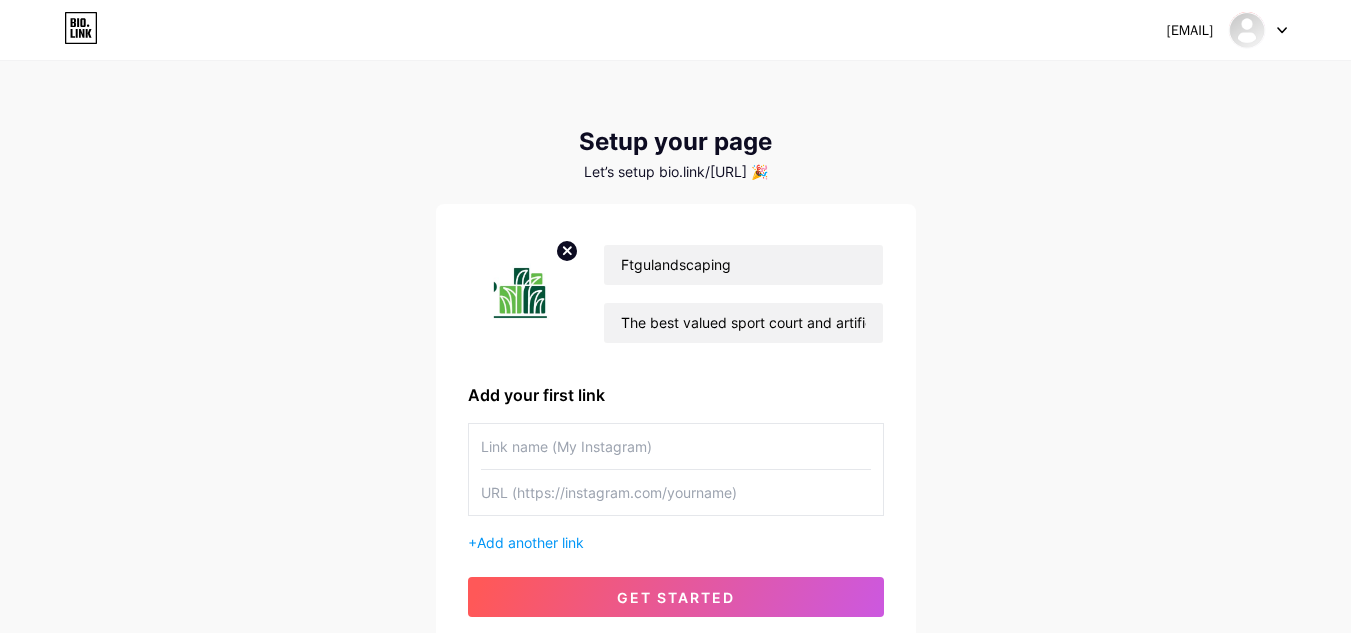 drag, startPoint x: 1, startPoint y: 362, endPoint x: 353, endPoint y: 502, distance: 378.8192 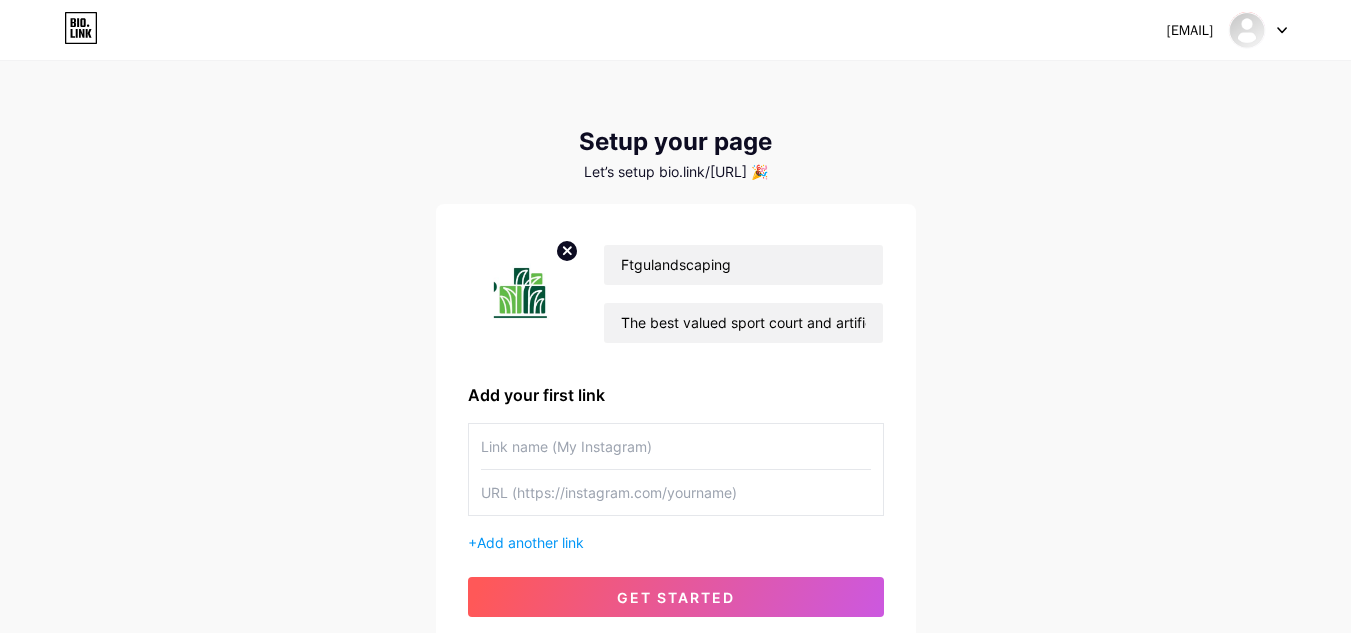 click on "sodandlandscaping07@gmail.com           Dashboard     Logout   Setup your page   Let’s setup bio.link/ftgulandscaping 🎉               Ftgulandscaping     The best valued sport court and artificial grass installers around. Pickleball, golf, pet turf, etc     Add your first link
+  Add another link     get started" at bounding box center [675, 356] 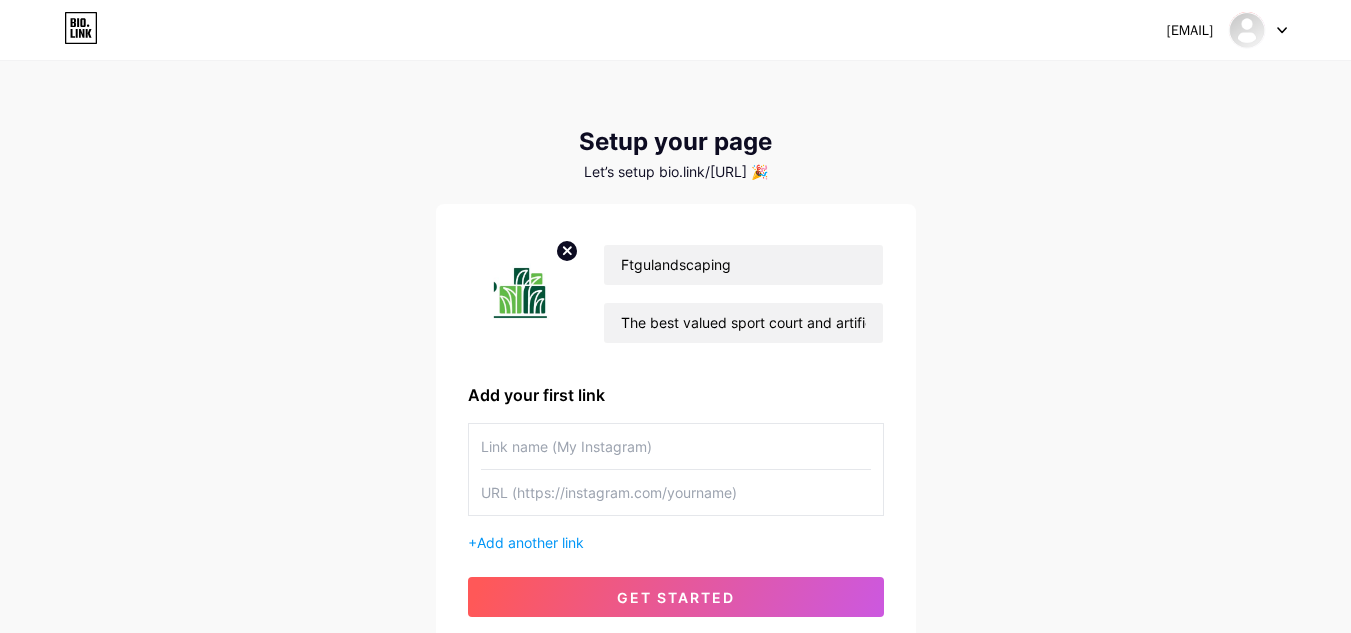 click at bounding box center (676, 446) 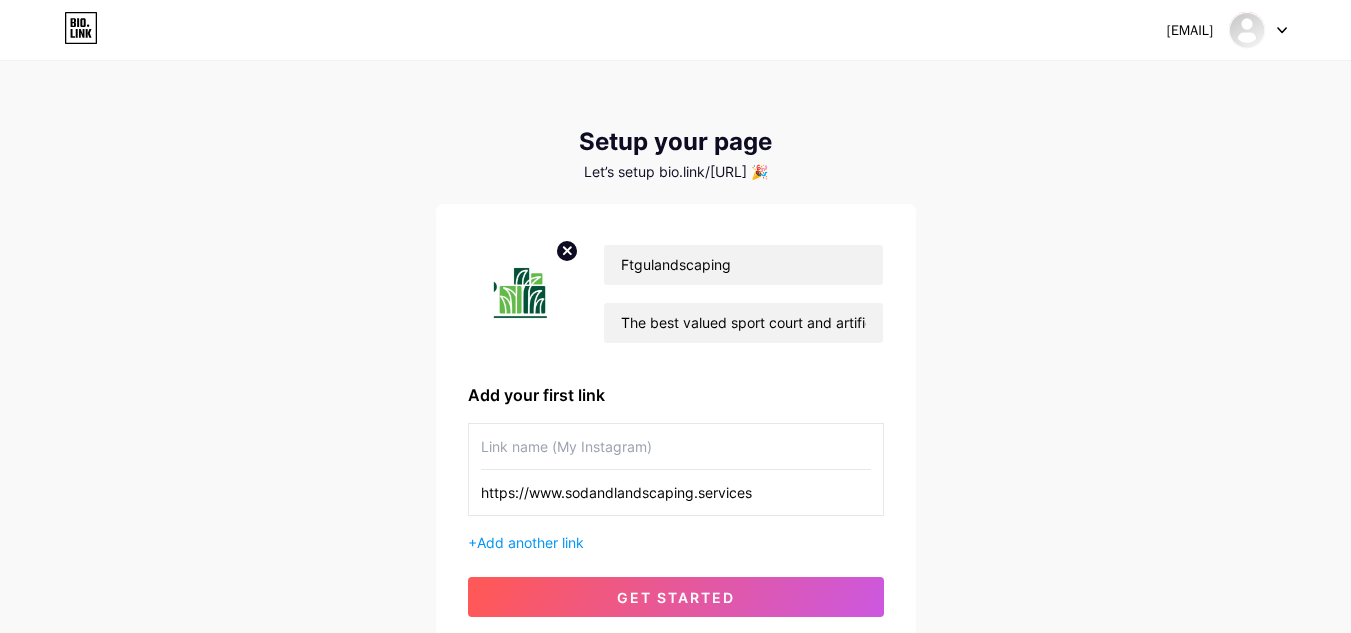 type on "https://www.sodandlandscaping.services" 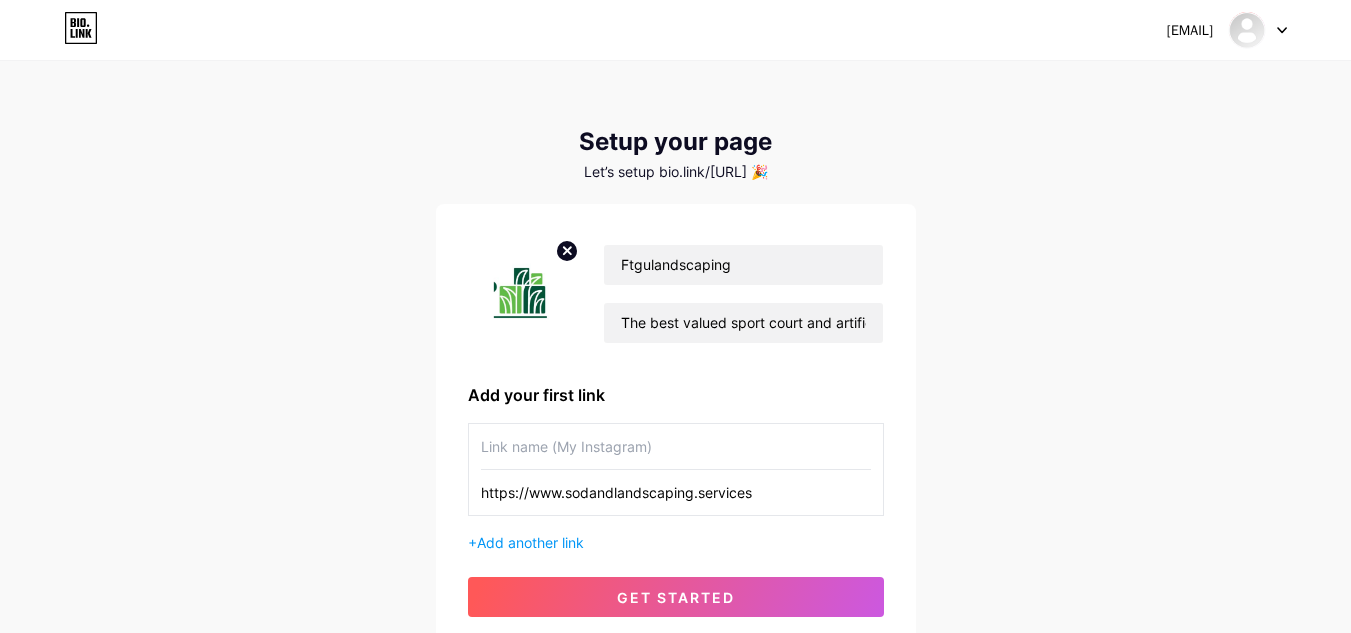drag, startPoint x: 8, startPoint y: 254, endPoint x: 39, endPoint y: 275, distance: 37.44329 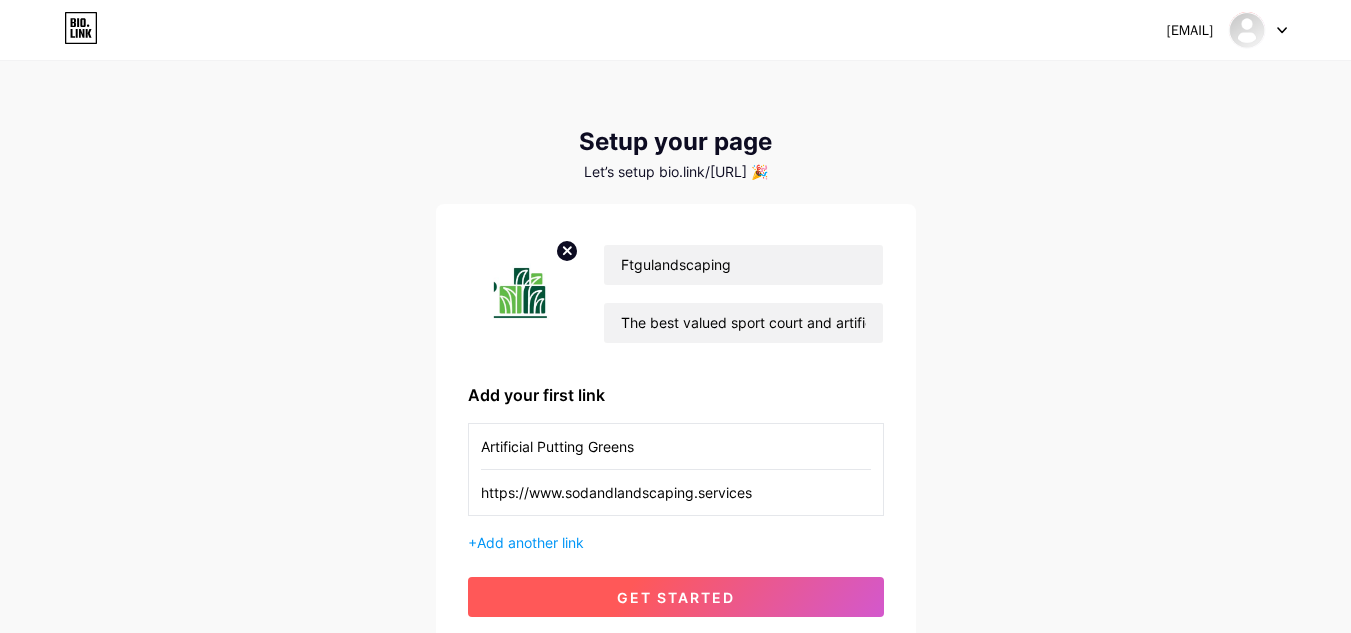 type on "Artificial Putting Greens" 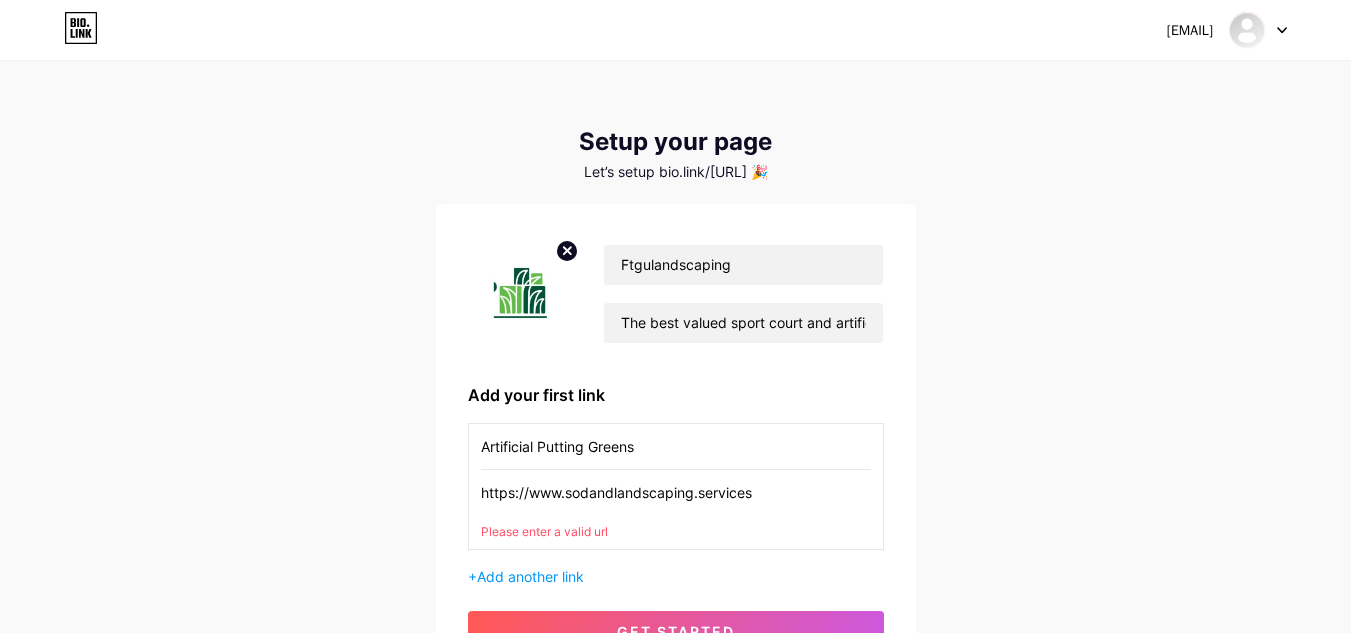 drag, startPoint x: 843, startPoint y: 490, endPoint x: 326, endPoint y: 472, distance: 517.31323 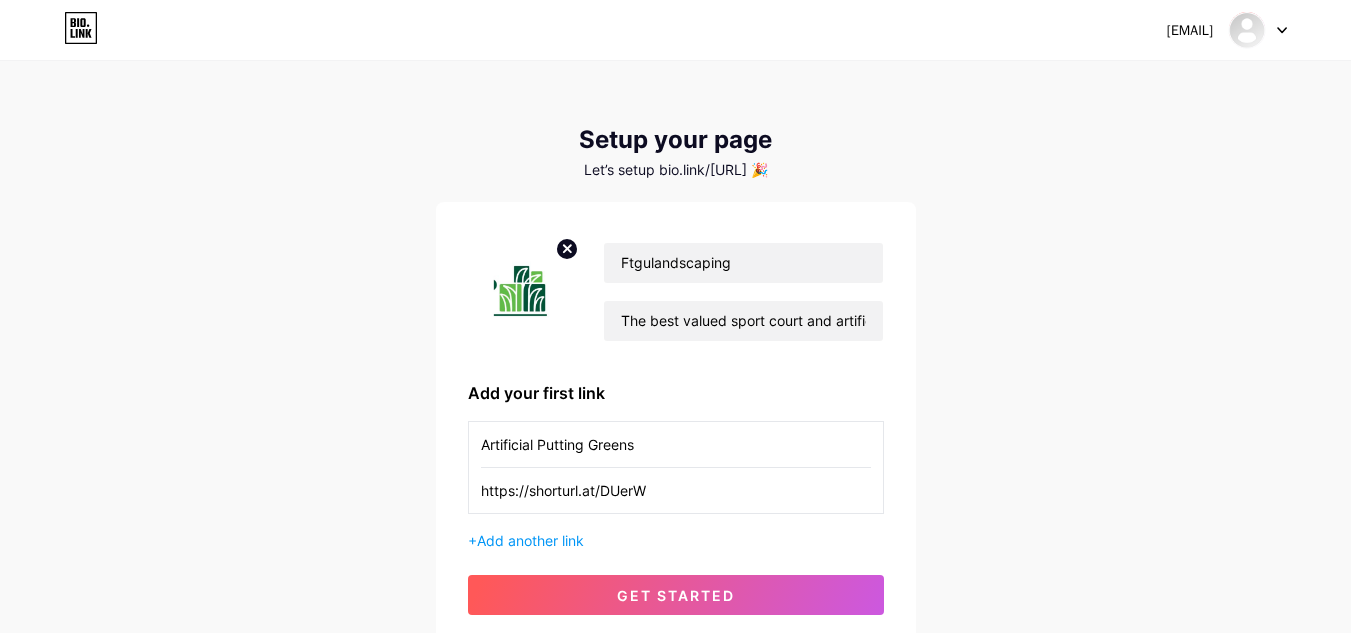scroll, scrollTop: 0, scrollLeft: 0, axis: both 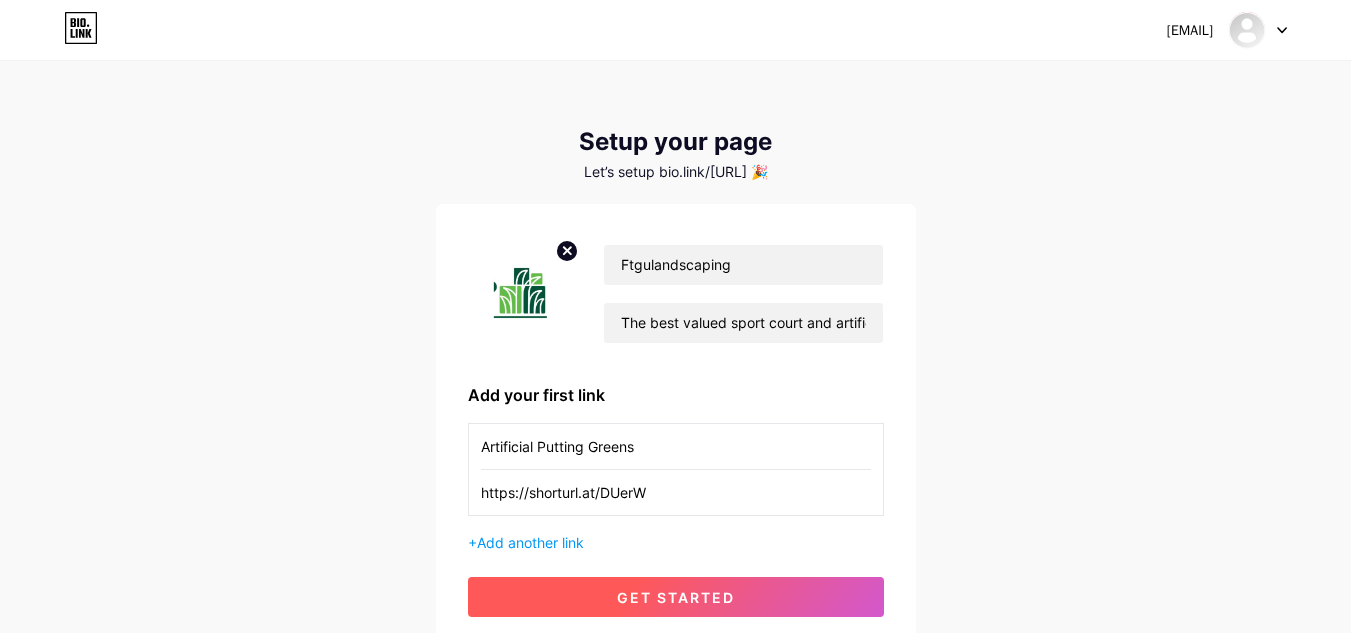 type on "https://shorturl.at/DUerW" 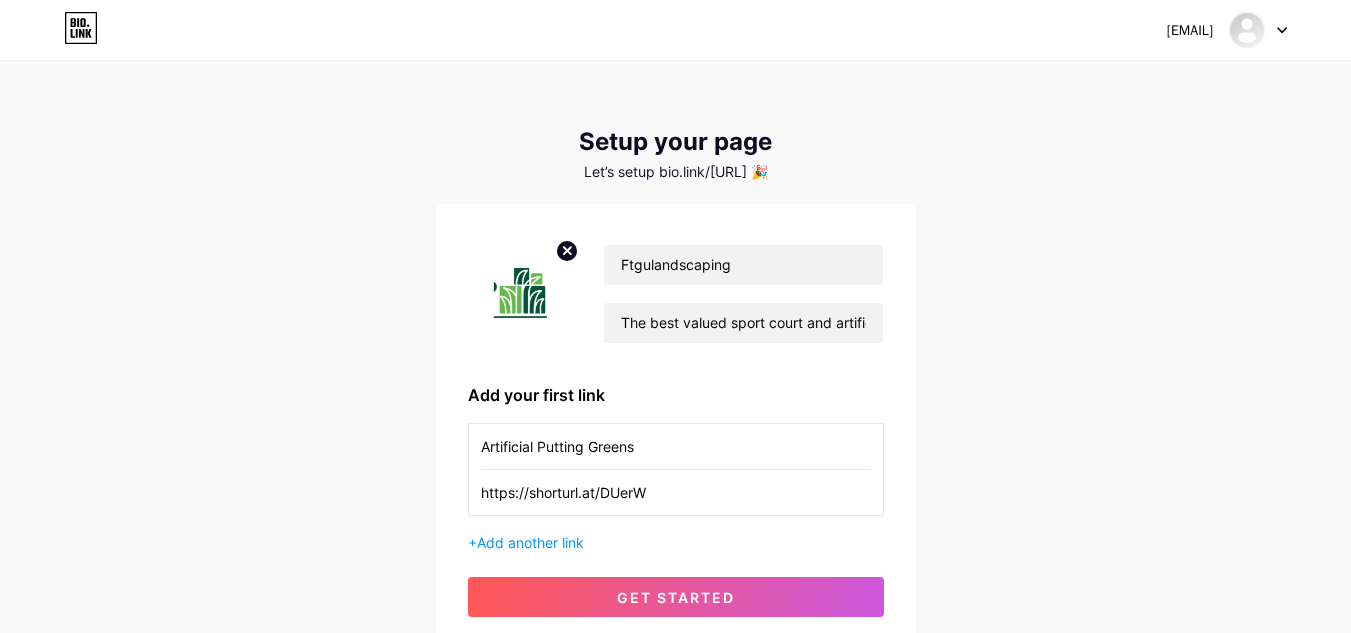 click at bounding box center (1258, 30) 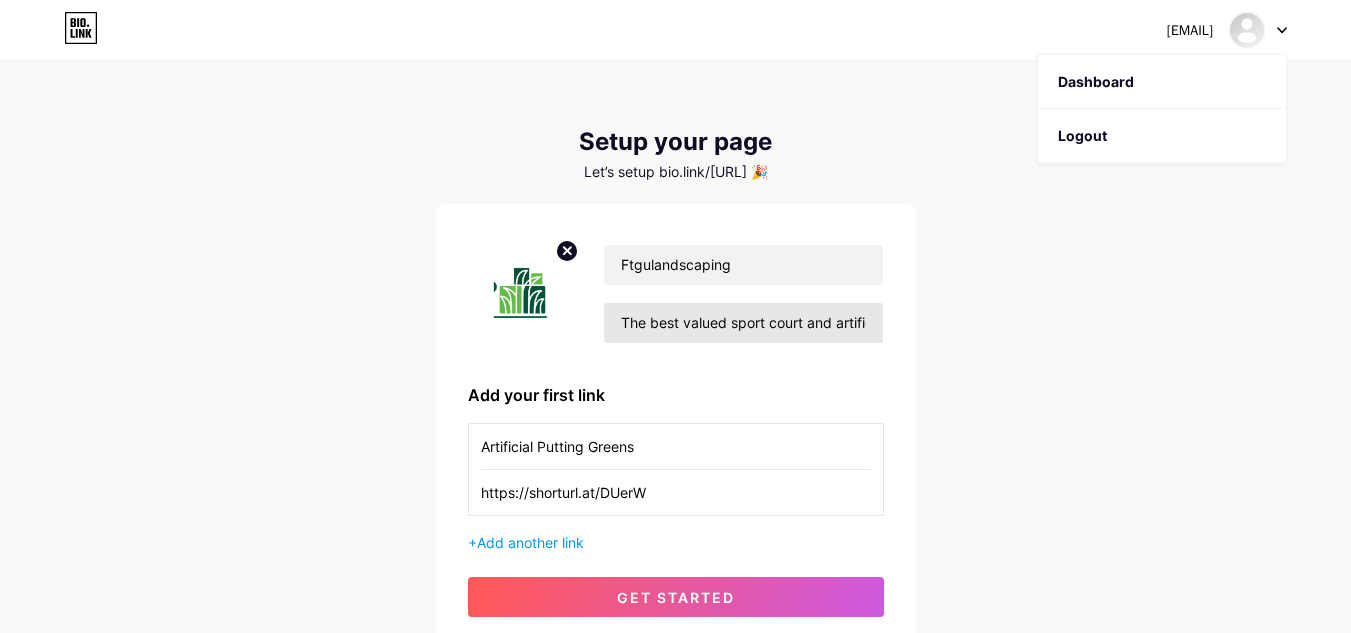 scroll, scrollTop: 100, scrollLeft: 0, axis: vertical 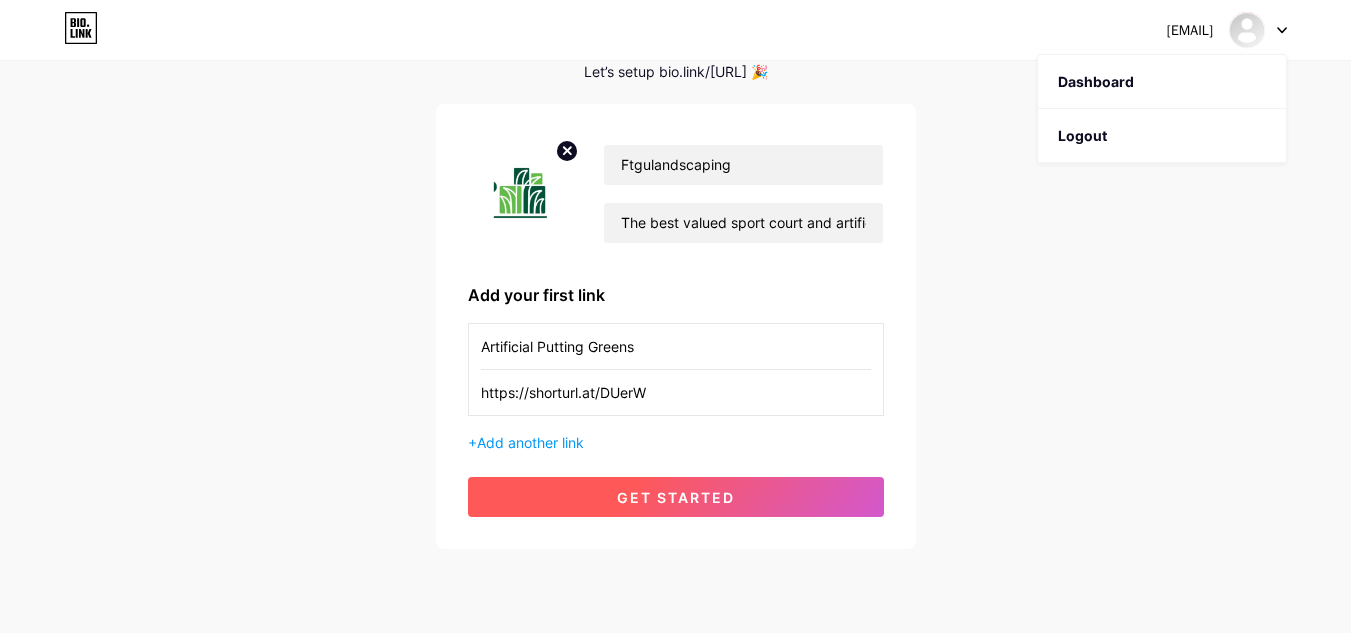 click on "get started" at bounding box center (676, 497) 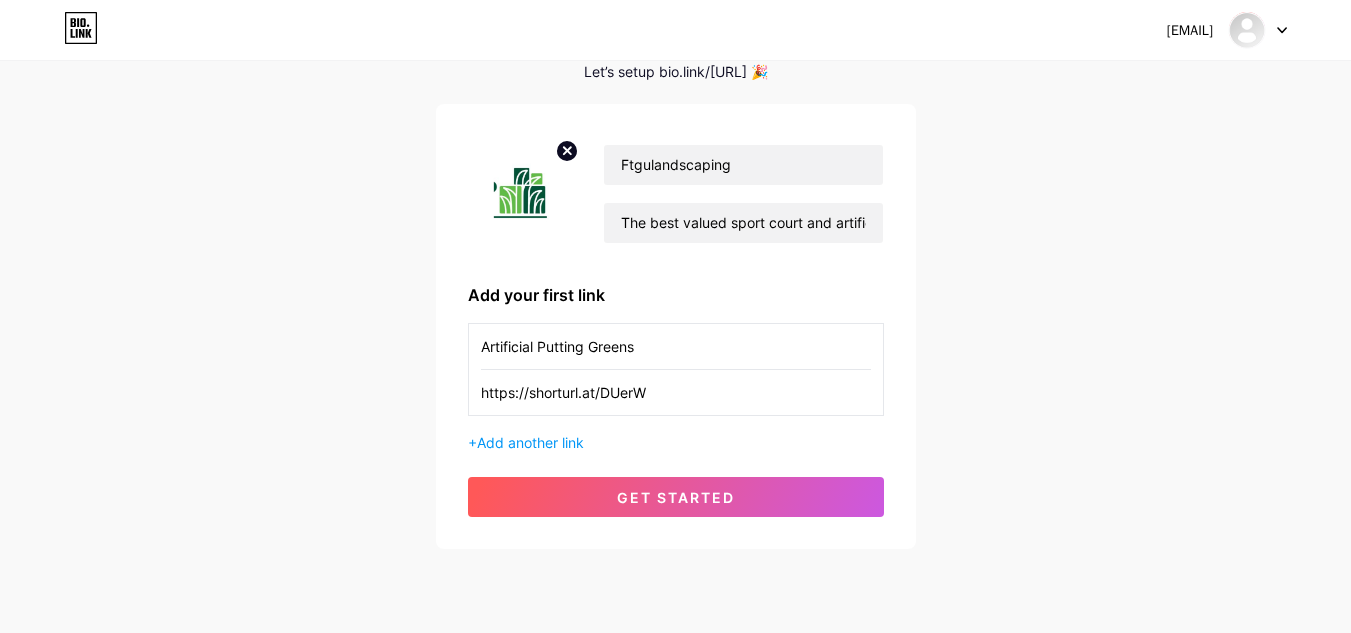 click on "Let’s setup bio.link/ftgulandscaping 🎉" at bounding box center (676, 72) 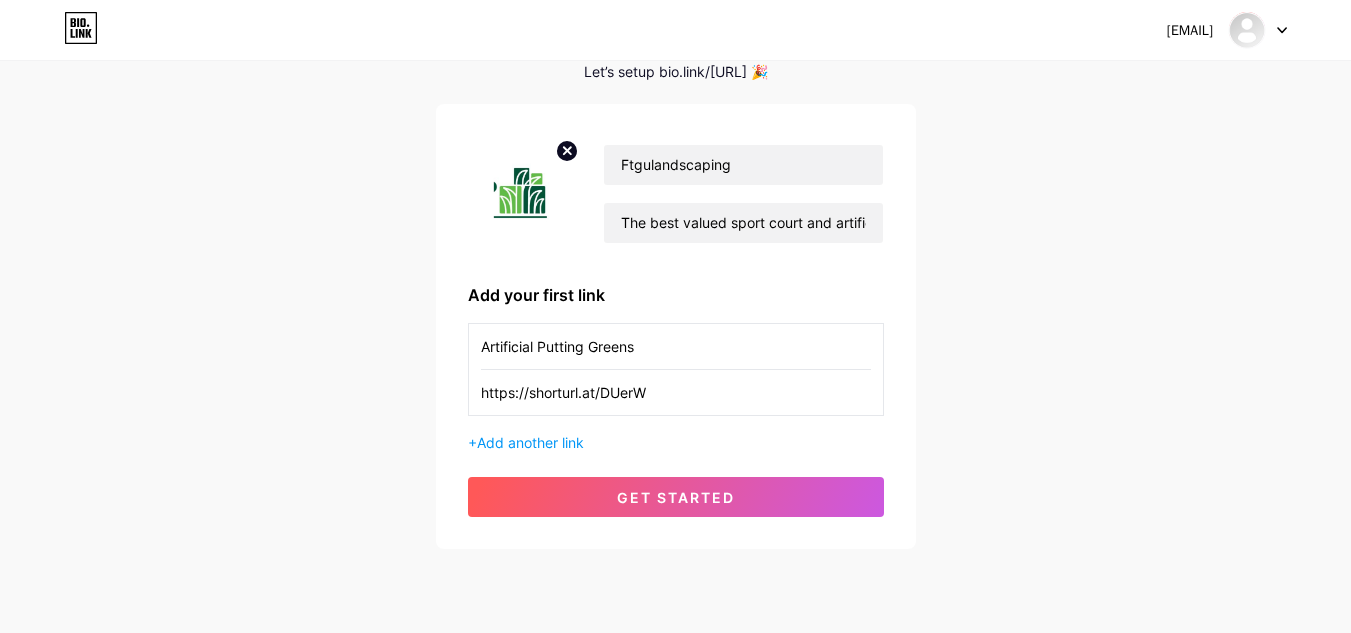 click on "Let’s setup bio.link/ftgulandscaping 🎉" at bounding box center (676, 72) 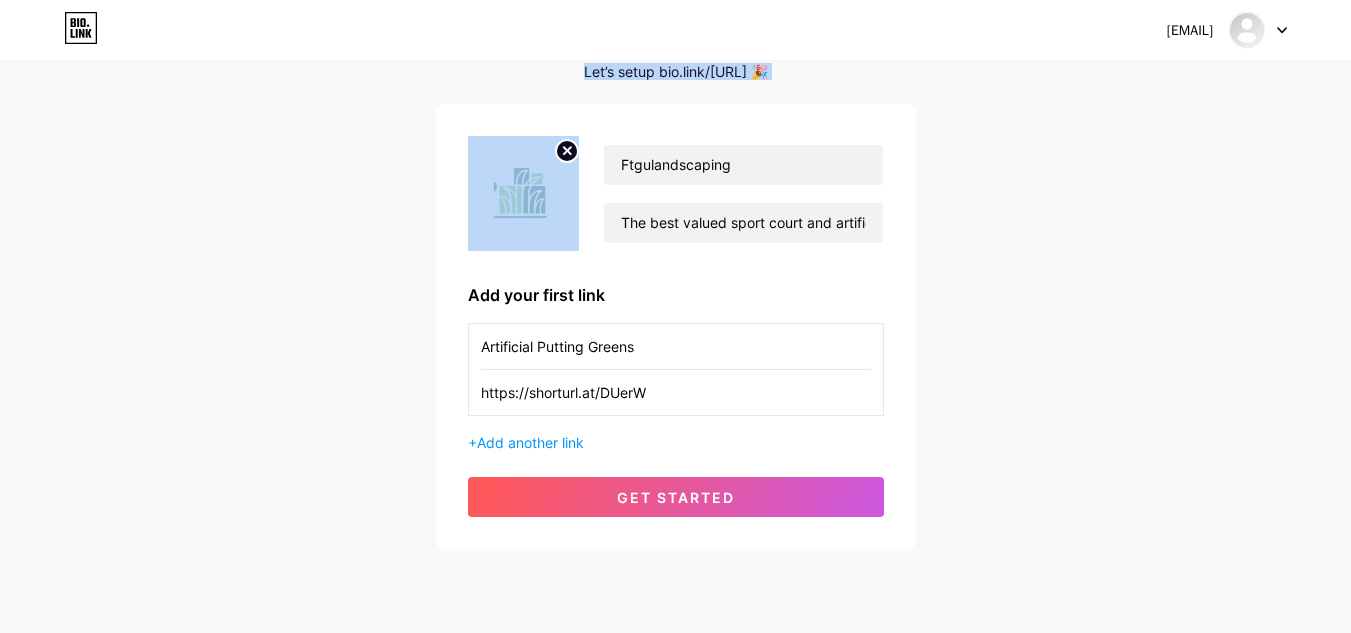 click on "Let’s setup bio.link/ftgulandscaping 🎉" at bounding box center [676, 72] 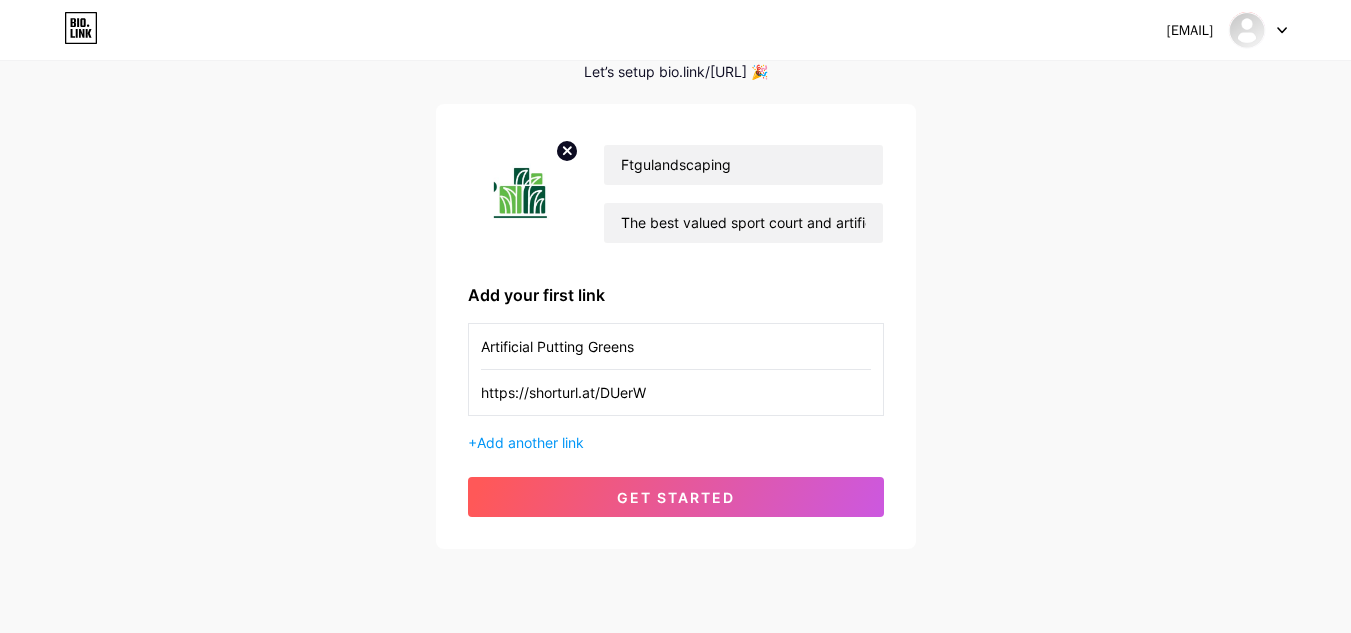 click on "Setup your page   Let’s setup bio.link/ftgulandscaping 🎉               Ftgulandscaping     The best valued sport court and artificial grass installers around. Pickleball, golf, pet turf, etc     Add your first link   Artificial Putting Greens   https://shorturl.at/DUerW
+  Add another link     get started" at bounding box center [676, 288] 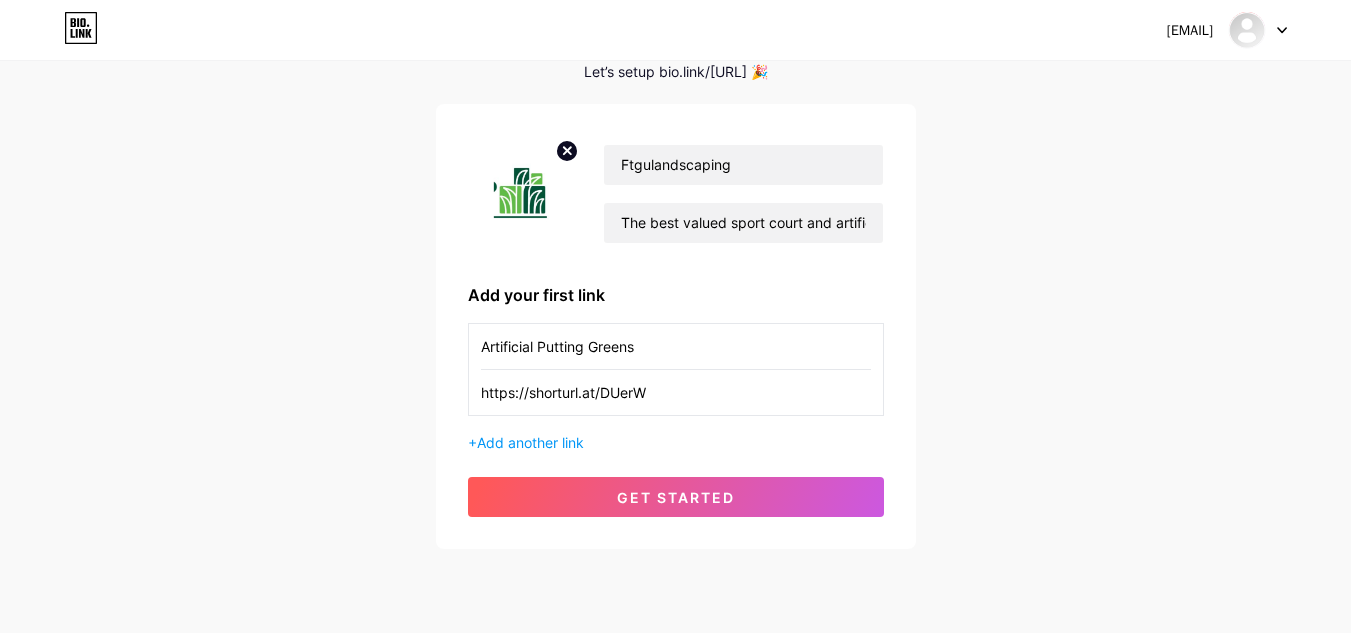 drag, startPoint x: 624, startPoint y: 72, endPoint x: 780, endPoint y: 76, distance: 156.05127 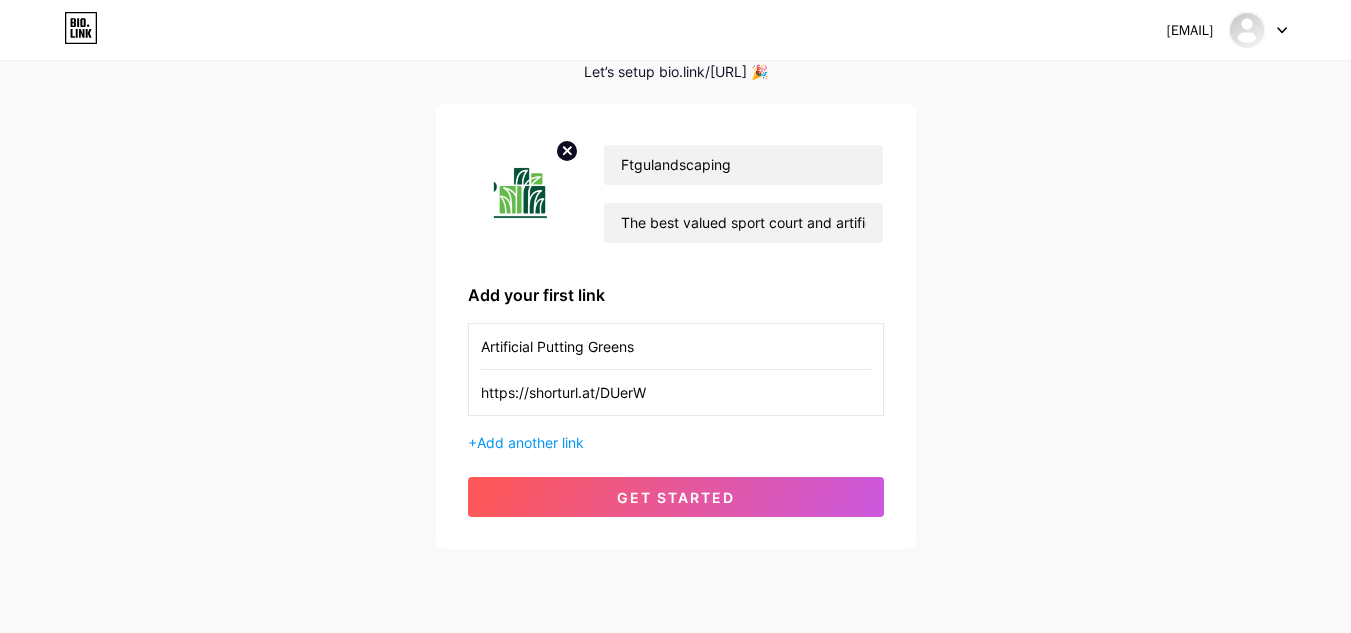 click on "Let’s setup bio.link/ftgulandscaping 🎉" at bounding box center [676, 72] 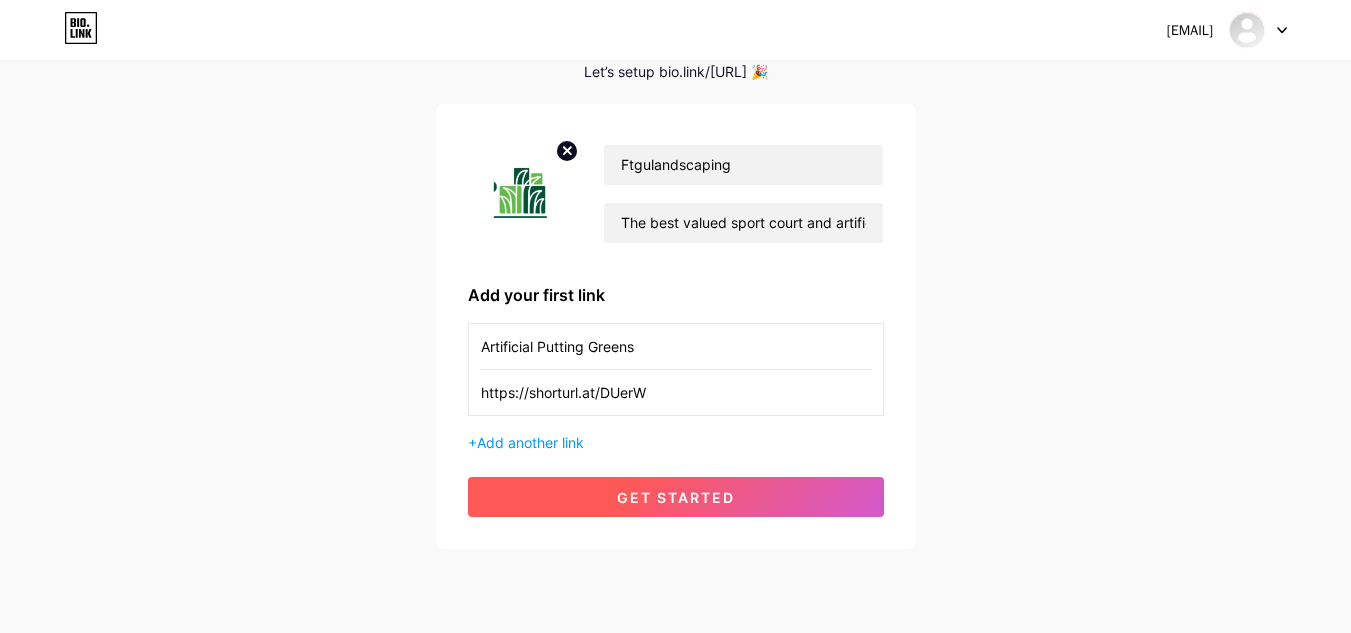 click on "get started" at bounding box center (676, 497) 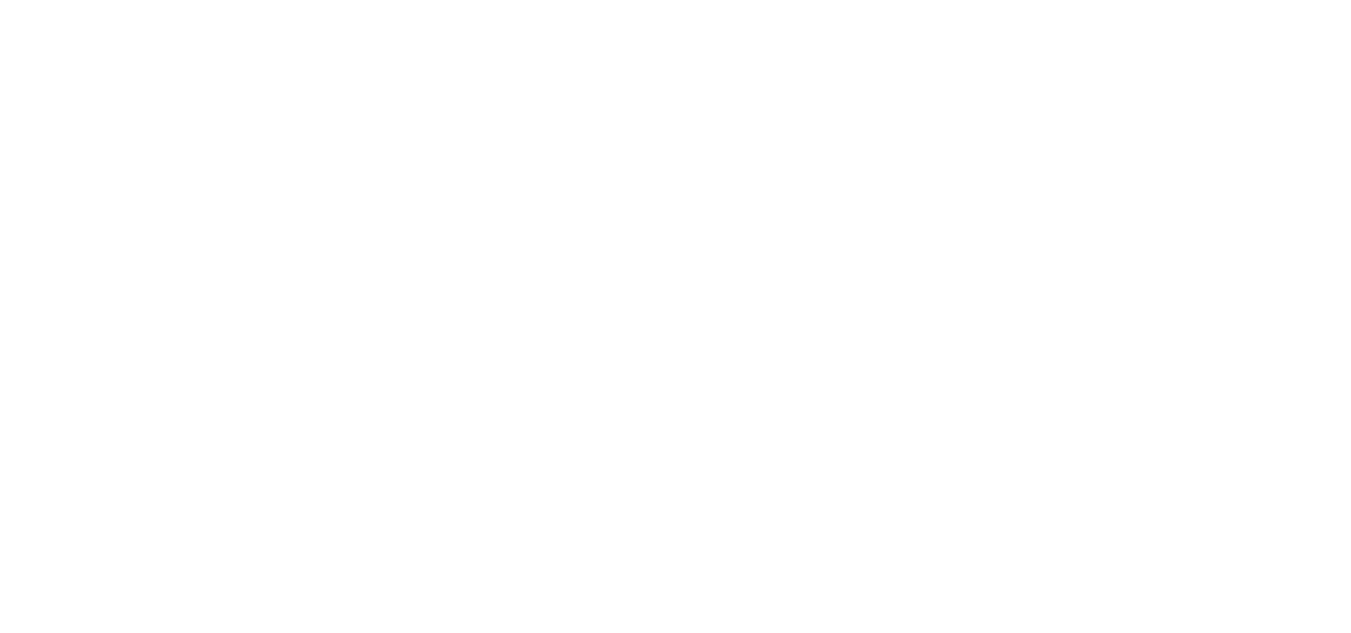 scroll, scrollTop: 0, scrollLeft: 0, axis: both 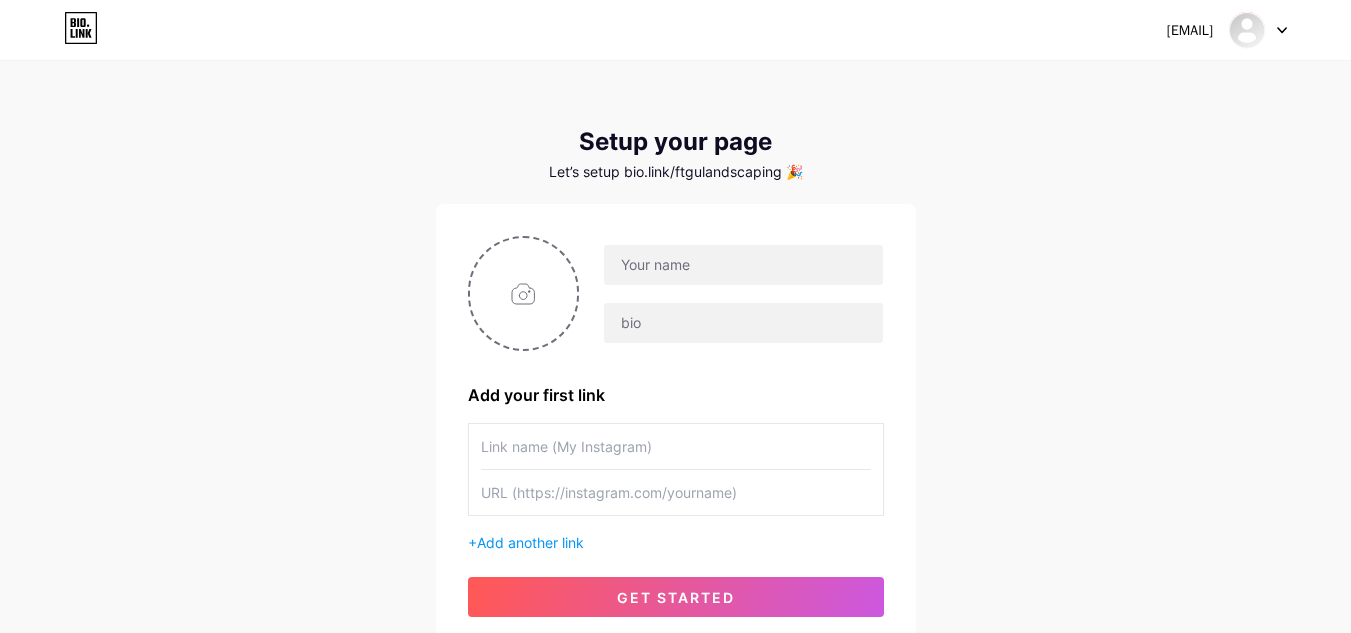 click at bounding box center [1258, 30] 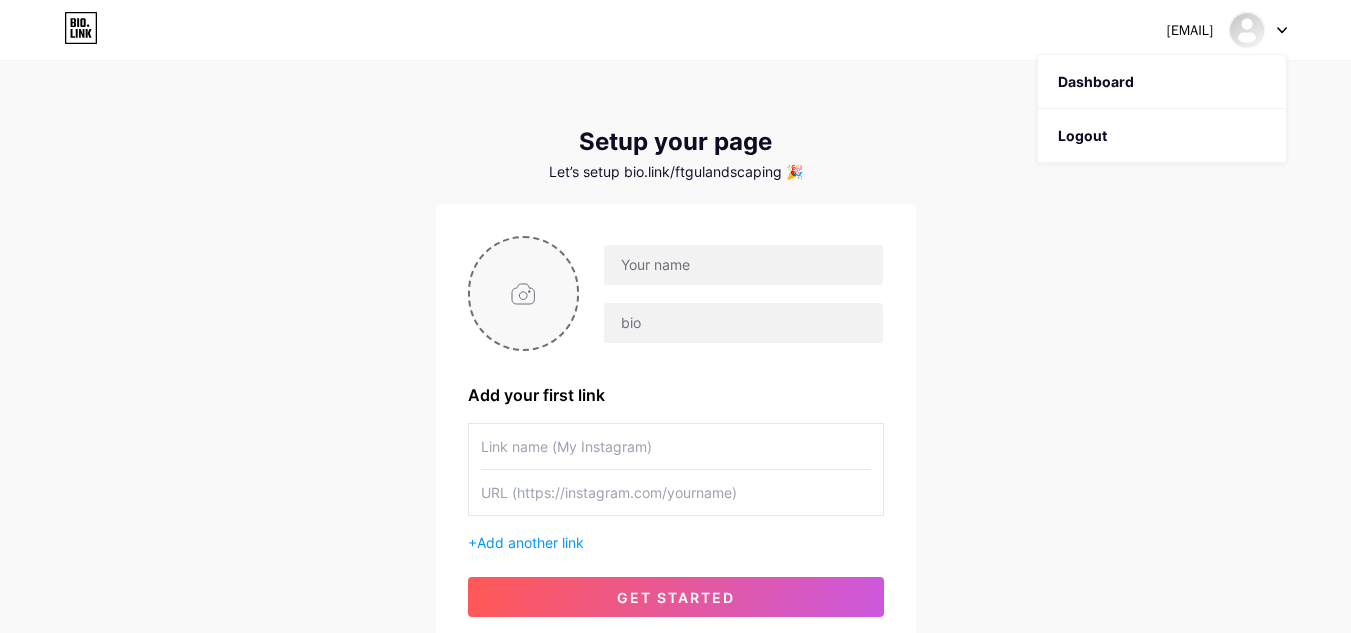 click at bounding box center (524, 293) 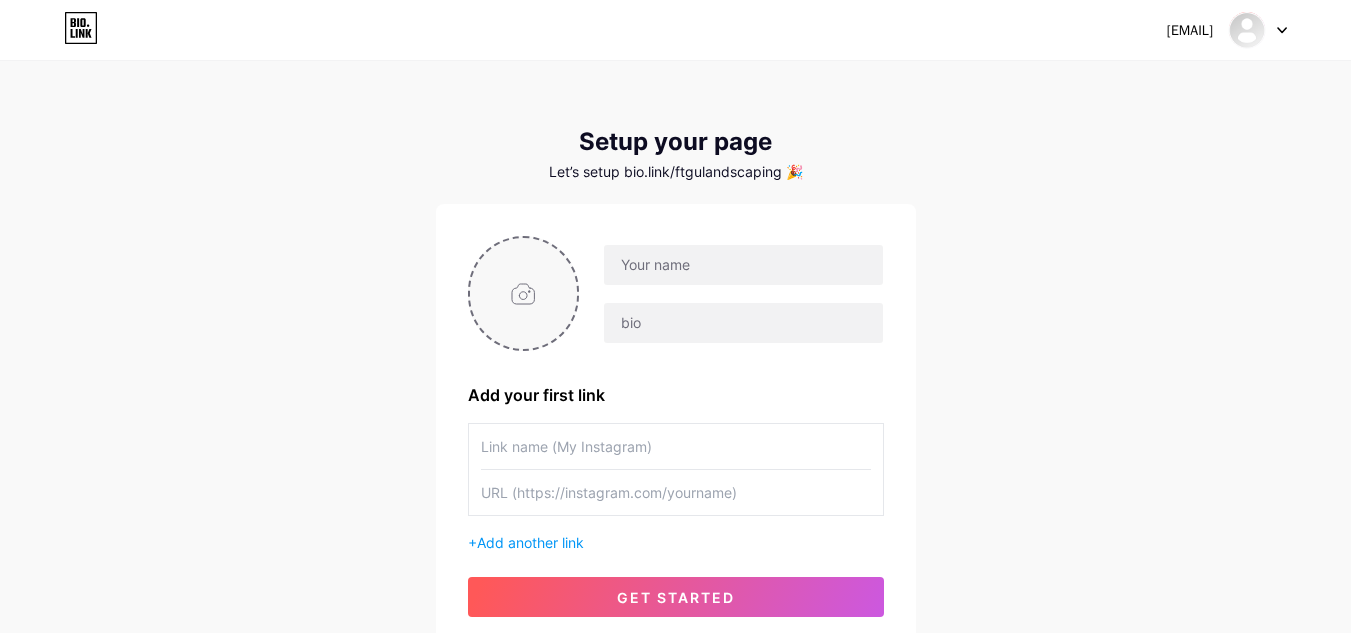 type on "C:\fakepath\200.jpg" 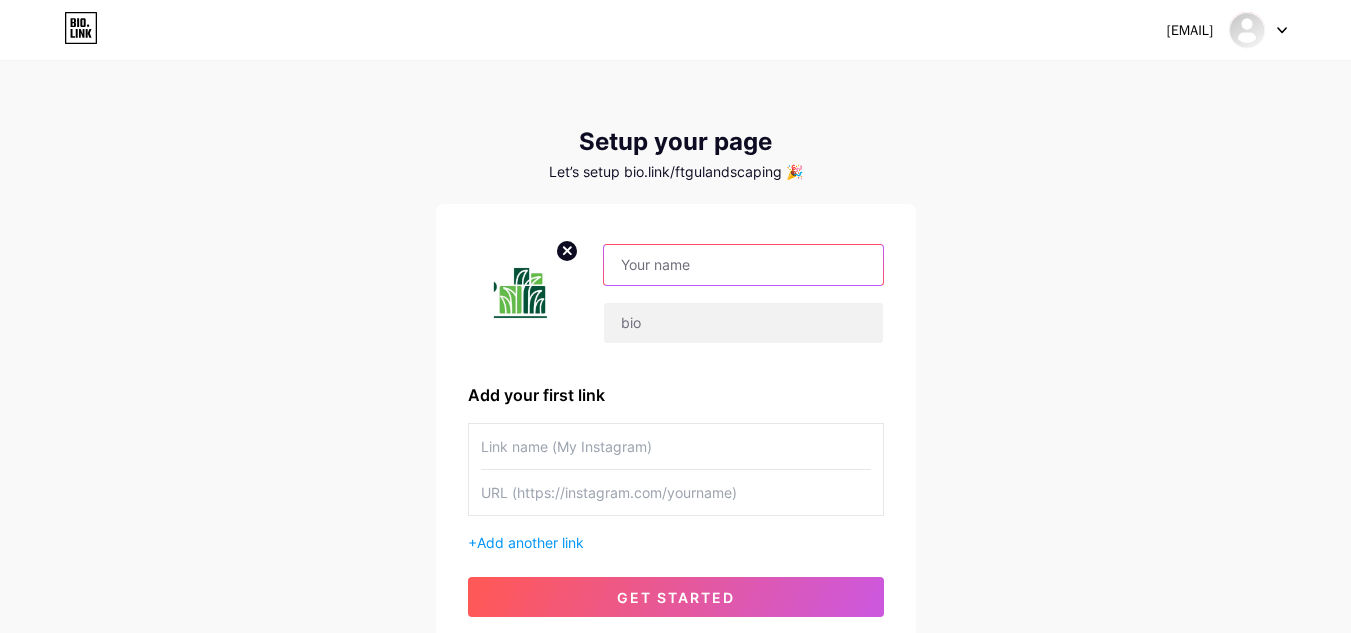 click at bounding box center (743, 265) 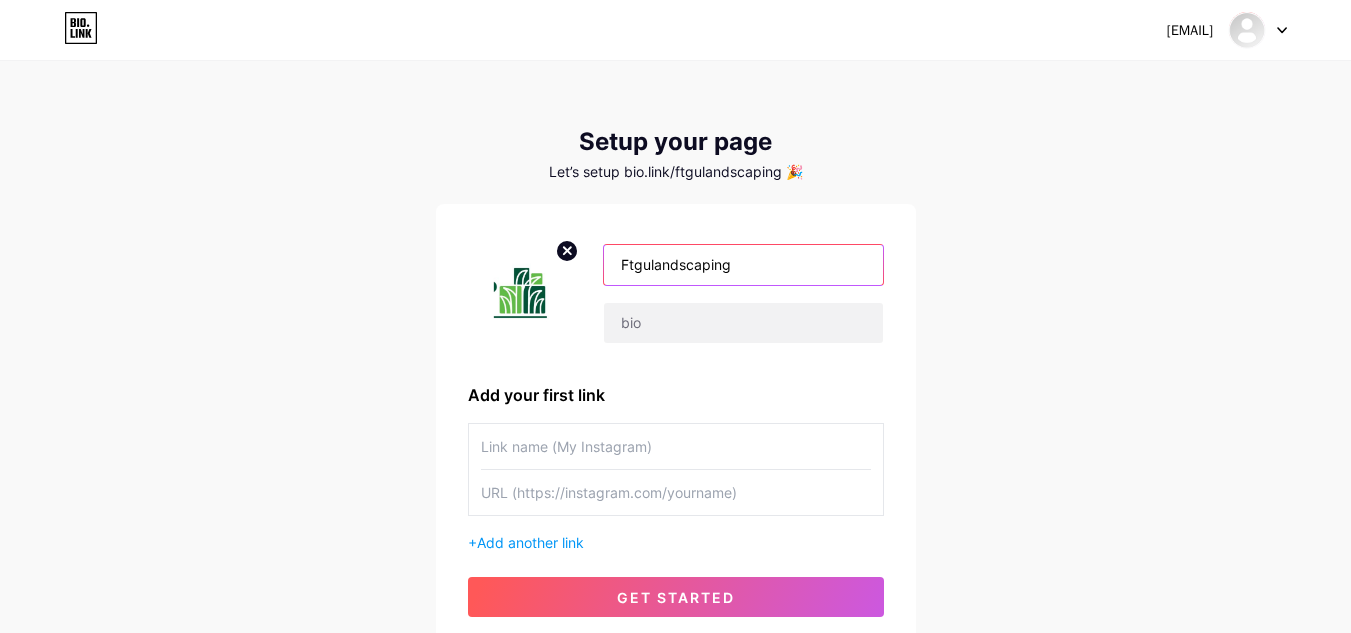 type on "Ftgulandscaping" 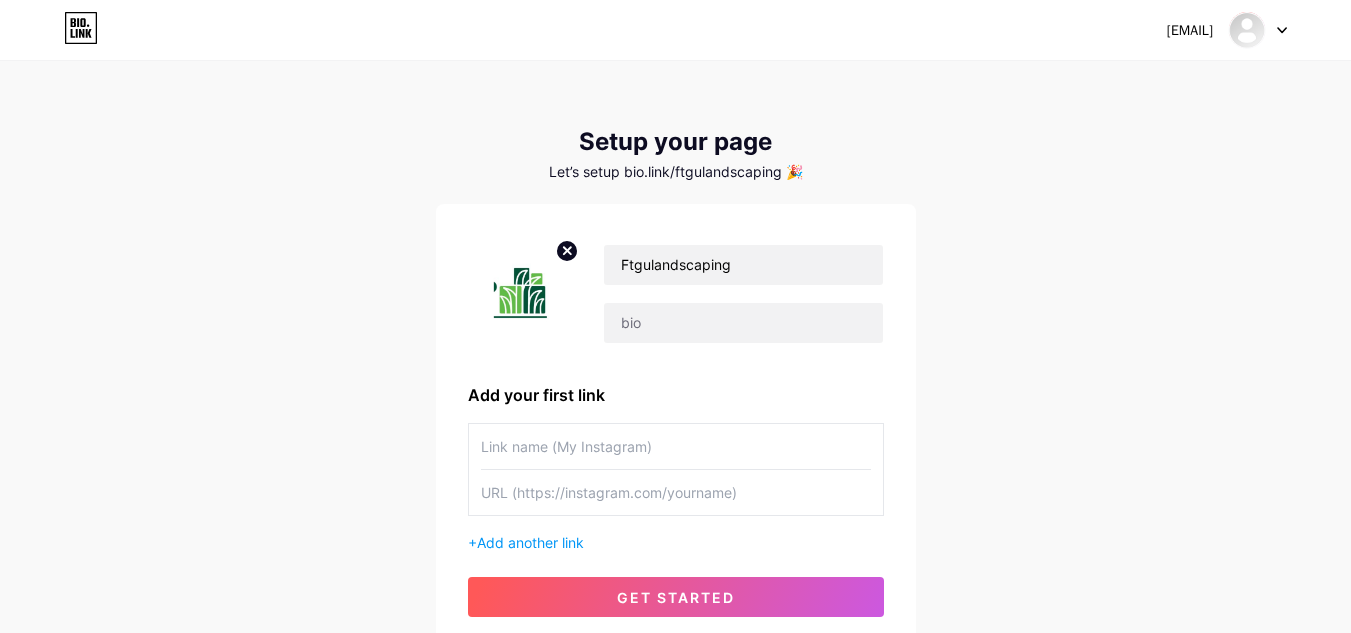 drag, startPoint x: 0, startPoint y: 287, endPoint x: 230, endPoint y: 371, distance: 244.85915 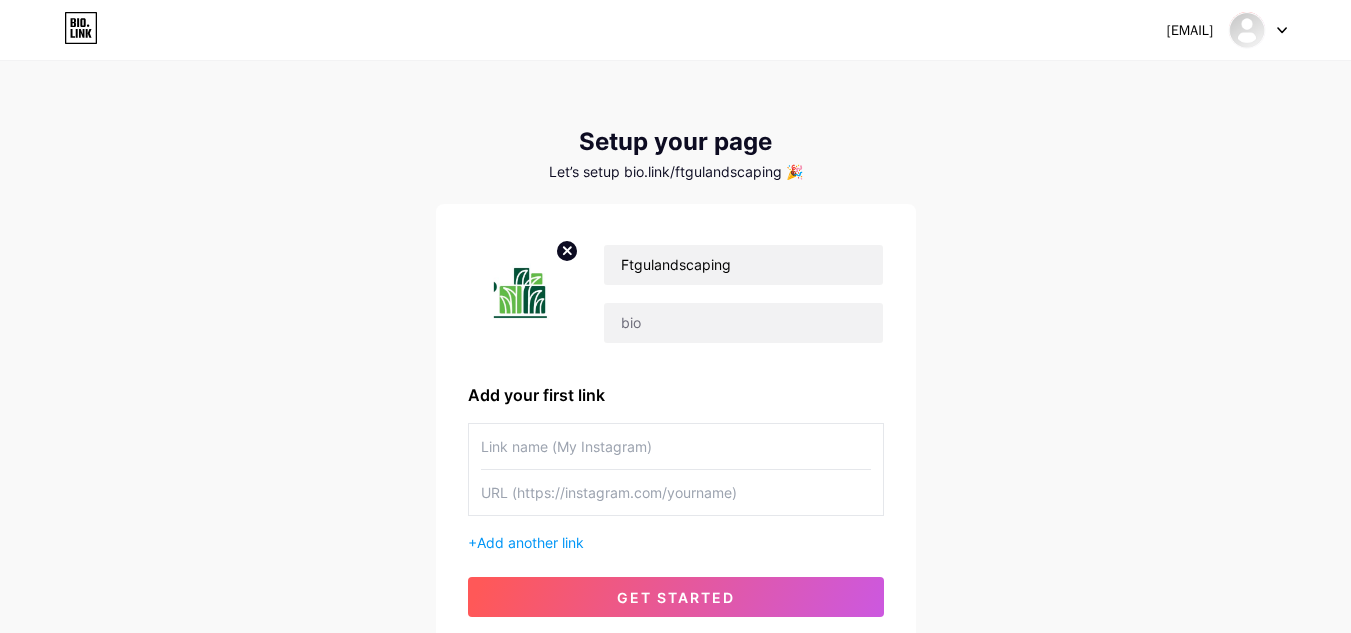 click on "[EMAIL]           Dashboard     Logout   Setup your page   Let’s setup bio.link/[USERNAME] 🎉               [USERNAME]         Add your first link
+  Add another link     get started" at bounding box center [675, 356] 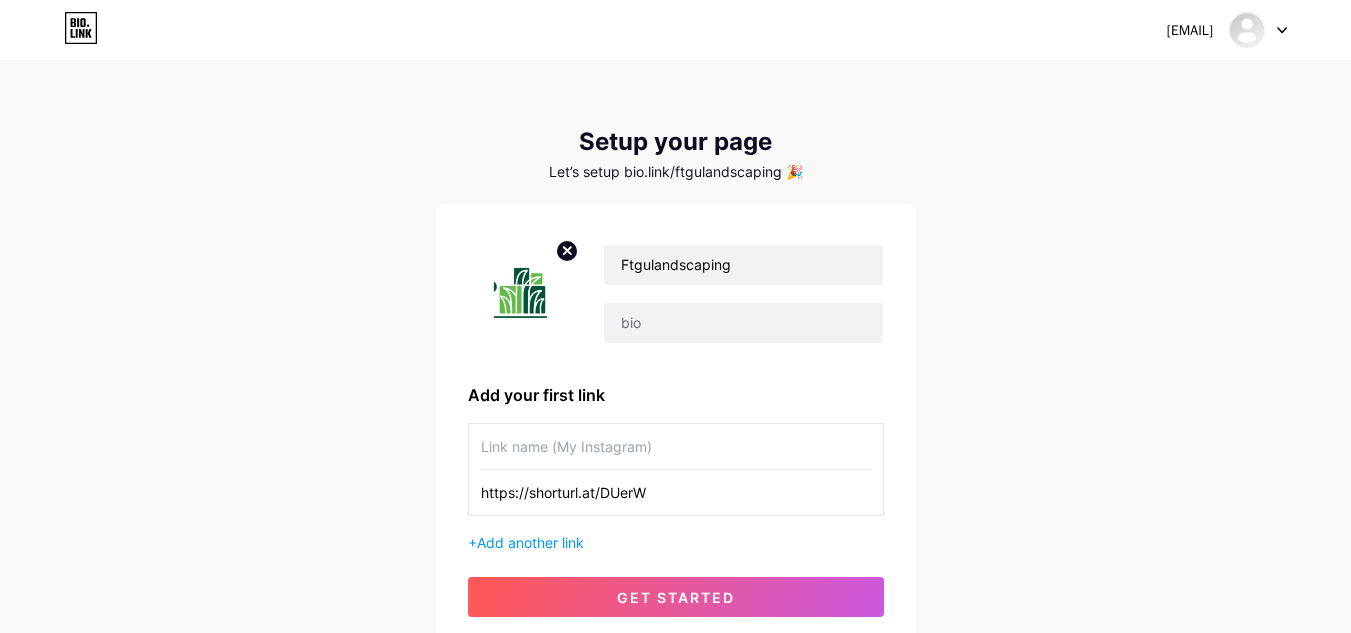 type on "https://shorturl.at/DUerW" 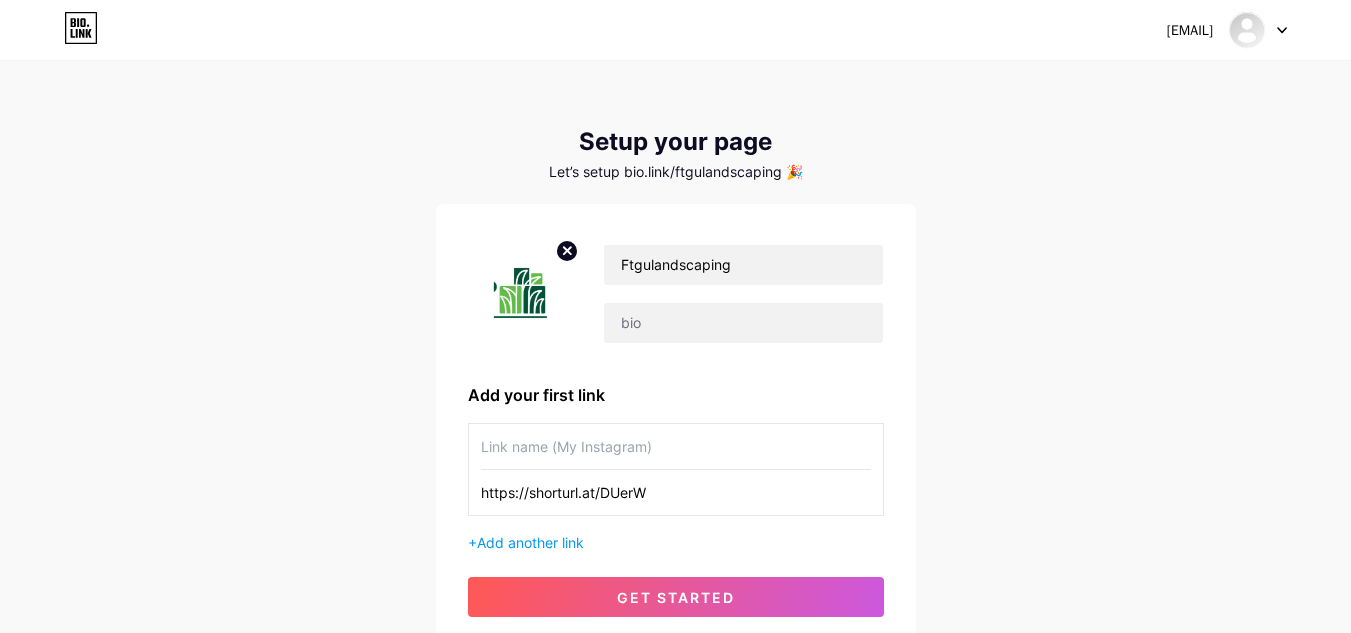 drag, startPoint x: 0, startPoint y: 363, endPoint x: 519, endPoint y: 493, distance: 535.0336 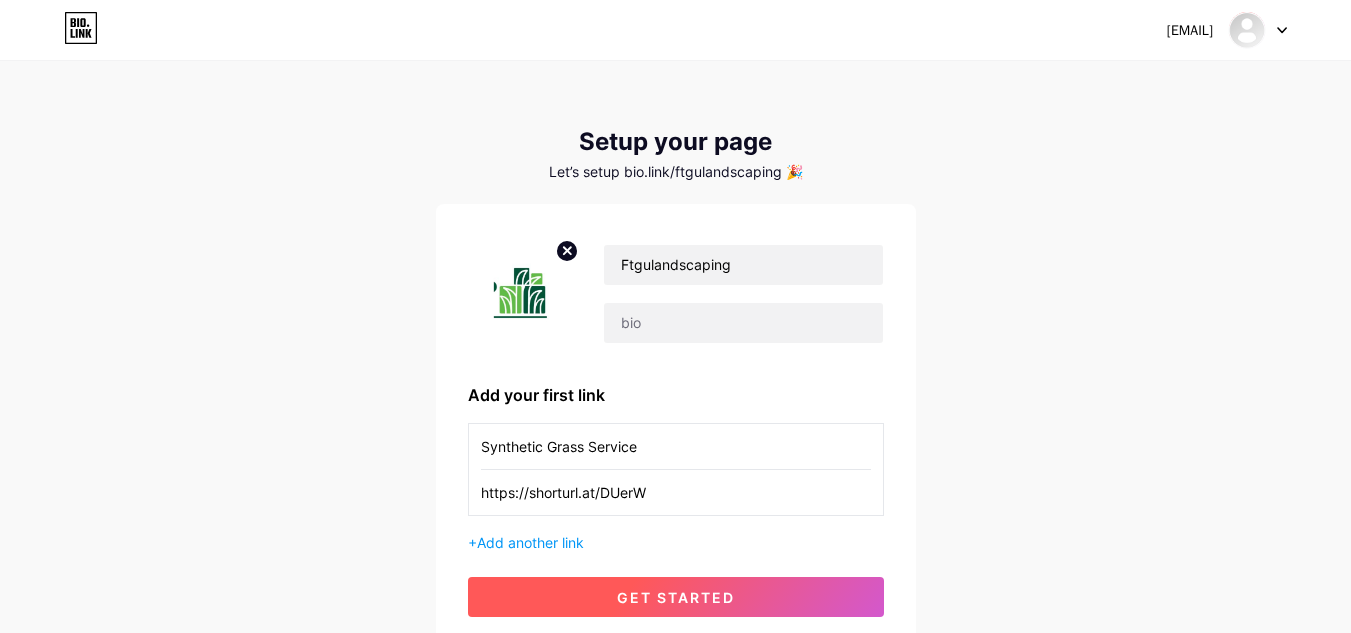 type on "Synthetic Grass Service" 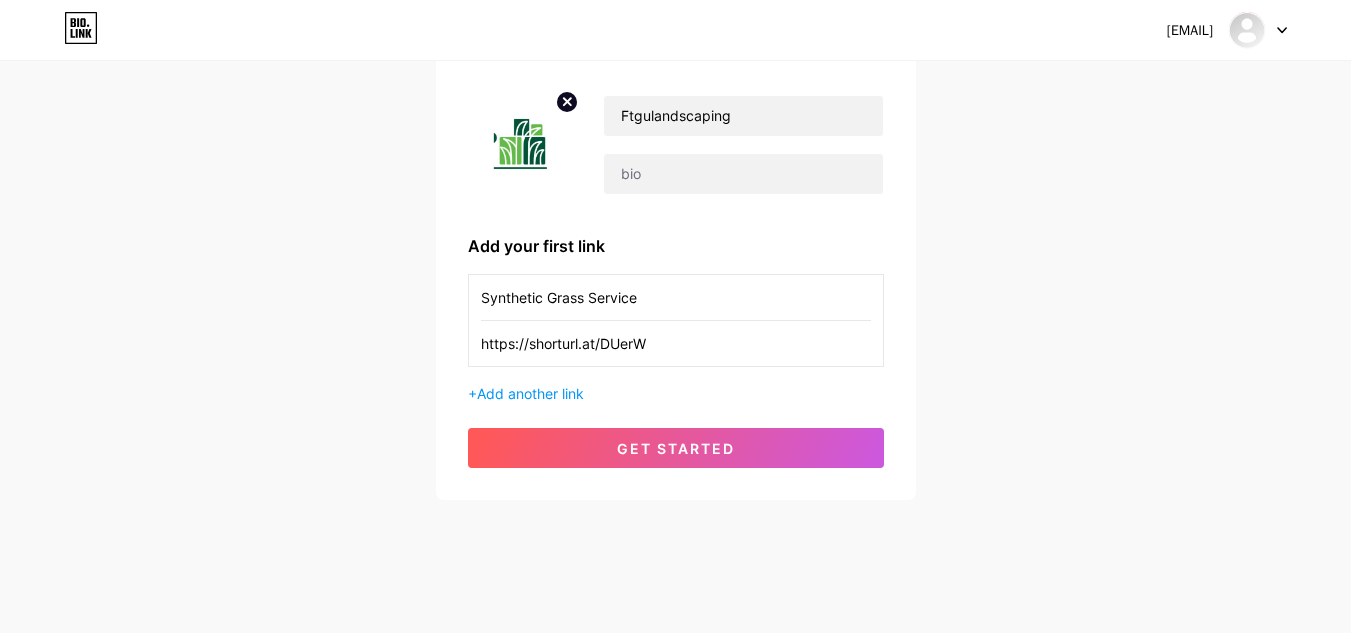 scroll, scrollTop: 160, scrollLeft: 0, axis: vertical 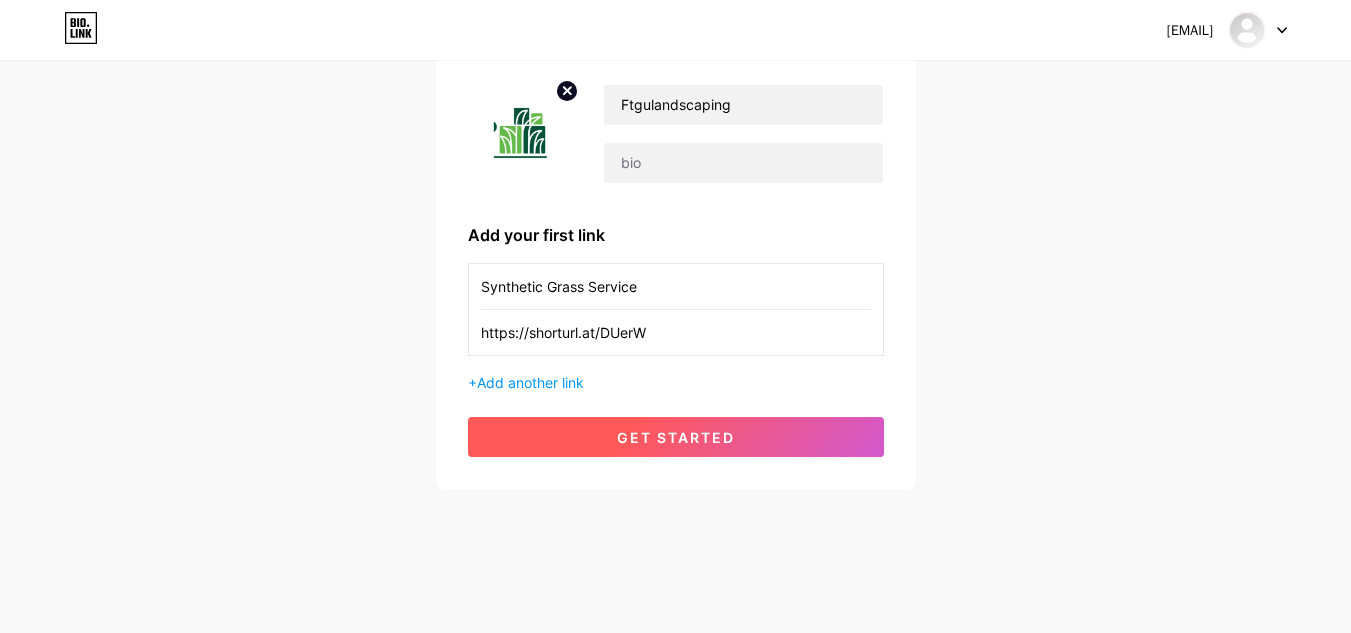 click on "get started" at bounding box center [676, 437] 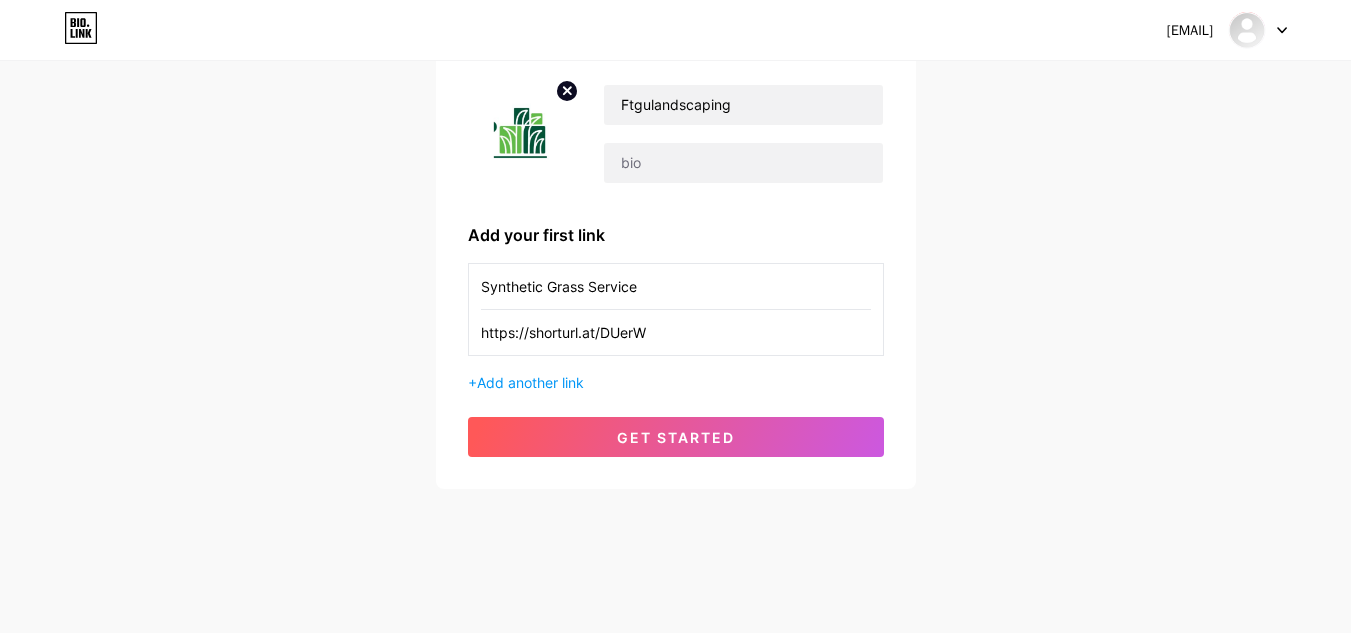 drag, startPoint x: 674, startPoint y: 282, endPoint x: 428, endPoint y: 268, distance: 246.39806 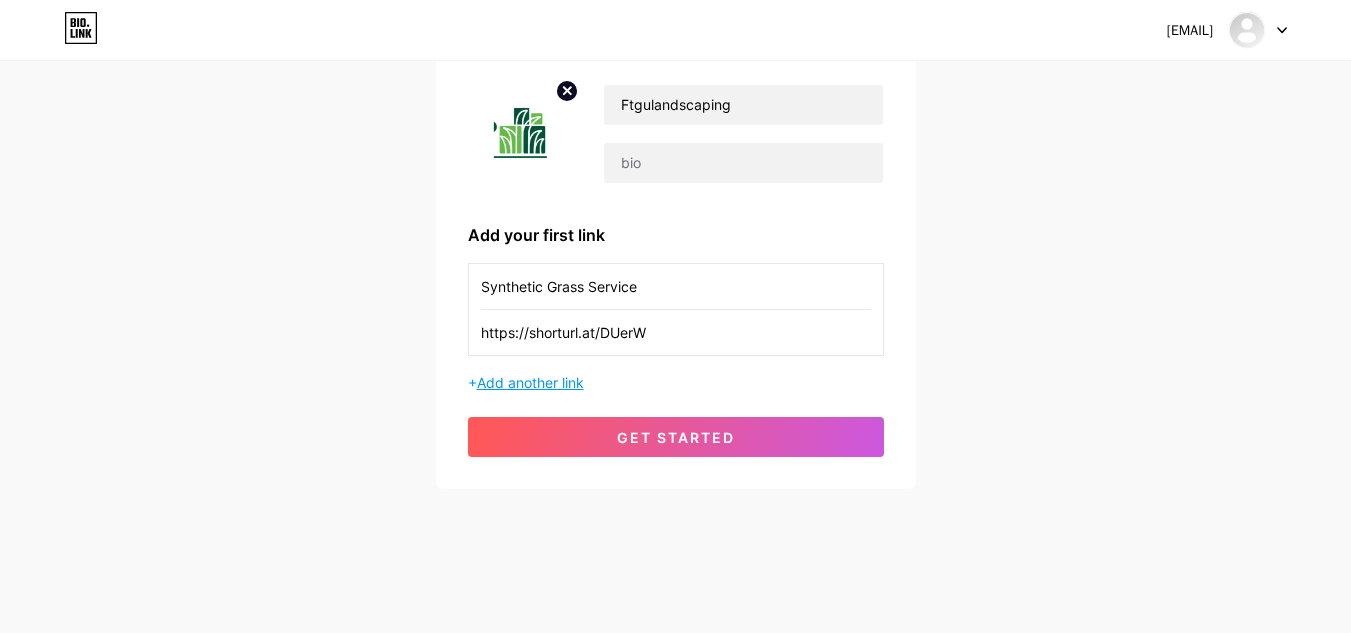 click on "Add another link" at bounding box center (530, 382) 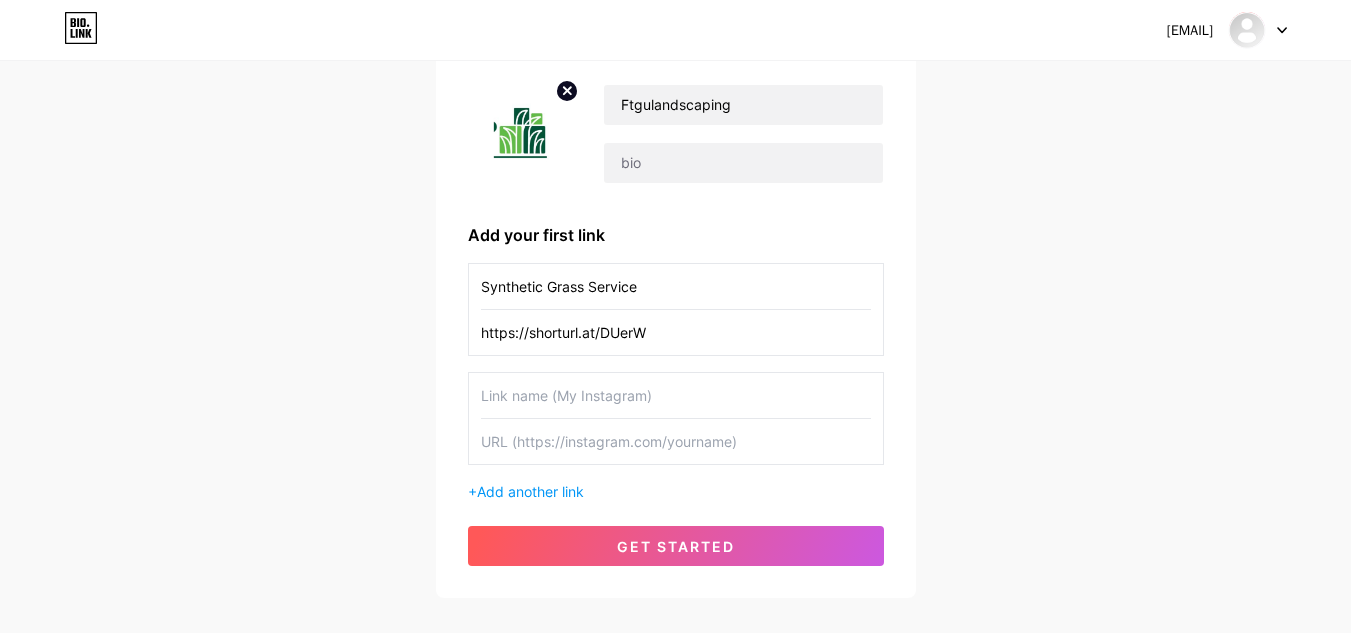 drag, startPoint x: 600, startPoint y: 327, endPoint x: 444, endPoint y: 325, distance: 156.01282 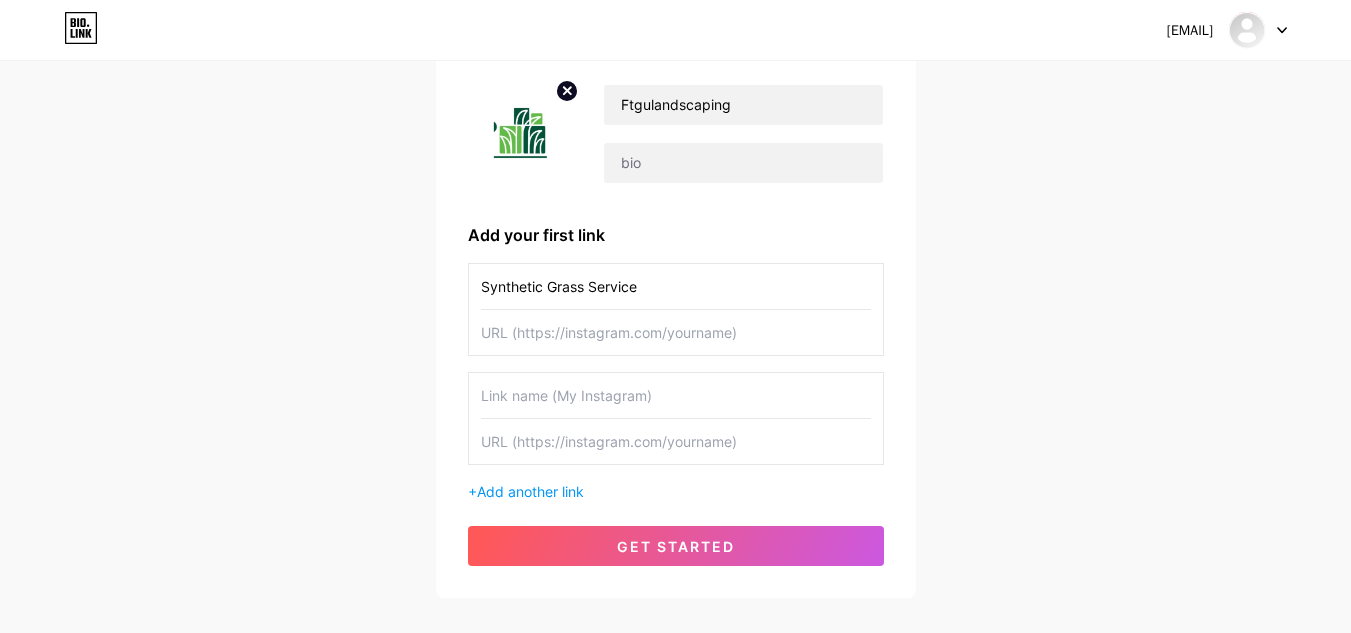 type 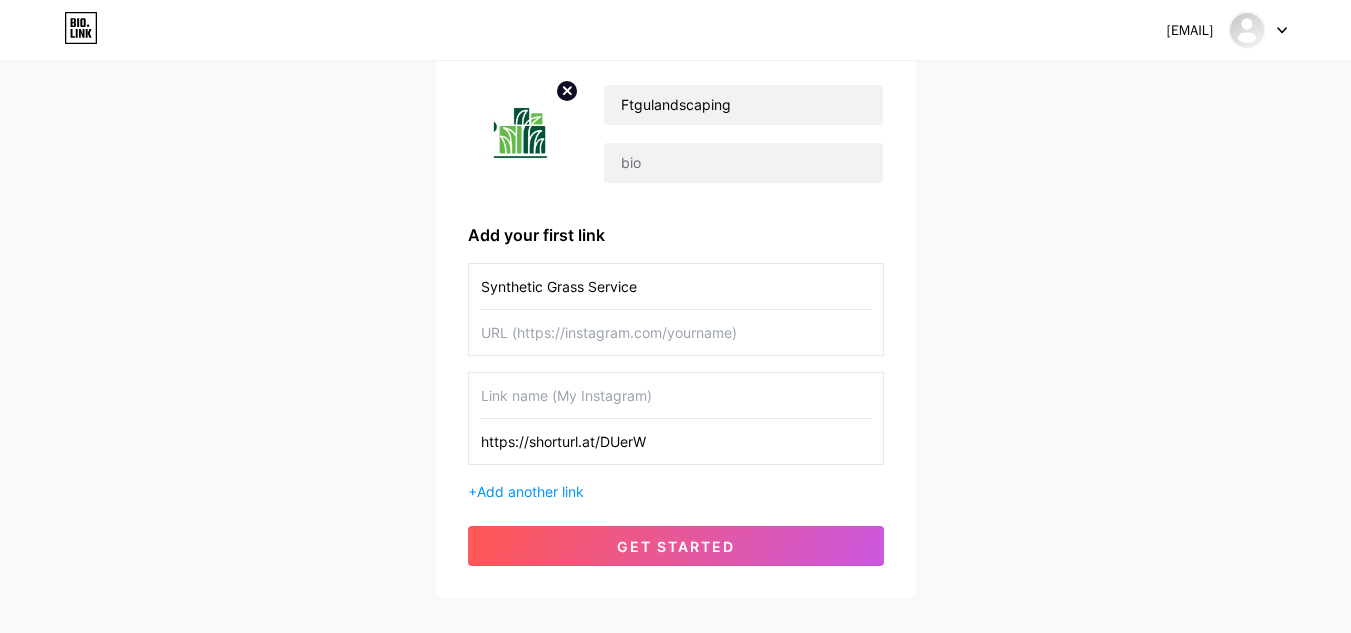 type on "https://shorturl.at/DUerW" 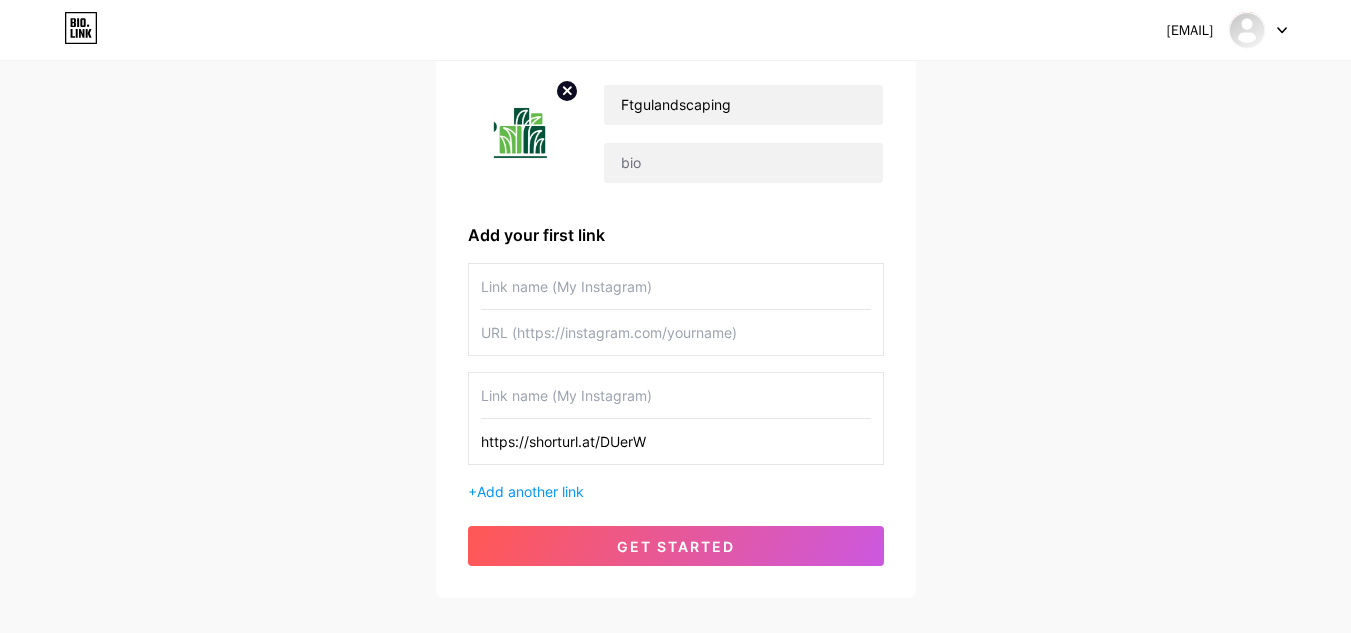 type 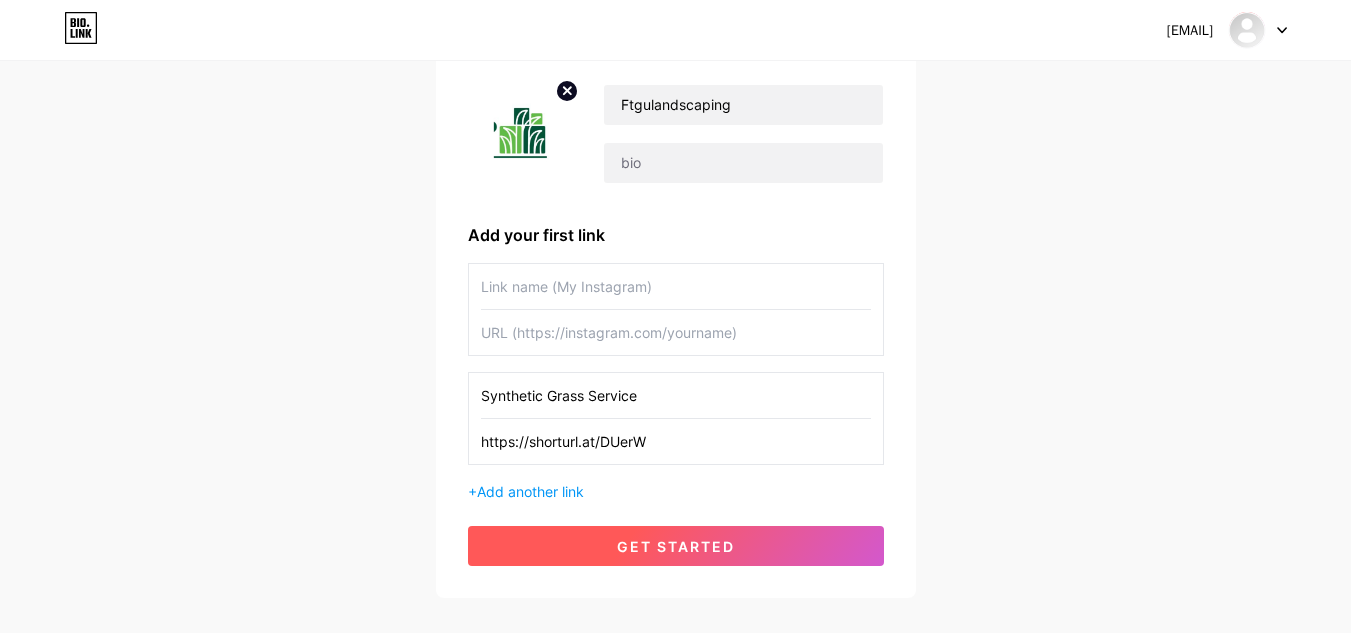 type on "Synthetic Grass Service" 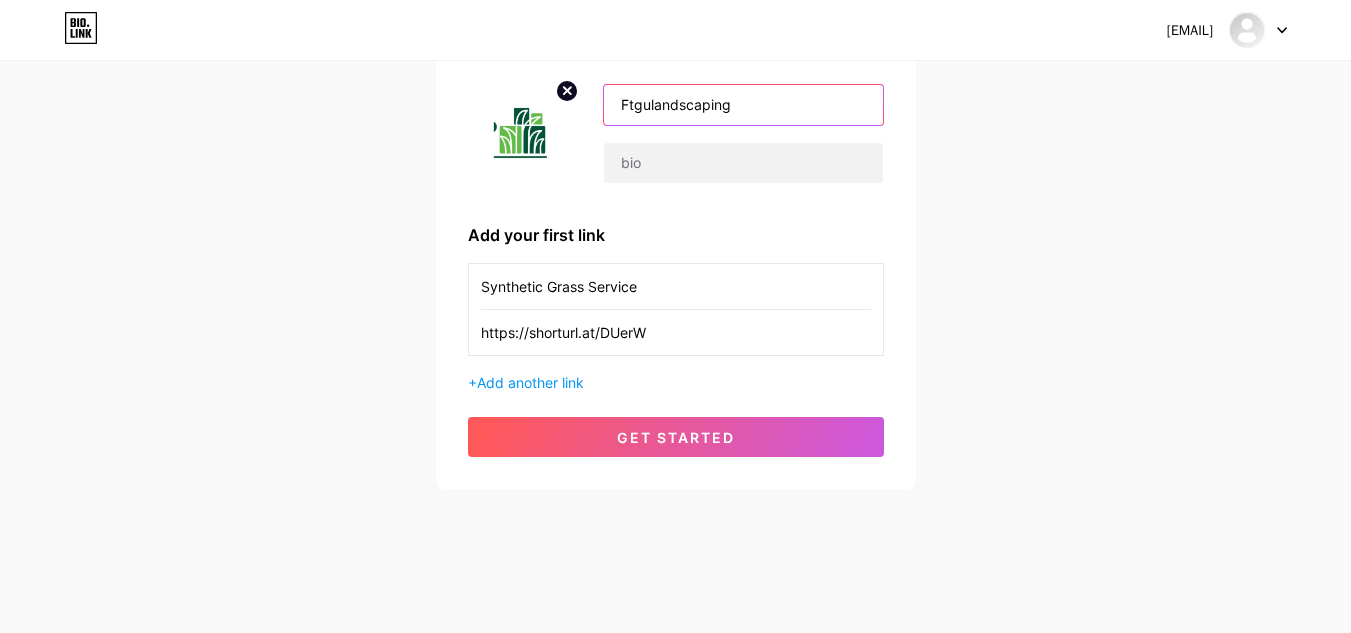 click on "Ftgulandscaping" at bounding box center [743, 105] 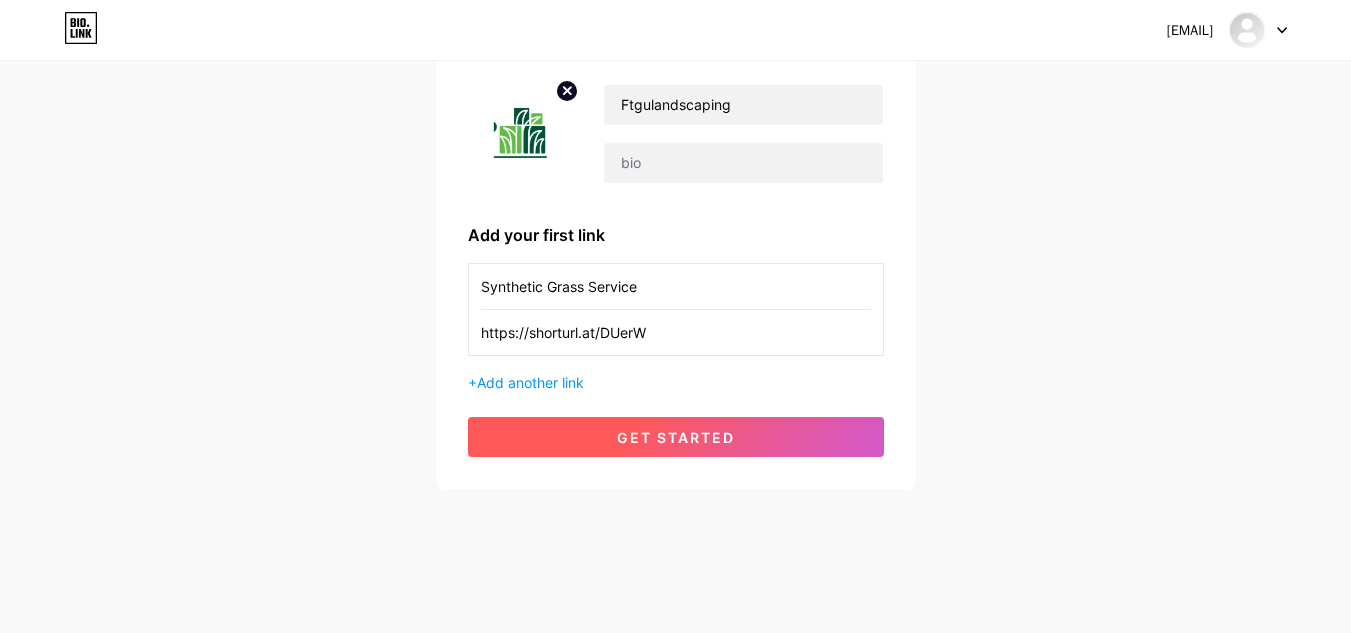 click on "get started" at bounding box center [676, 437] 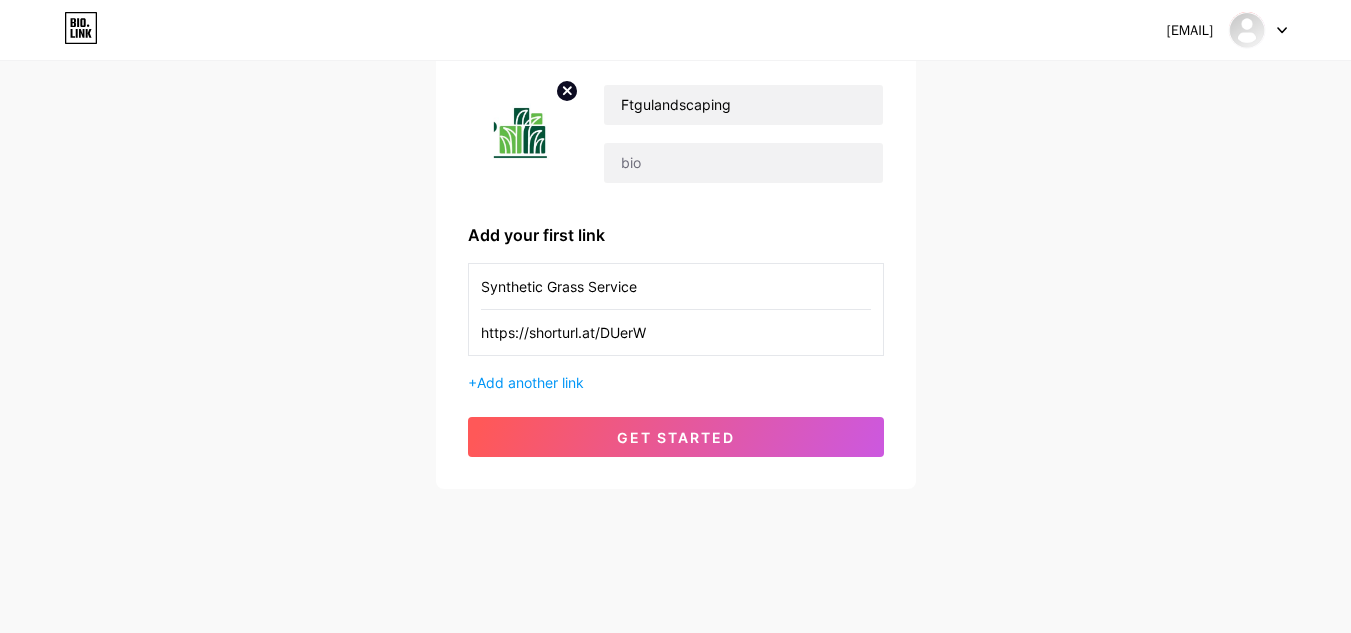 click at bounding box center (1282, 30) 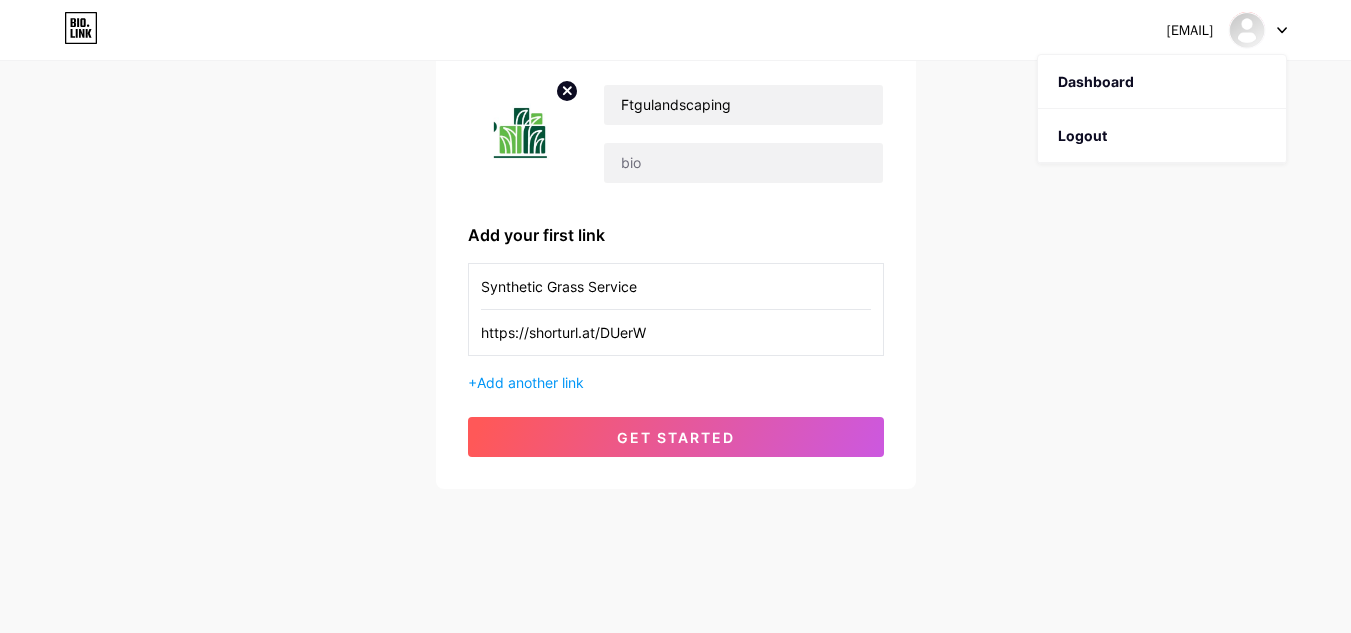 click on "sodandlandscaping07@gmail.com           Dashboard     Logout   Setup your page   Let’s setup bio.link/ftgulandscaping 🎉               Ftgulandscaping         Add your first link   Synthetic Grass Service   https://shorturl.at/DUerW
+  Add another link     get started" at bounding box center (675, 196) 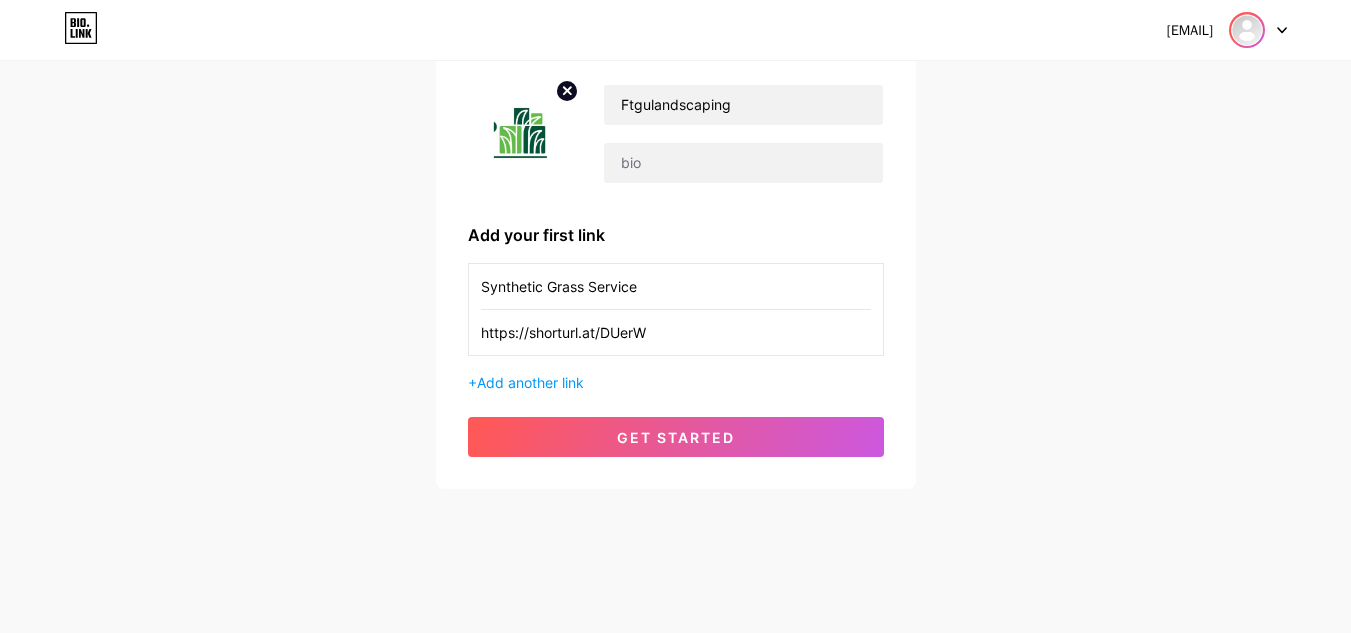 click at bounding box center [1247, 30] 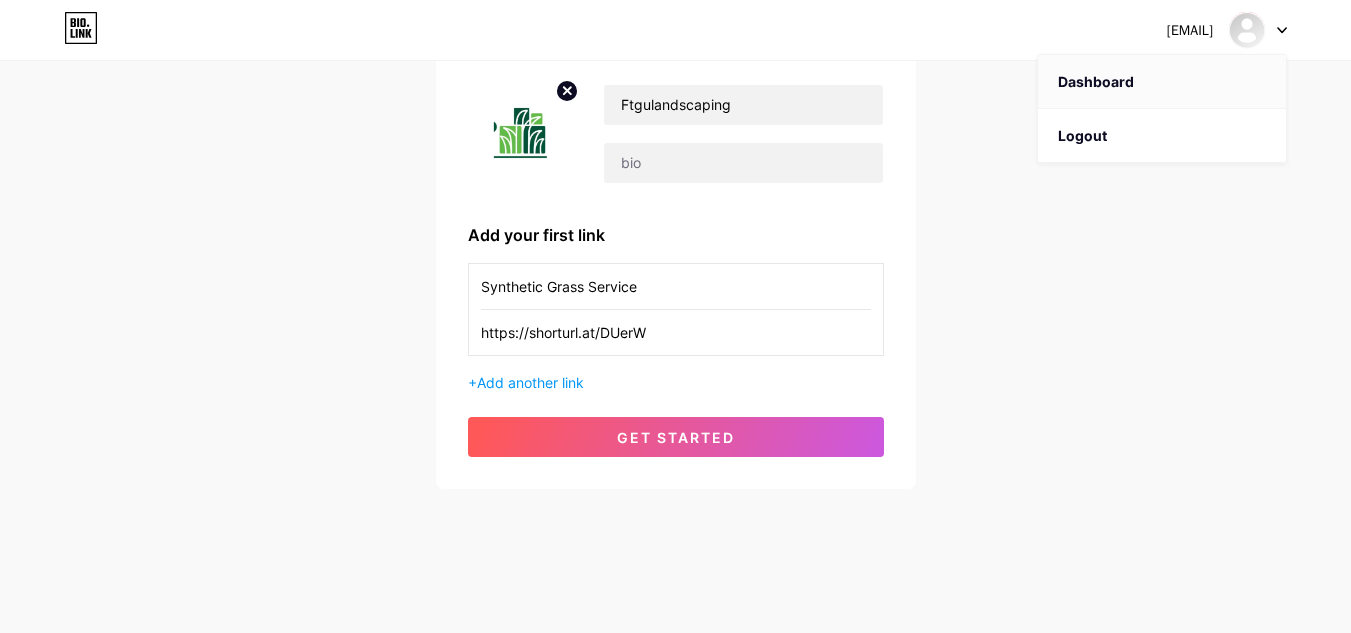 click on "Dashboard" at bounding box center (1162, 82) 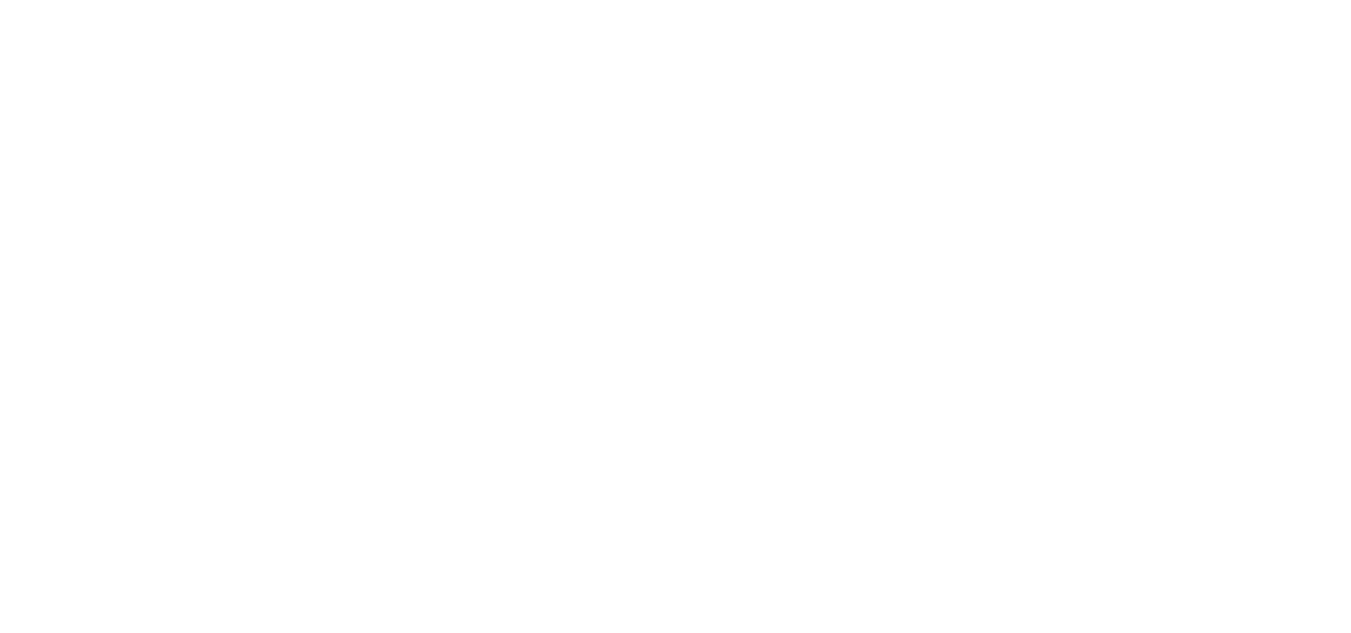 scroll, scrollTop: 0, scrollLeft: 0, axis: both 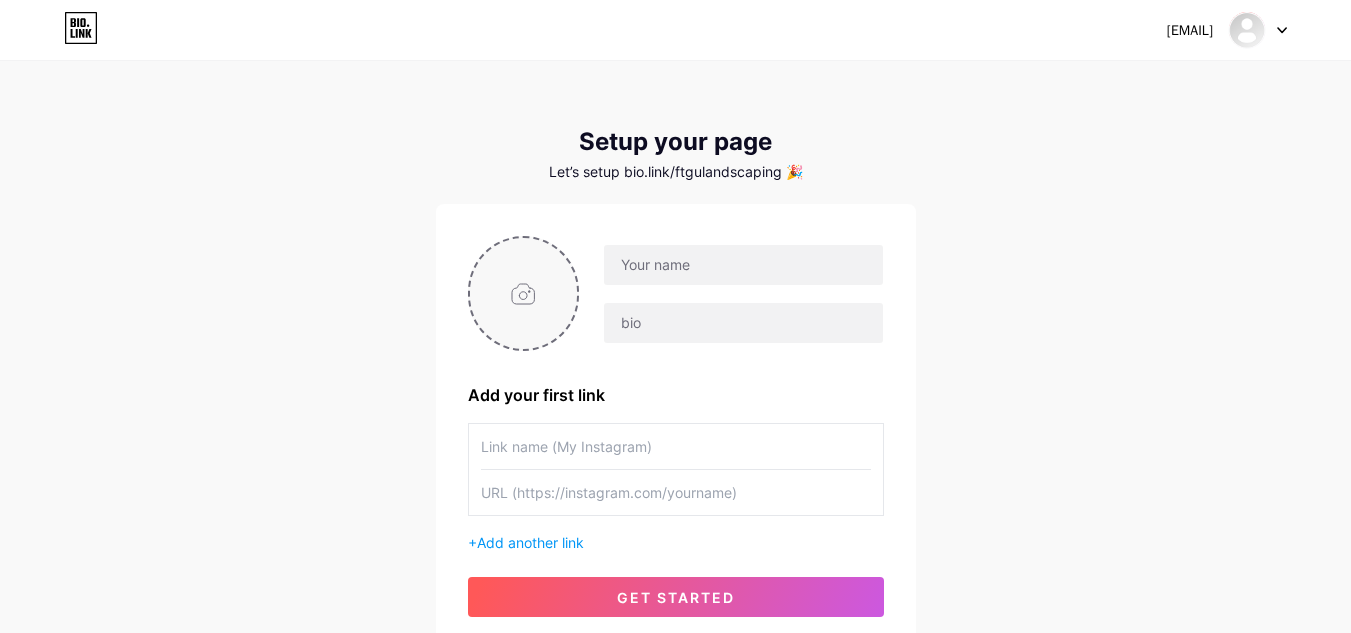click at bounding box center (524, 293) 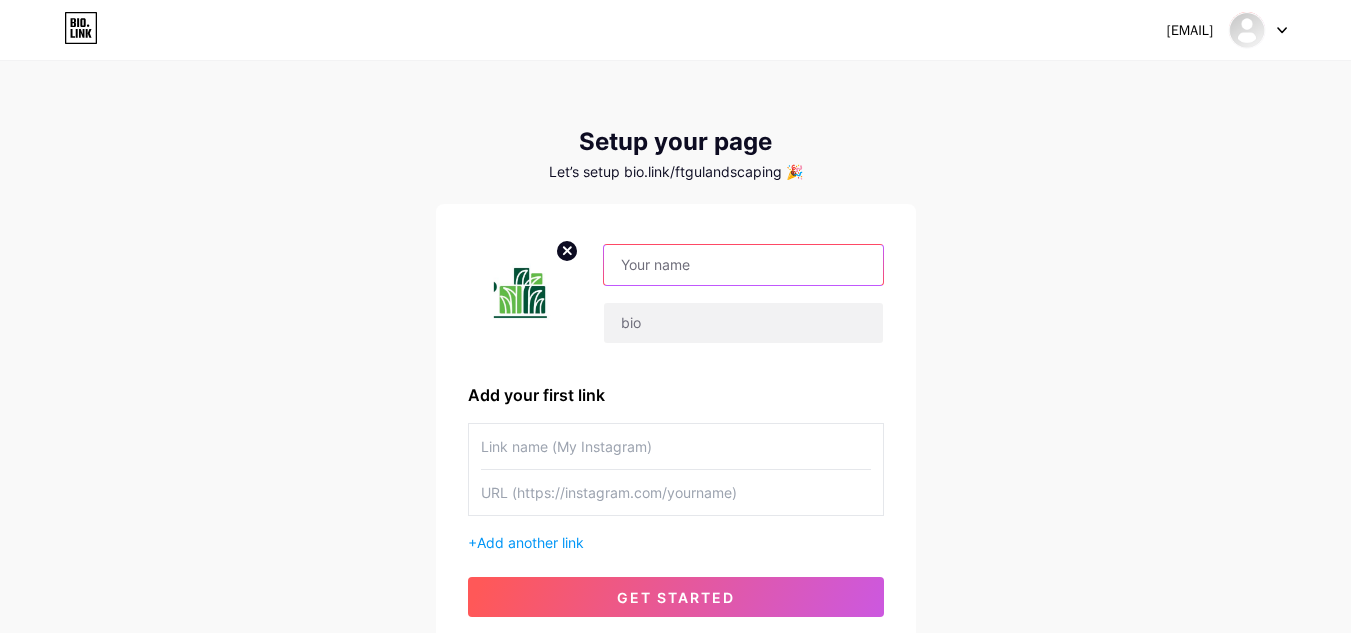 click at bounding box center [743, 265] 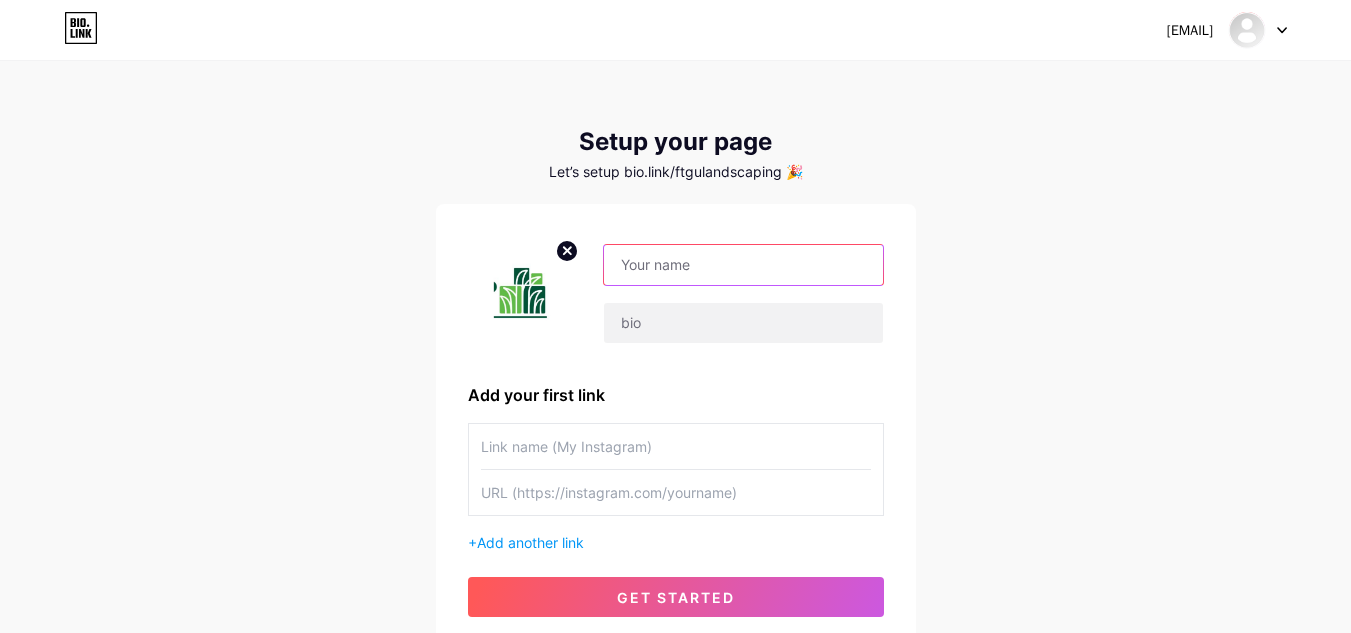 paste on "Ftgulandscaping" 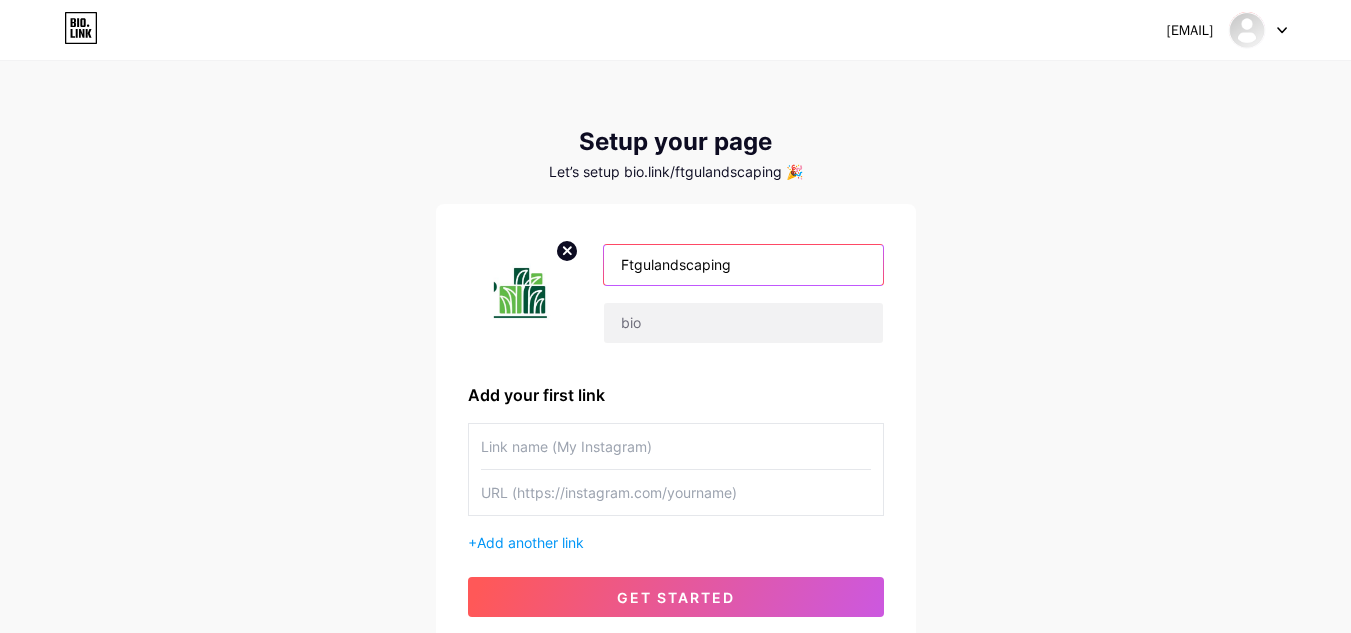 type on "Ftgulandscaping" 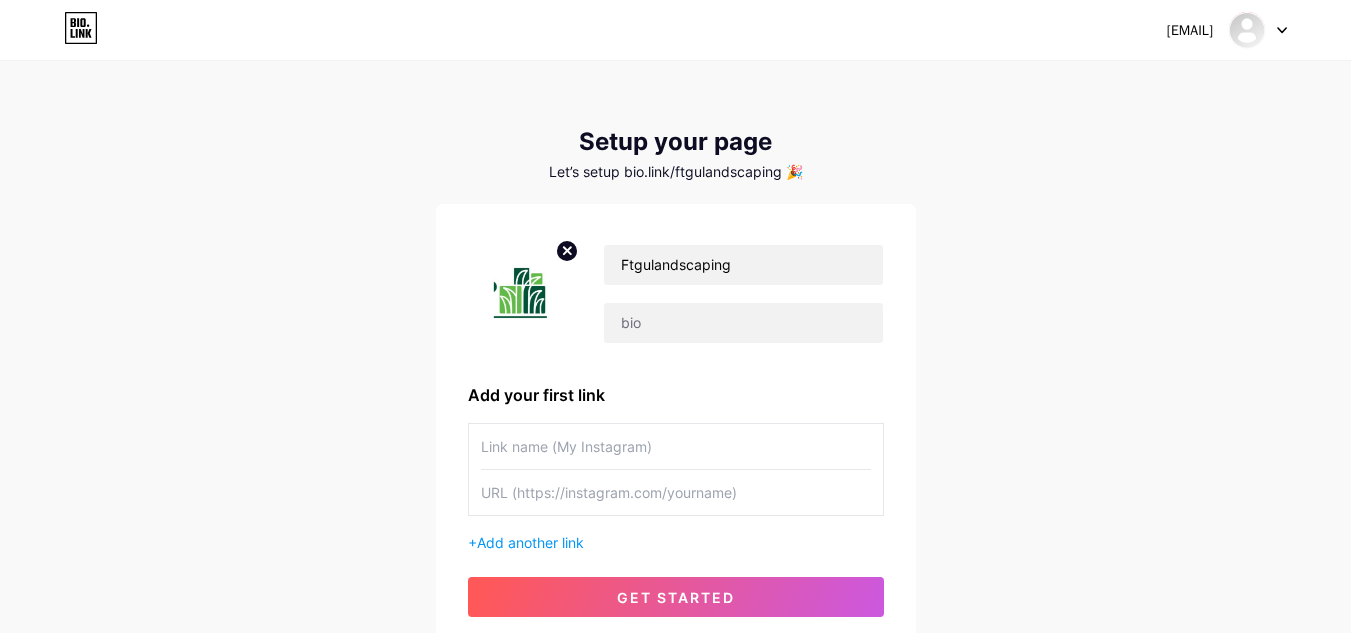 click on "[EMAIL]           Dashboard     Logout   Setup your page   Let’s setup bio.link/[NAME] 🎉               [NAME]         Add your first link
+  Add another link     get started" at bounding box center [675, 356] 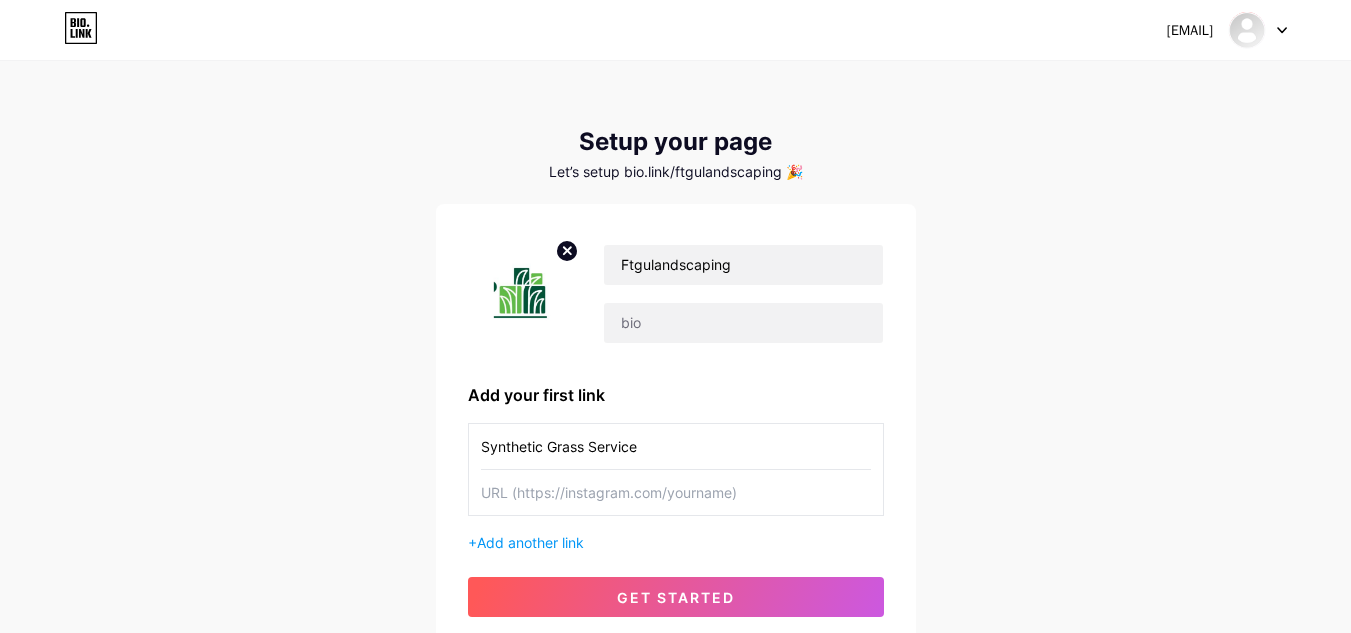 type on "Synthetic Grass Service" 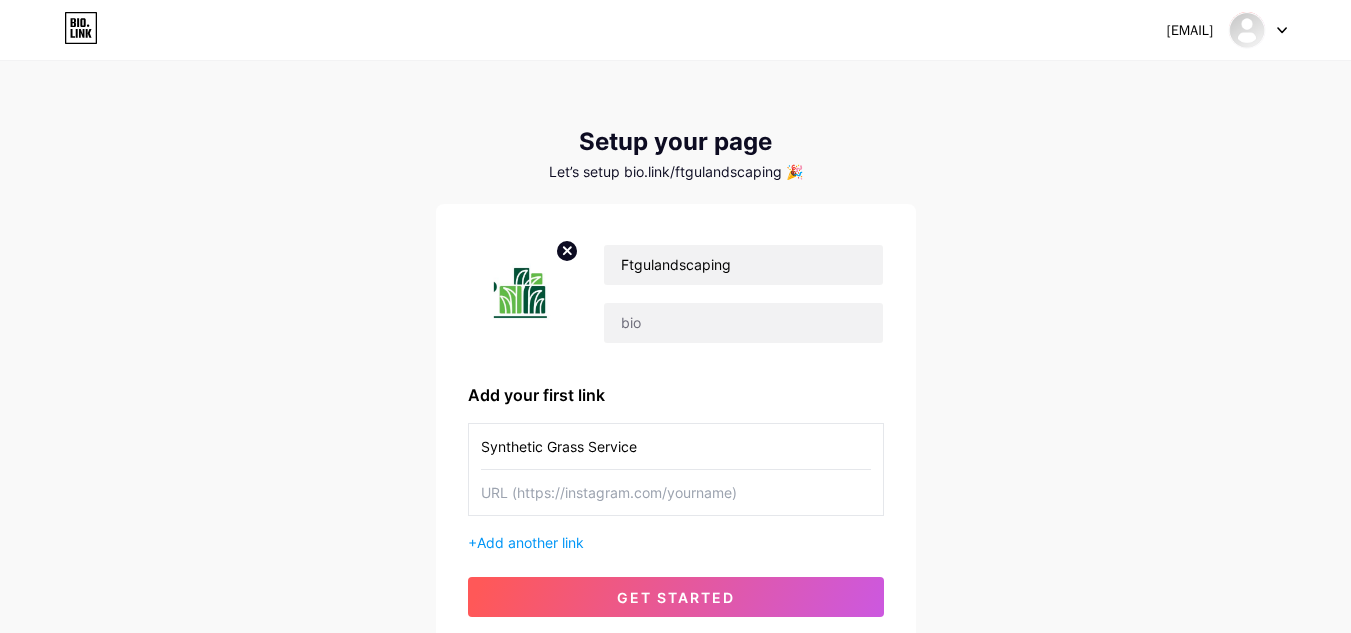 click on "sodandlandscaping07@gmail.com           Dashboard     Logout   Setup your page   Let’s setup bio.link/ftgulandscaping 🎉               Ftgulandscaping         Add your first link   Synthetic Grass Service
+  Add another link     get started" at bounding box center (675, 356) 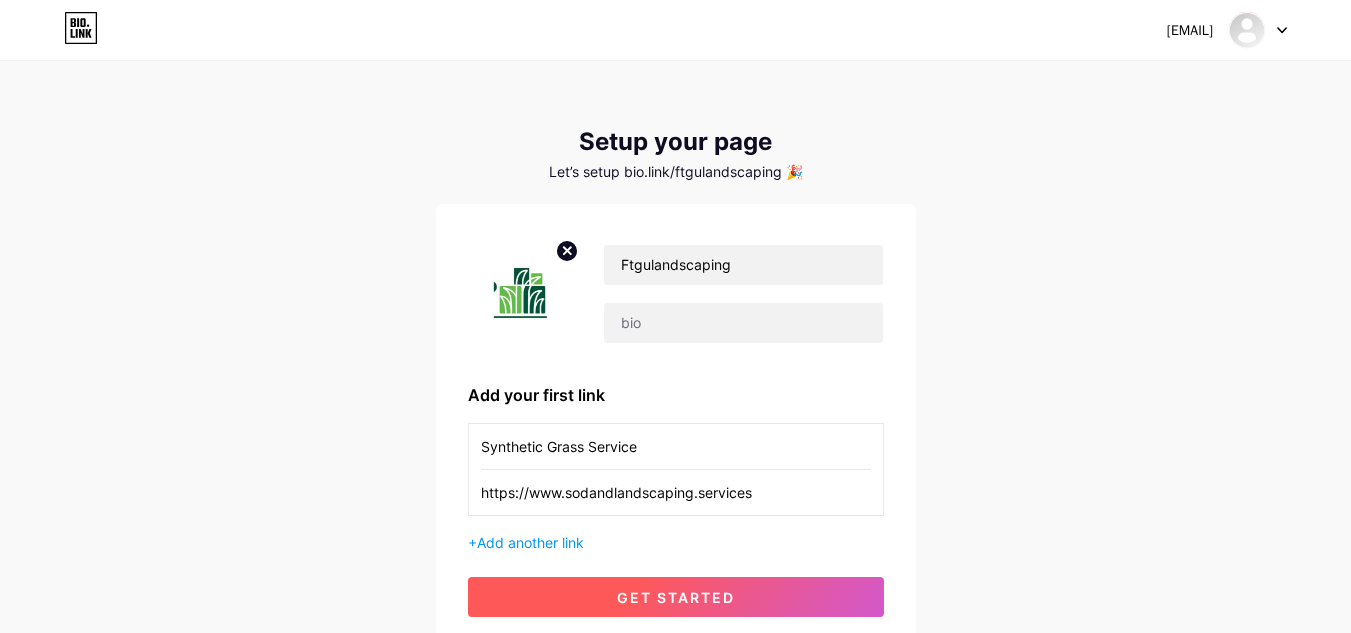 scroll, scrollTop: 100, scrollLeft: 0, axis: vertical 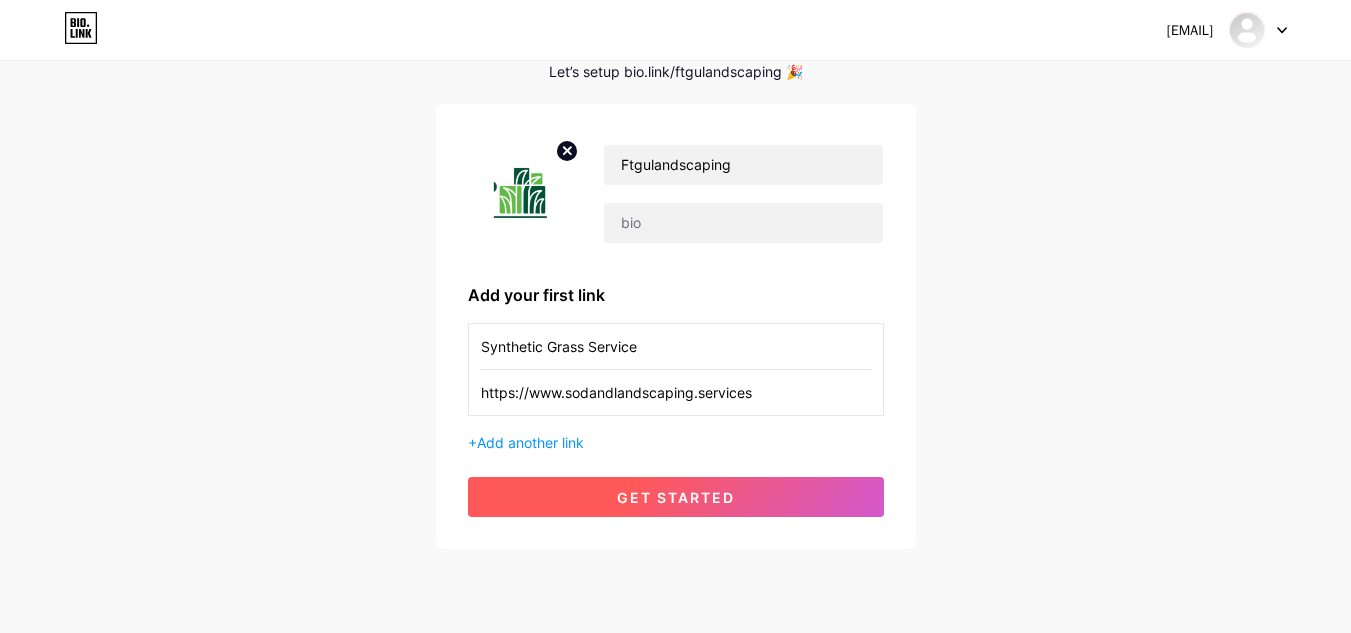 click on "get started" at bounding box center (676, 497) 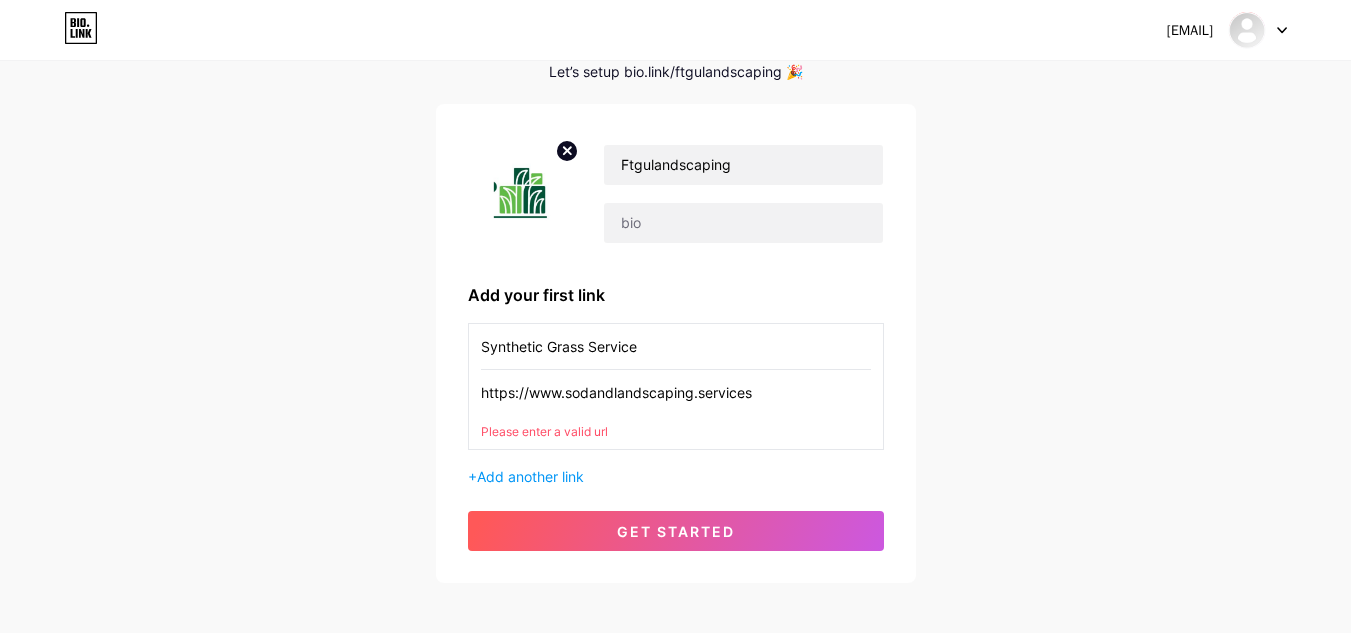 drag, startPoint x: 0, startPoint y: 361, endPoint x: 471, endPoint y: 456, distance: 480.48517 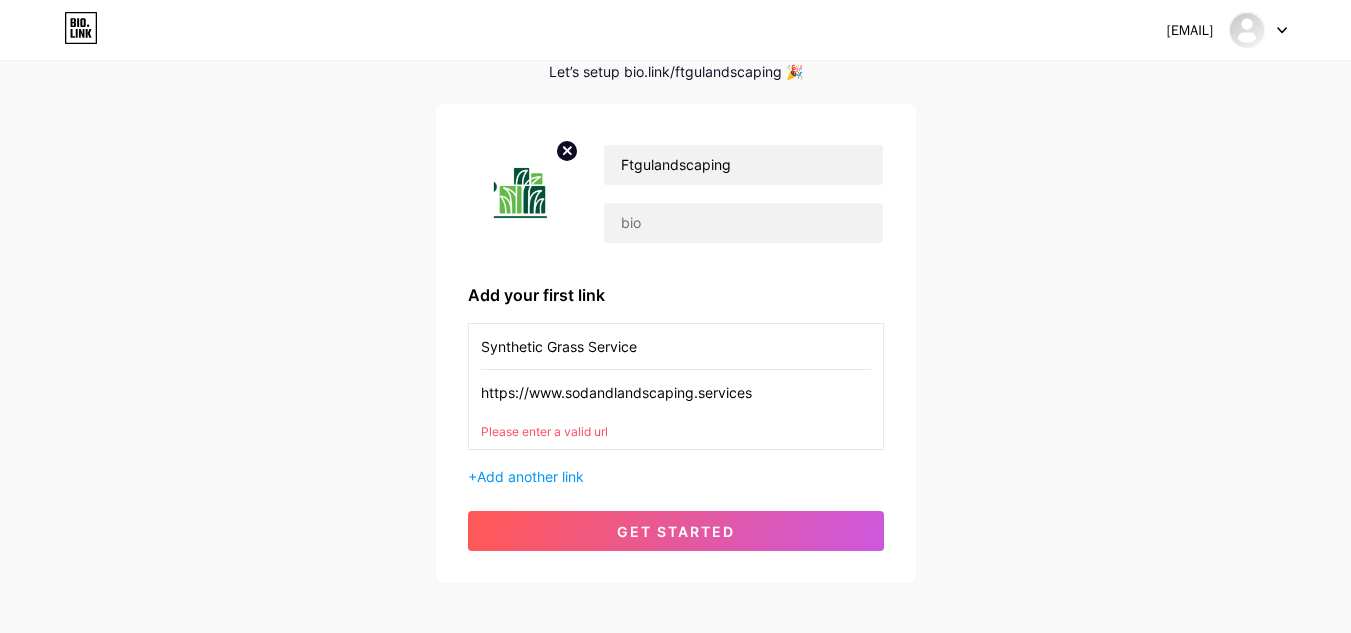 click on "sodandlandscaping07@gmail.com           Dashboard     Logout   Setup your page   Let’s setup bio.link/ftgulandscaping 🎉               Ftgulandscaping         Add your first link   Synthetic Grass Service   https://www.sodandlandscaping.services   Please enter a valid url
+  Add another link     get started" at bounding box center [675, 273] 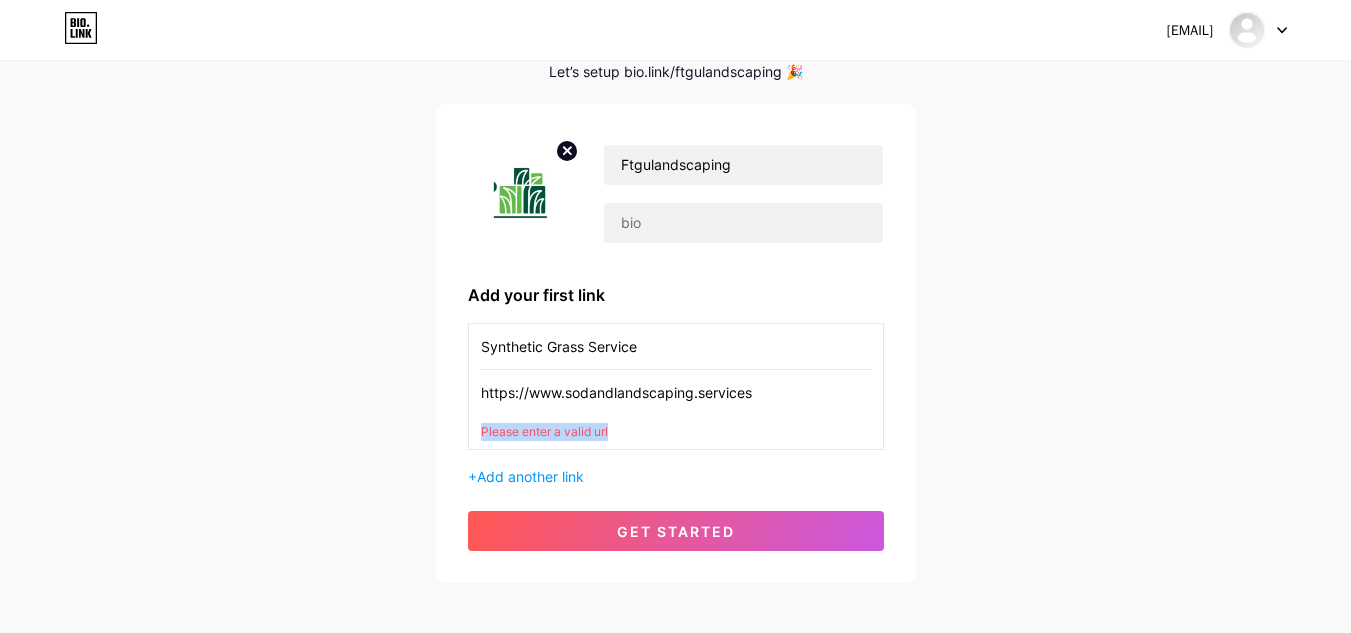 drag, startPoint x: 640, startPoint y: 432, endPoint x: 407, endPoint y: 416, distance: 233.5487 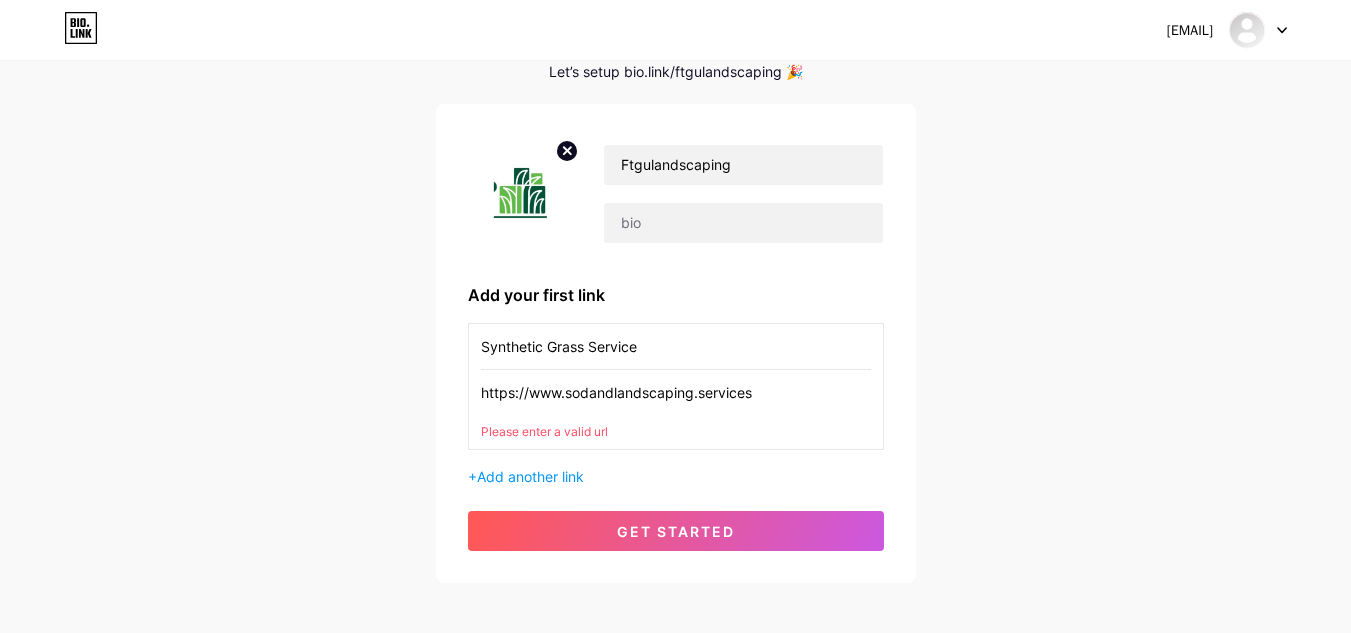 click on "https://www.sodandlandscaping.services" at bounding box center (676, 346) 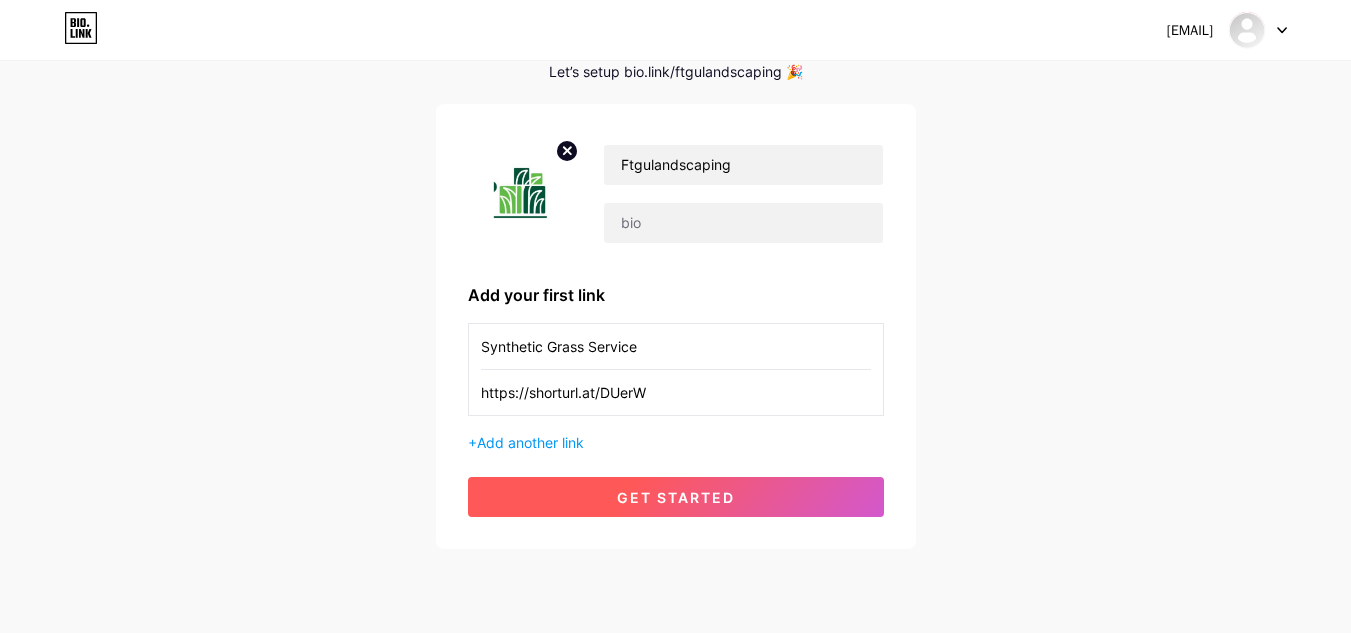 type on "https://shorturl.at/DUerW" 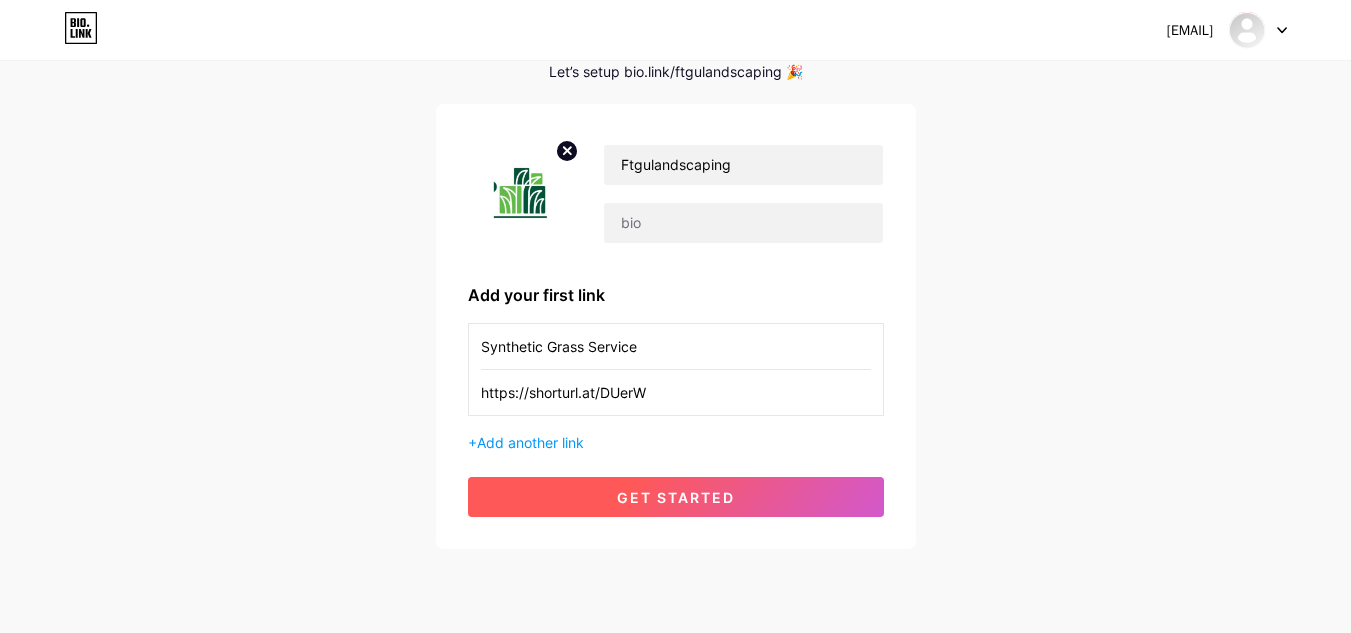 click on "get started" at bounding box center [676, 497] 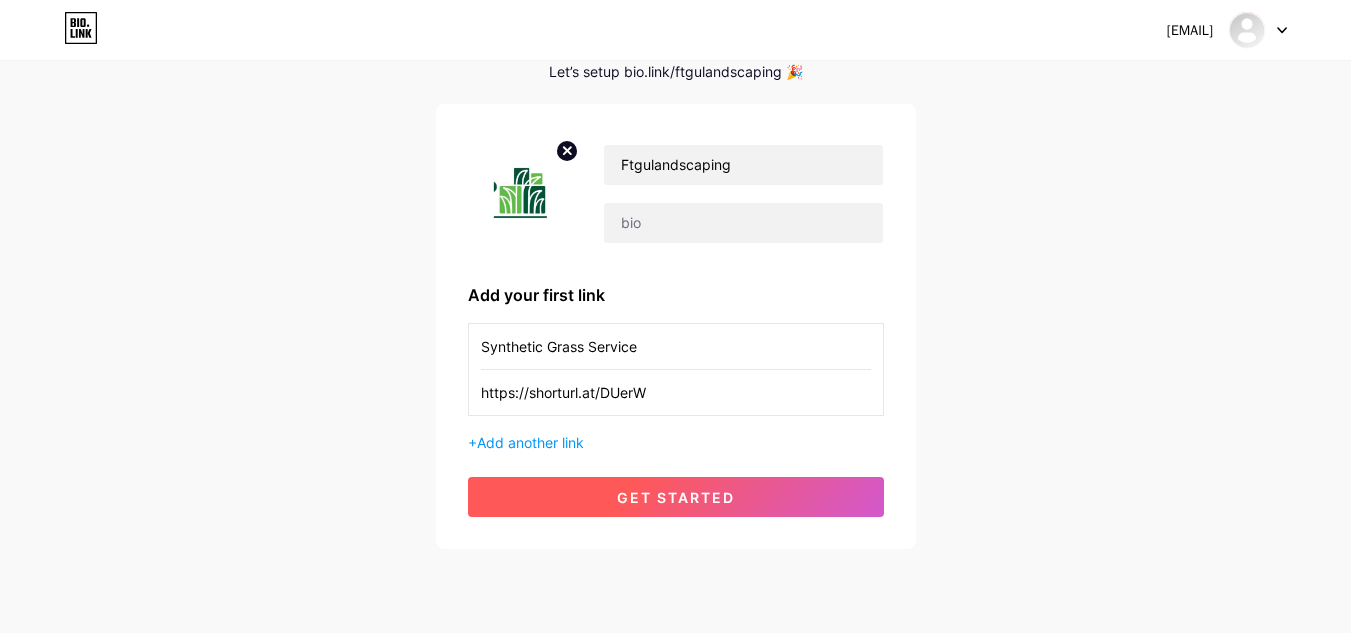 click on "get started" at bounding box center [676, 497] 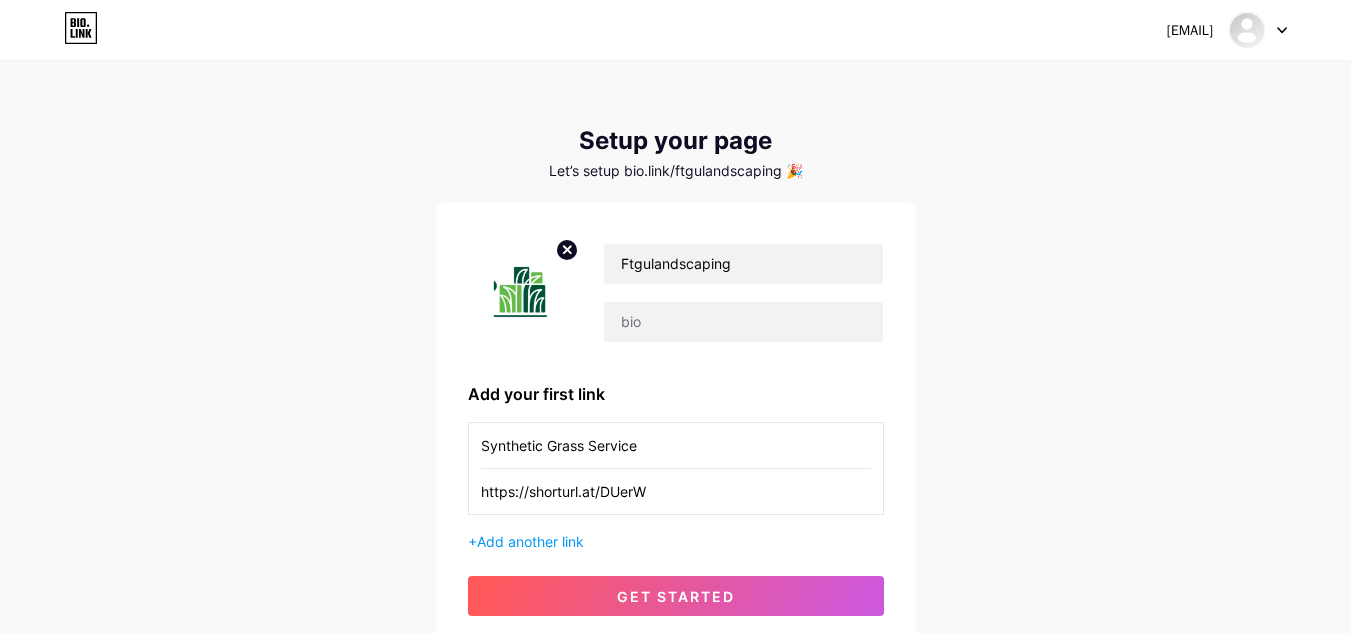 scroll, scrollTop: 0, scrollLeft: 0, axis: both 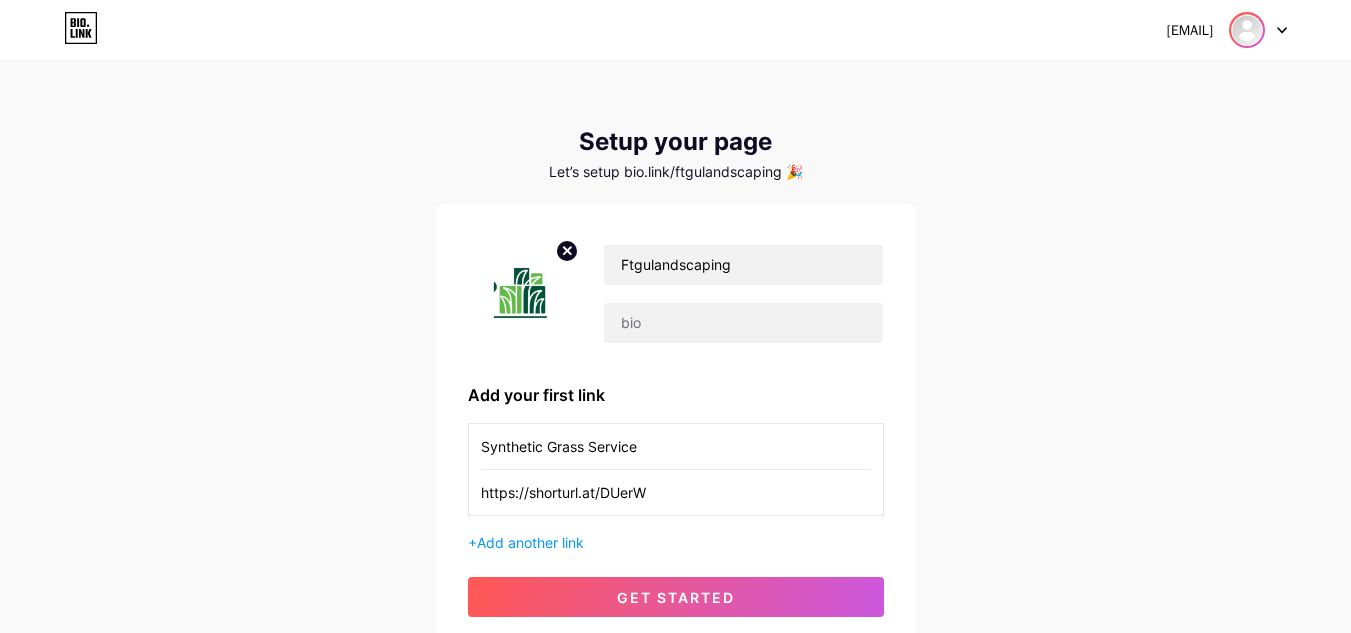 click at bounding box center (1247, 30) 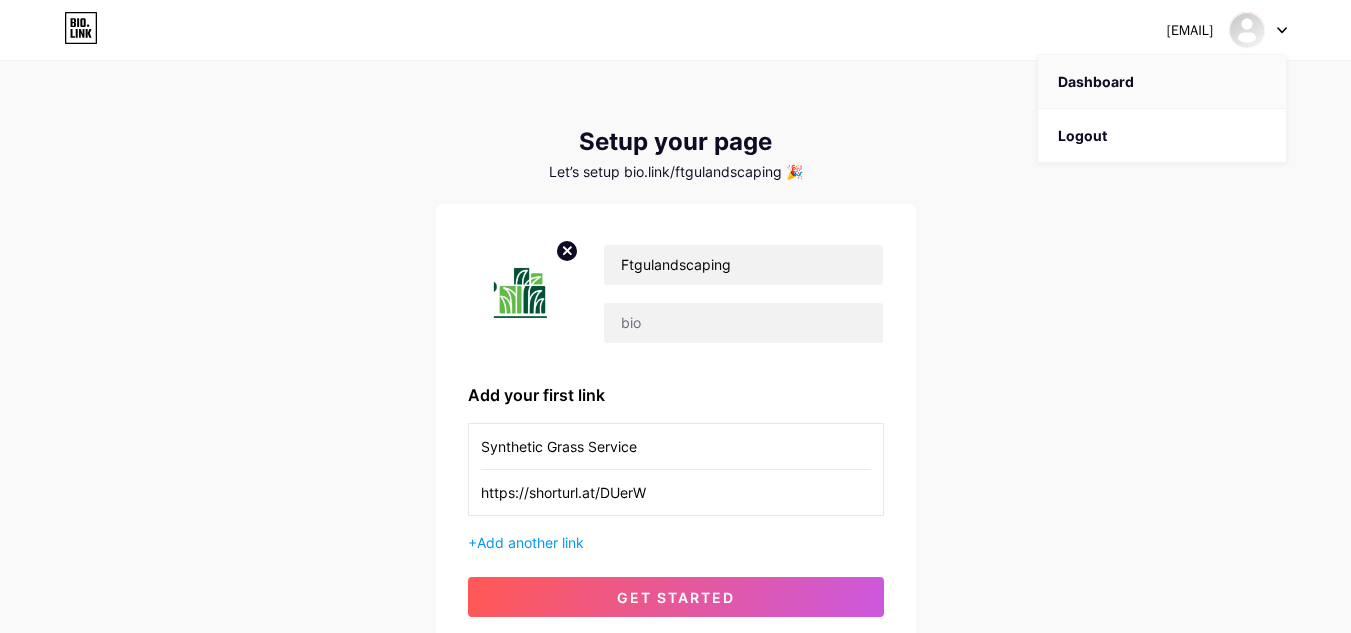 click on "Dashboard" at bounding box center (1162, 82) 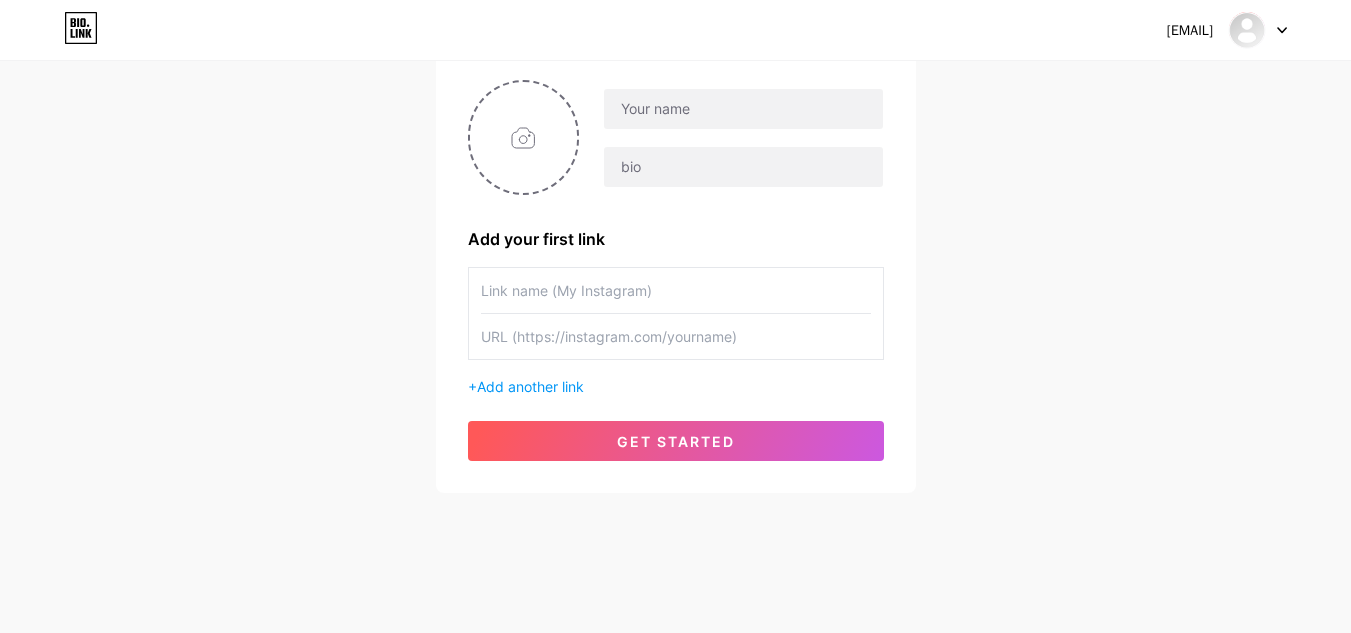 scroll, scrollTop: 160, scrollLeft: 0, axis: vertical 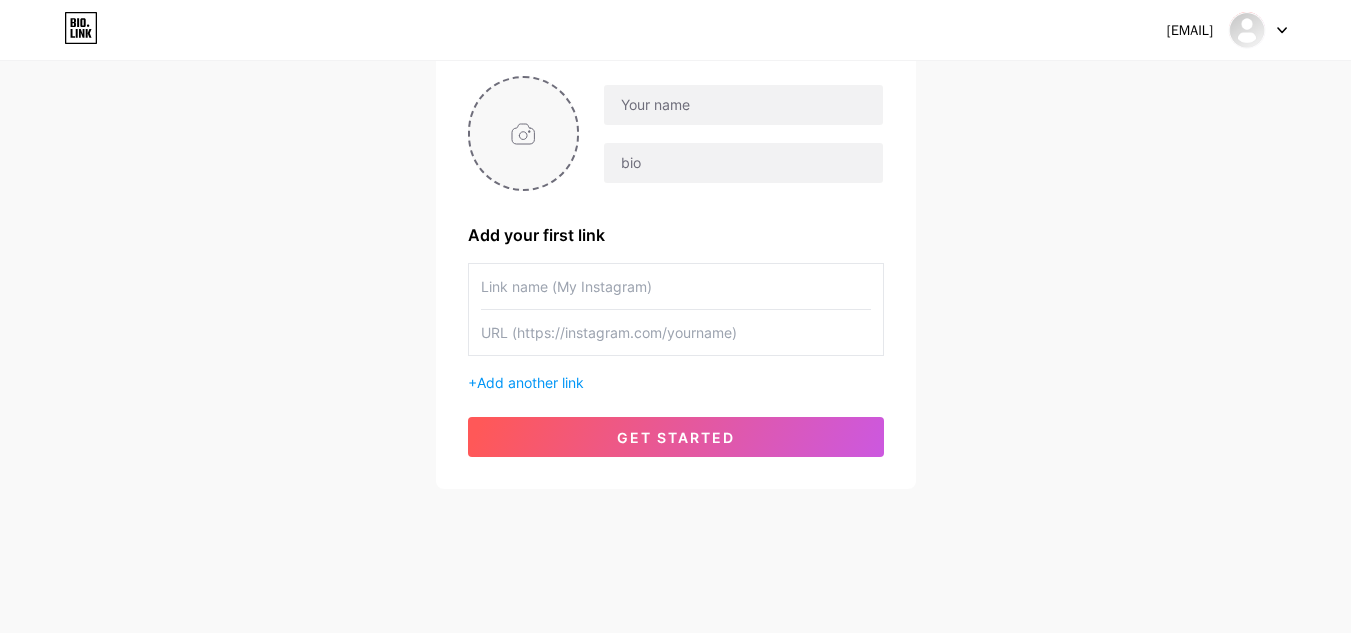 click at bounding box center [524, 133] 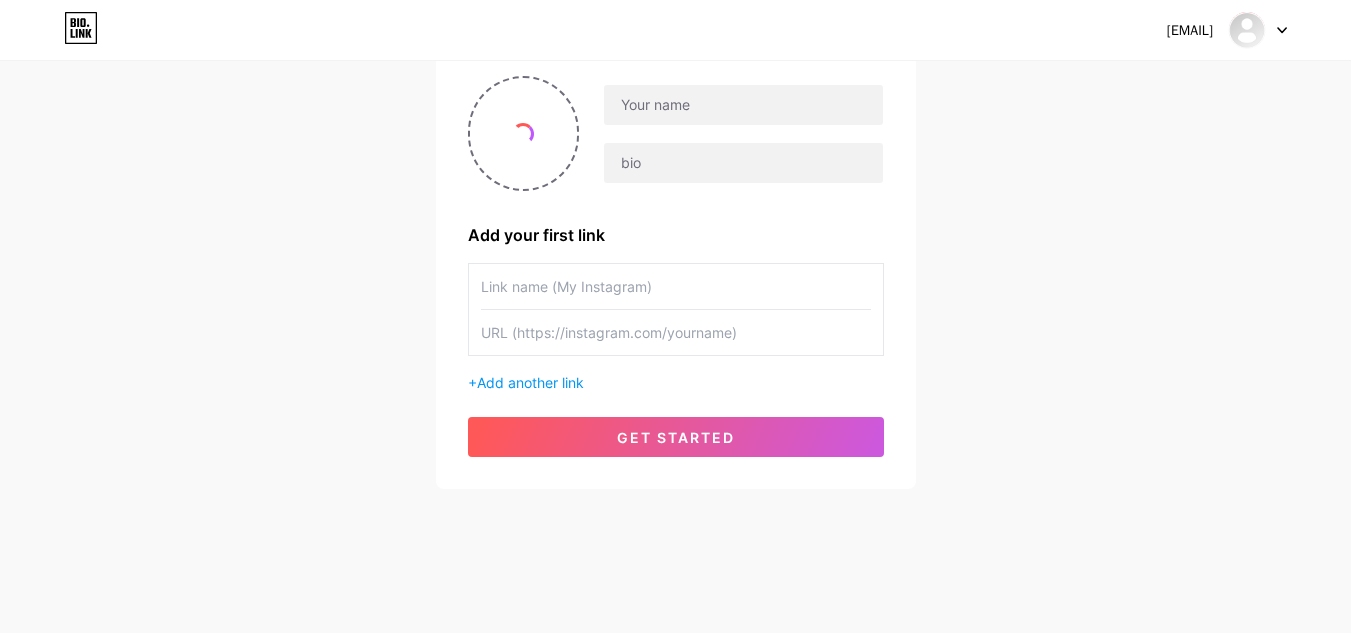 click on "sodandlandscaping07@gmail.com           Dashboard     Logout   Setup your page   Let’s setup bio.link/ftgulandscaping 🎉                   Add your first link
+  Add another link     get started" at bounding box center (675, 196) 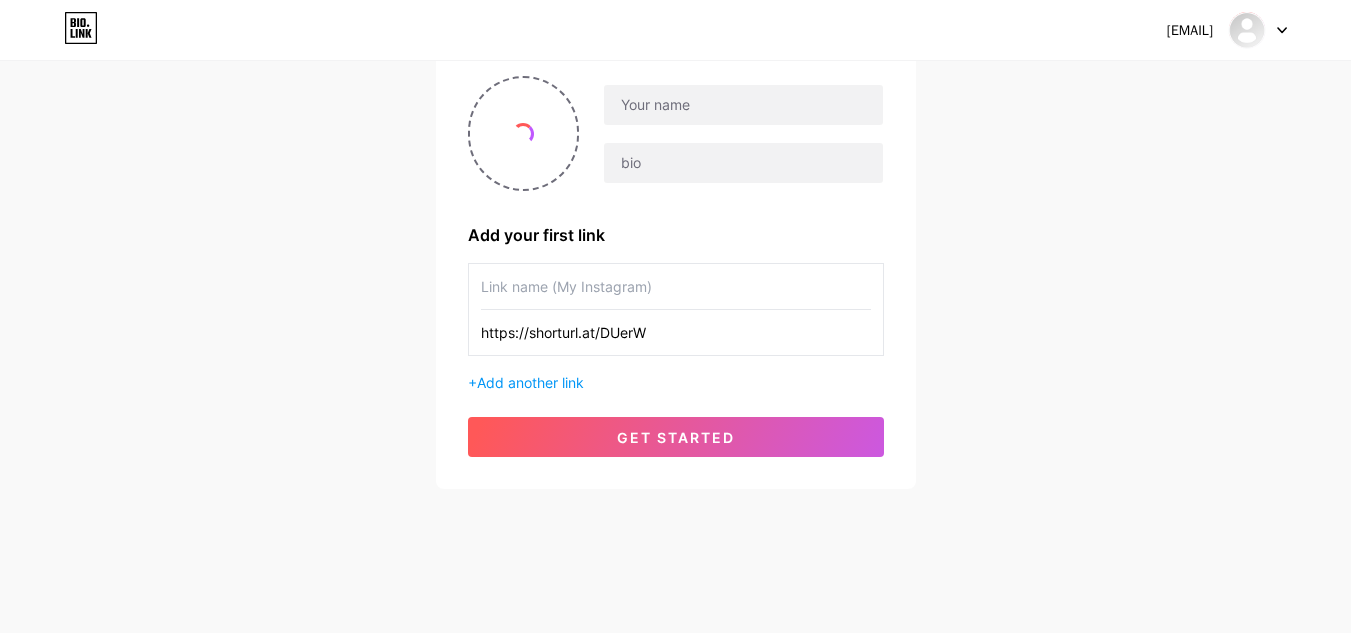 type on "https://shorturl.at/DUerW" 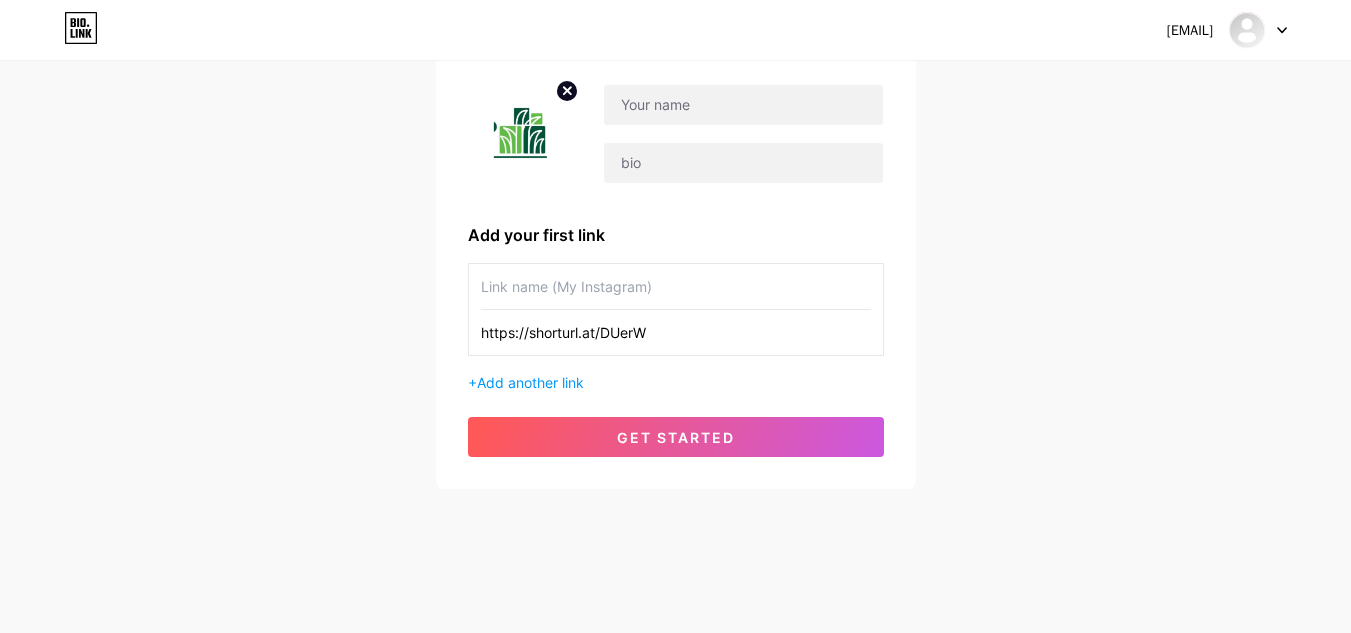 click on "sodandlandscaping07@gmail.com           Dashboard     Logout   Setup your page   Let’s setup bio.link/ftgulandscaping 🎉                       Add your first link     https://shorturl.at/DUerW
+  Add another link     get started" at bounding box center (675, 196) 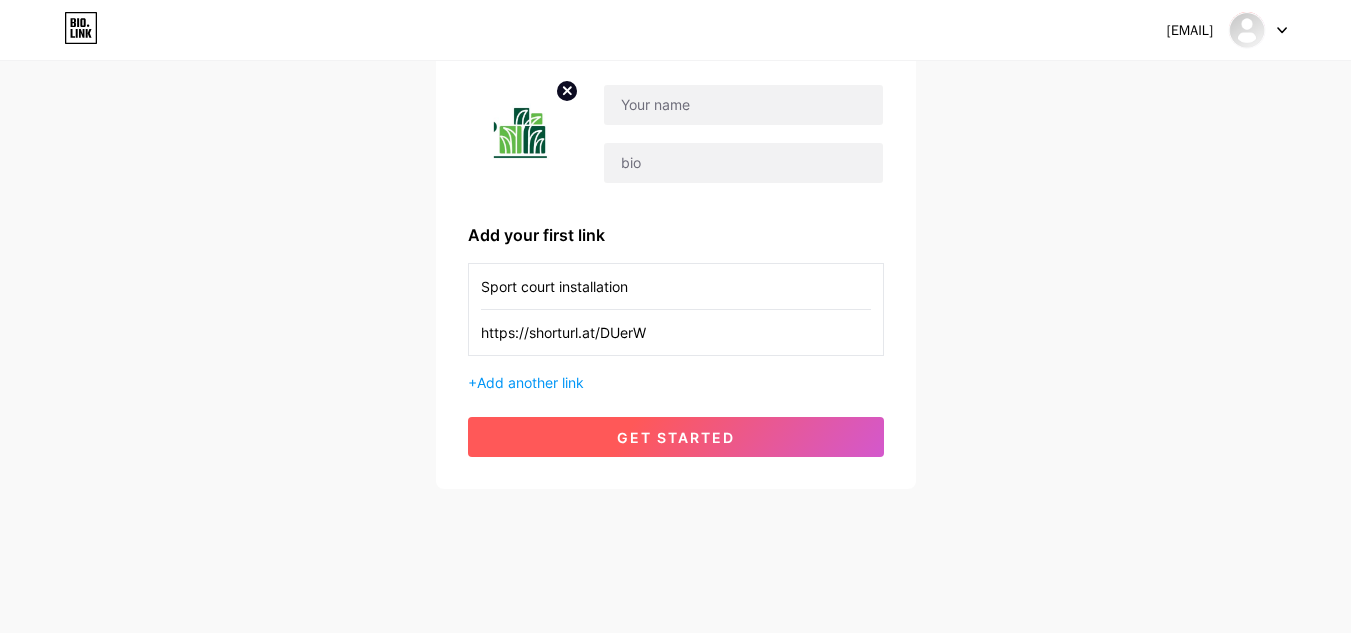 type on "Sport court installation" 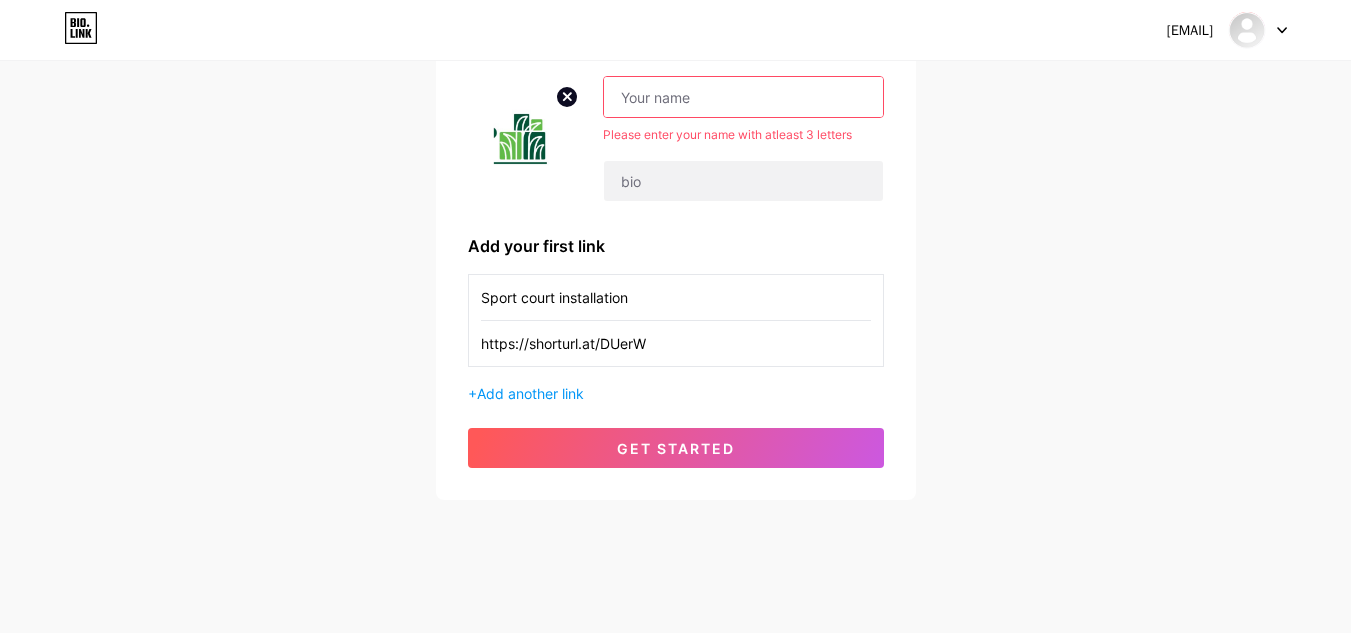 click at bounding box center [743, 97] 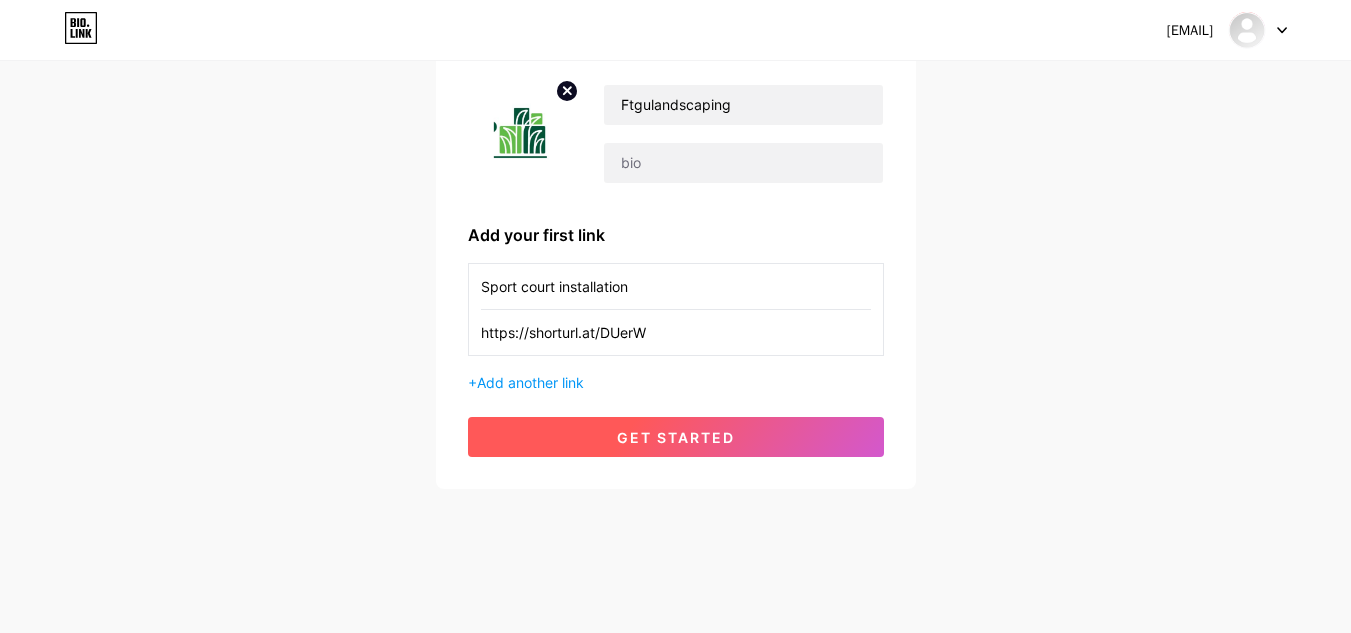 click on "get started" at bounding box center [676, 437] 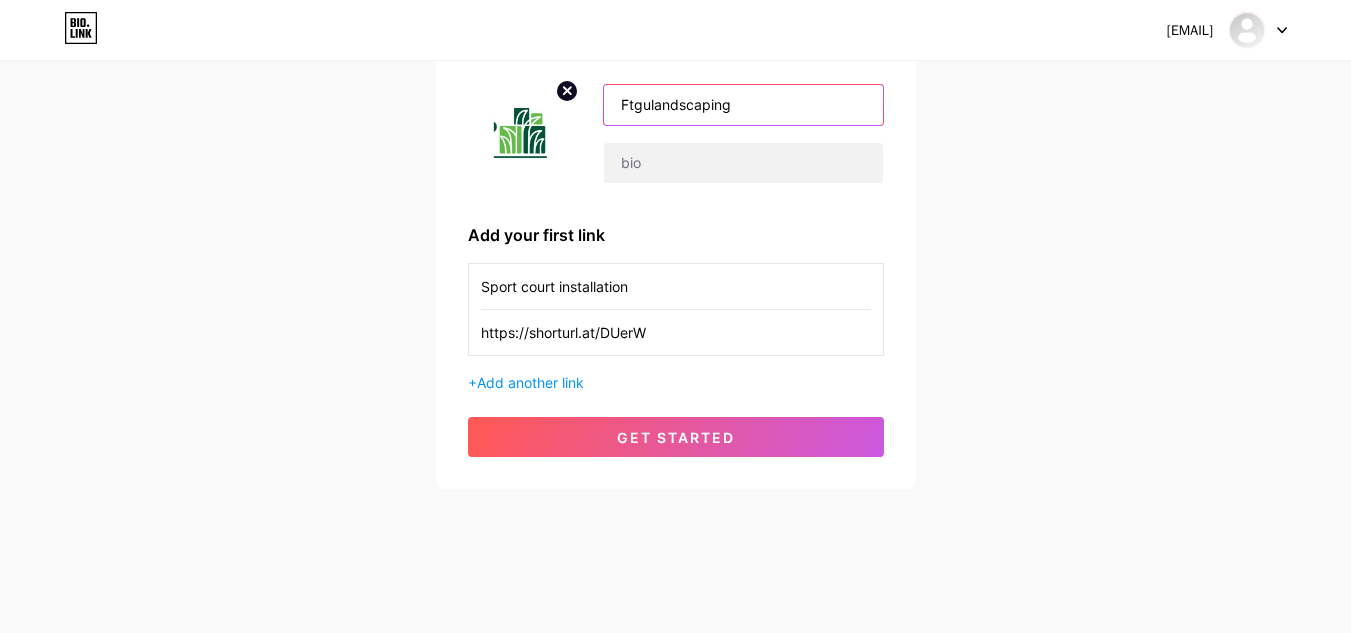 click on "Ftgulandscaping" at bounding box center [743, 105] 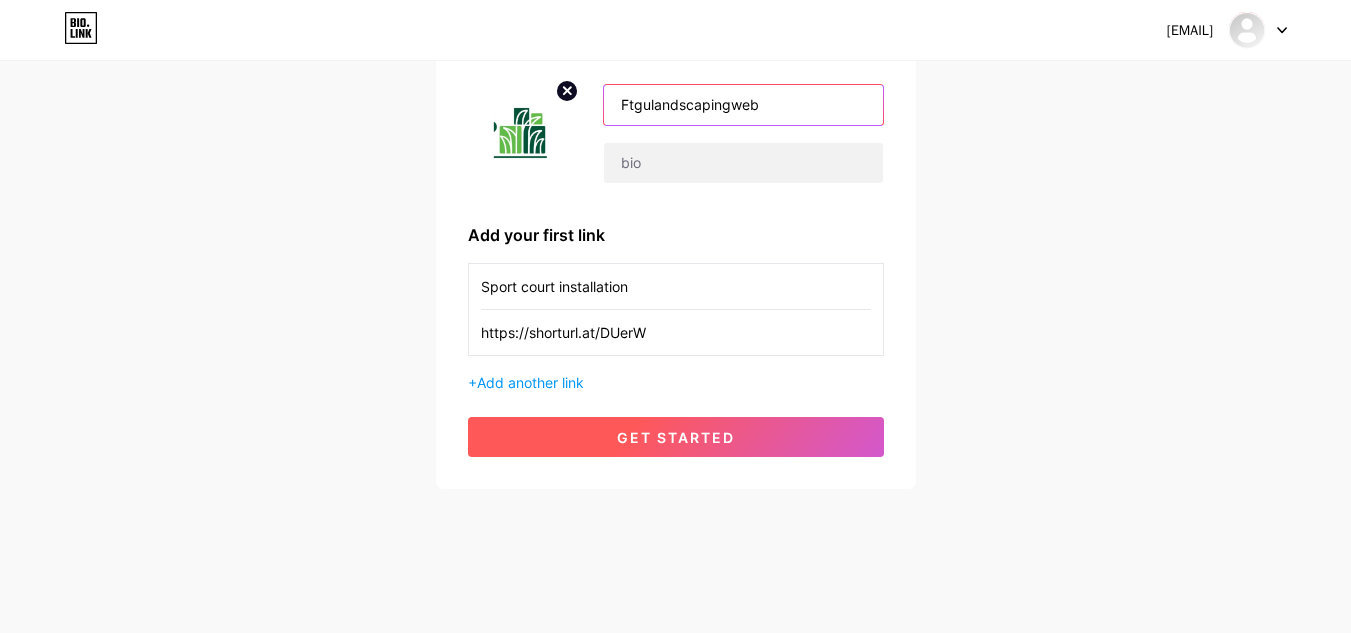 type on "Ftgulandscapingweb" 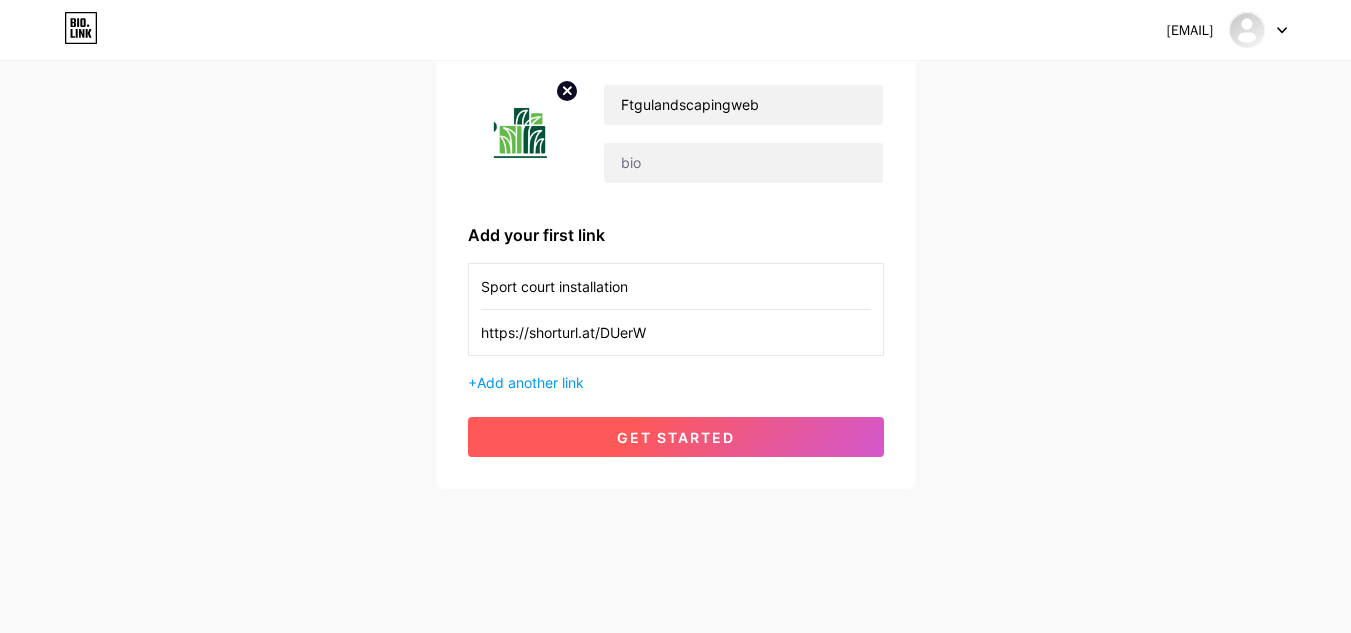 click on "get started" at bounding box center (676, 437) 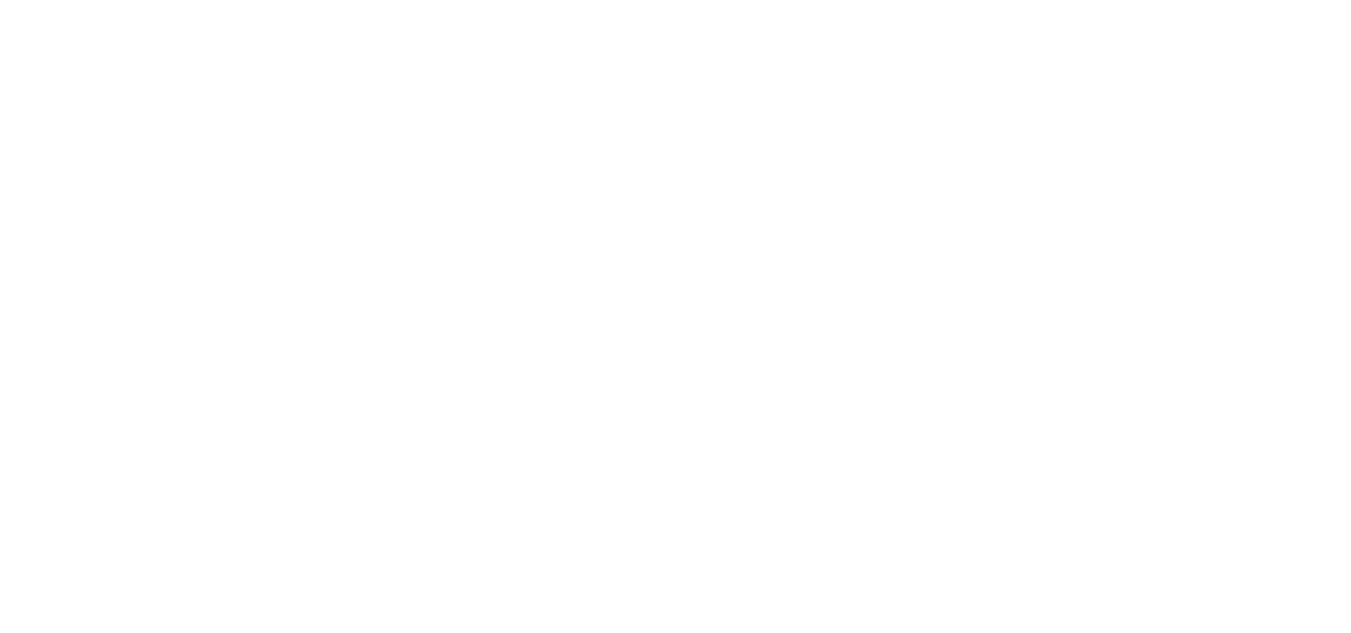 scroll, scrollTop: 0, scrollLeft: 0, axis: both 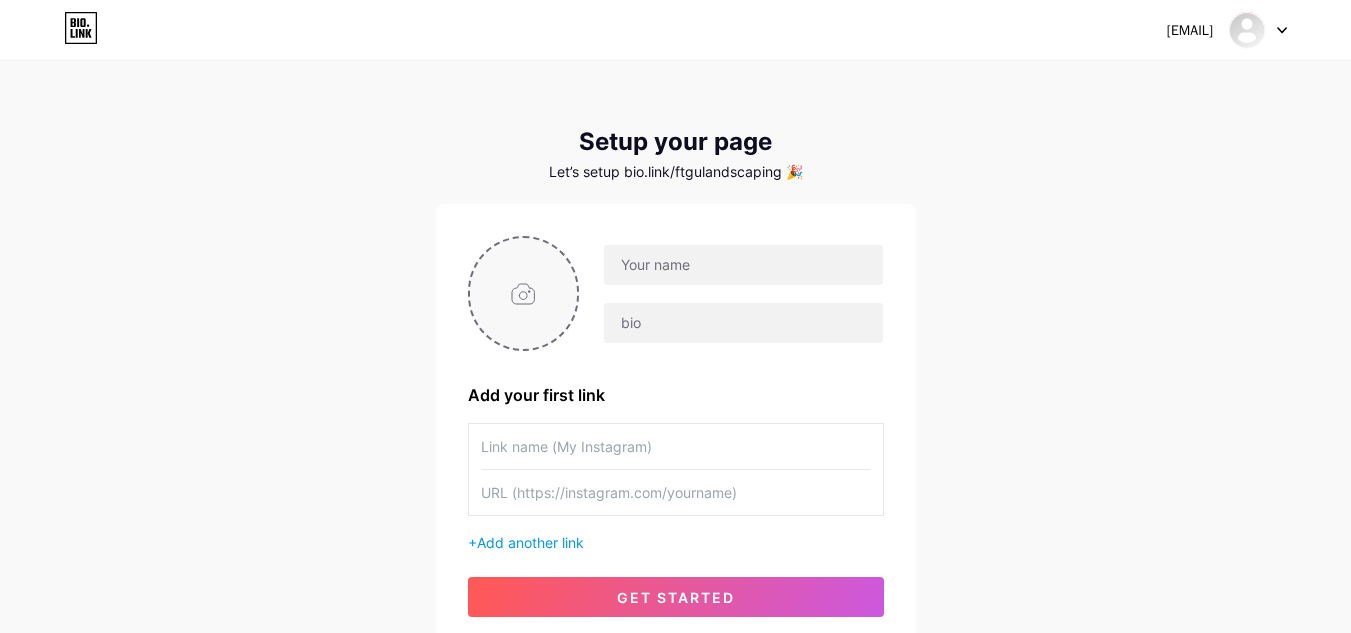 click at bounding box center [524, 293] 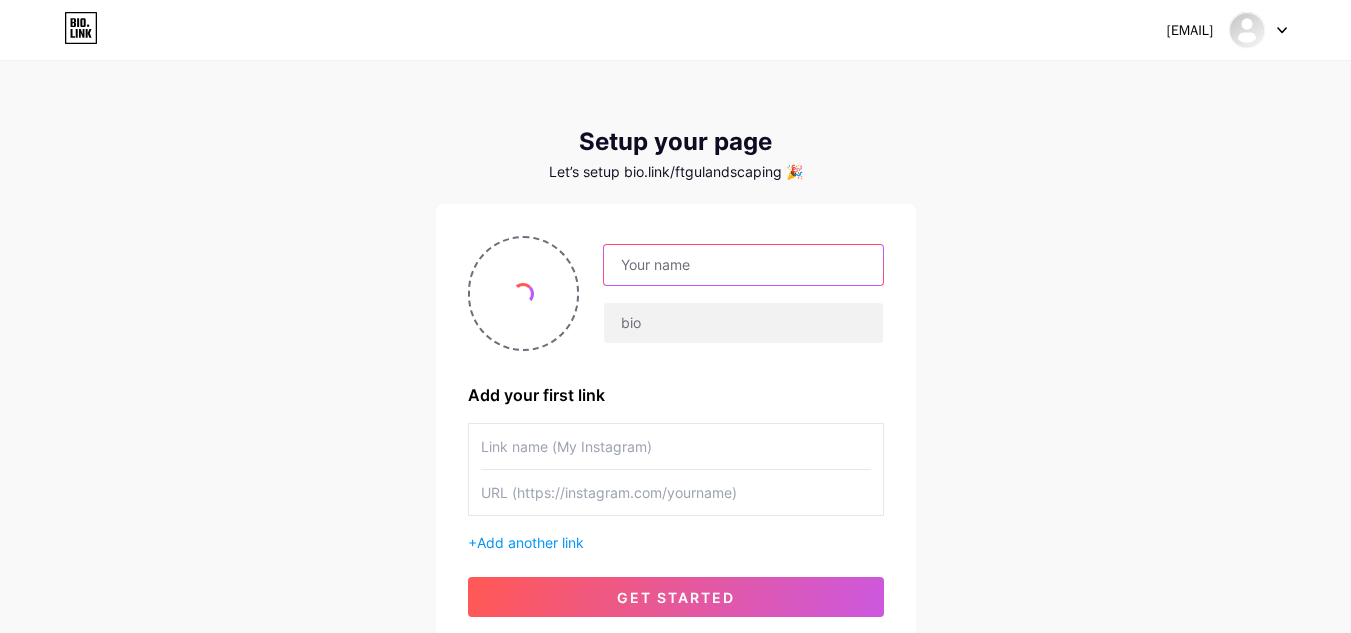 click at bounding box center [743, 265] 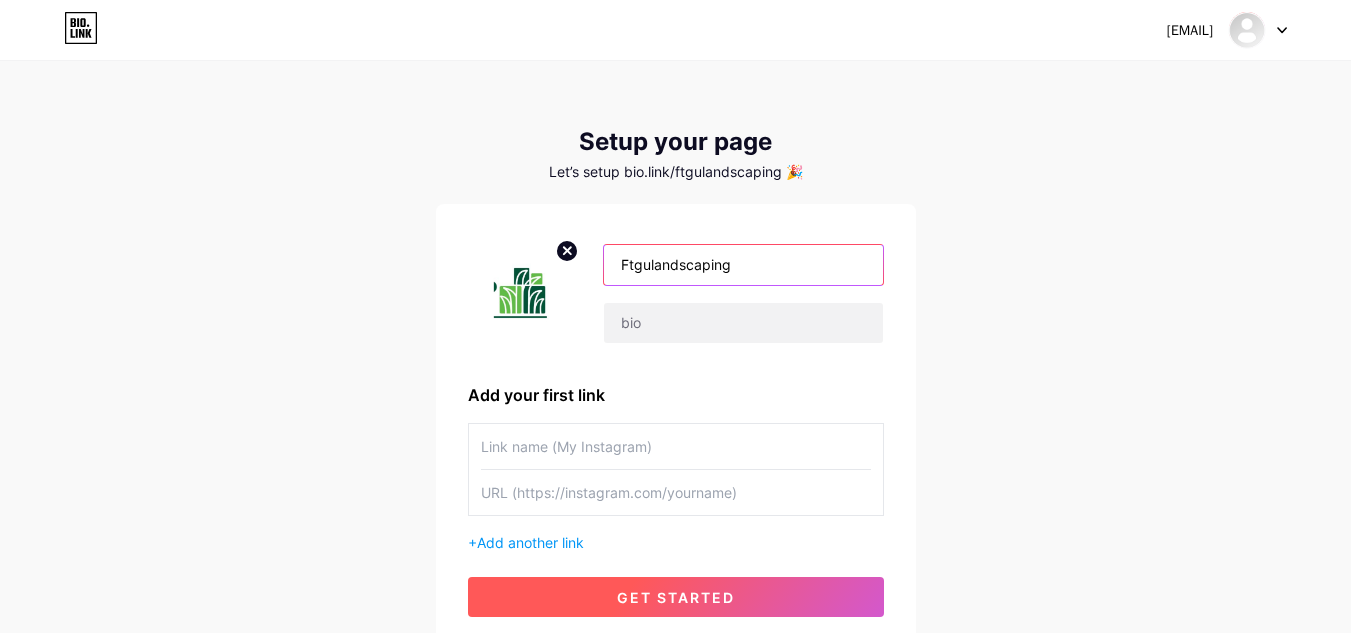 type on "Ftgulandscaping" 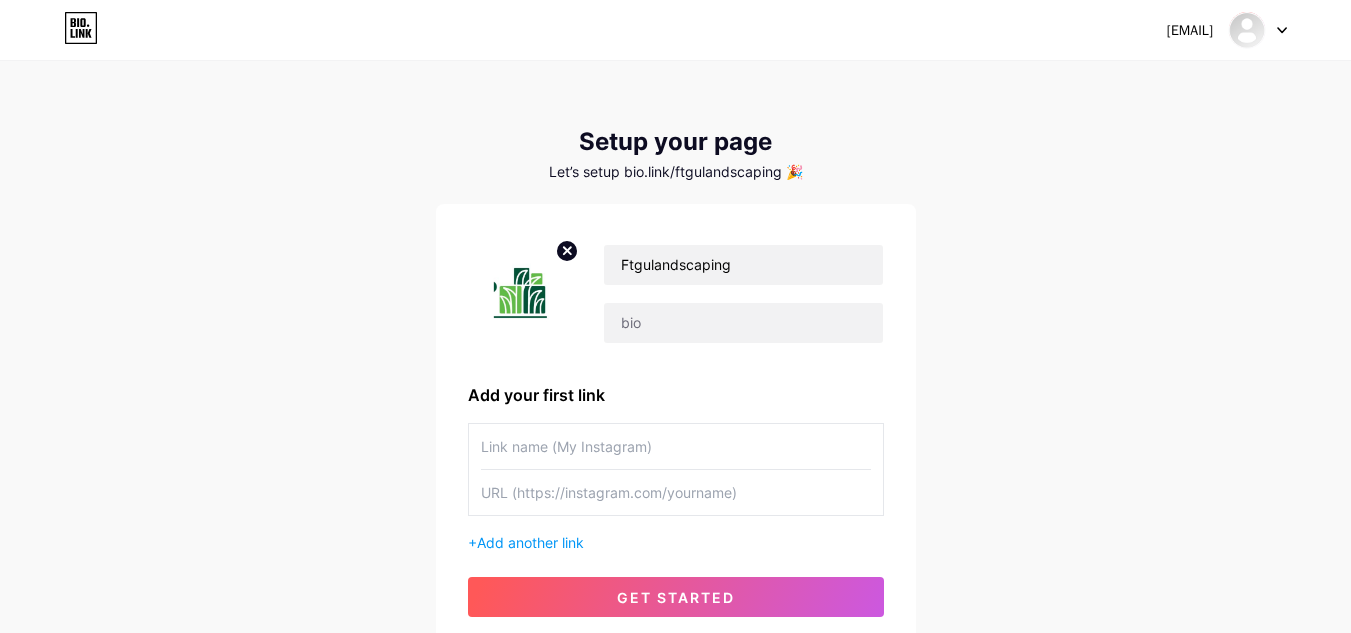 drag, startPoint x: 0, startPoint y: 406, endPoint x: 388, endPoint y: 475, distance: 394.08755 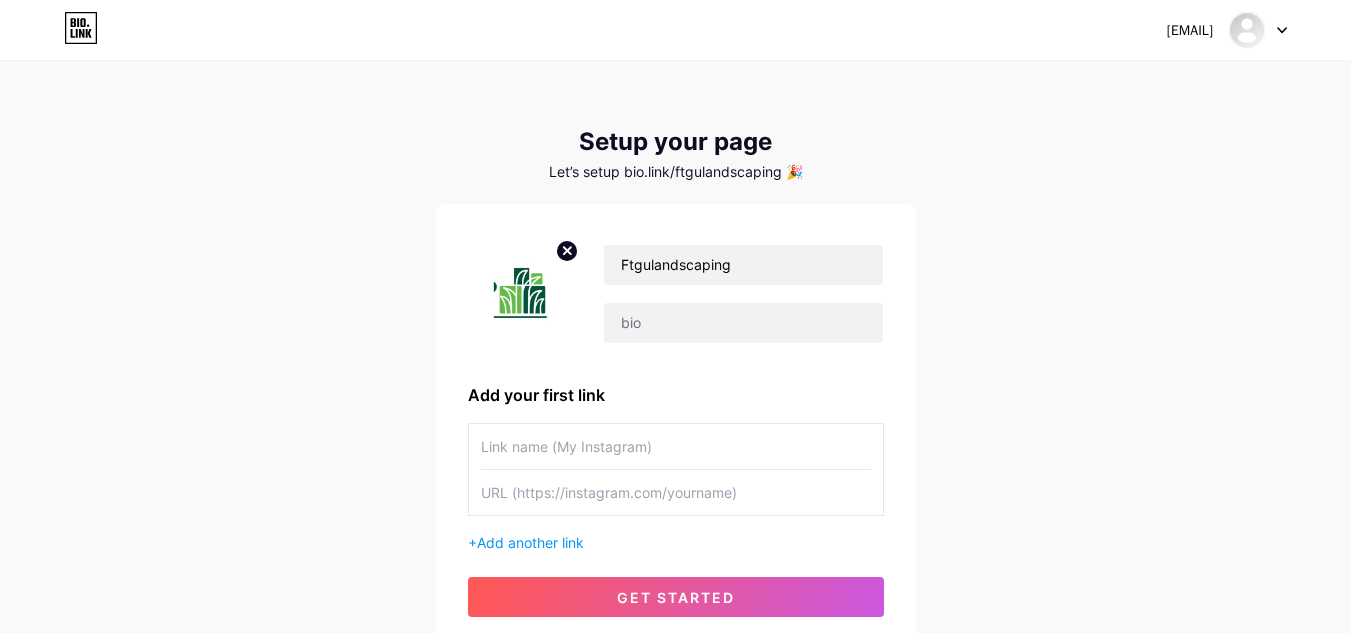 click on "[EMAIL]           Dashboard     Logout   Setup your page   Let’s setup bio.link/[USERNAME] 🎉               [USERNAME]         Add your first link
+  Add another link     get started" at bounding box center [675, 356] 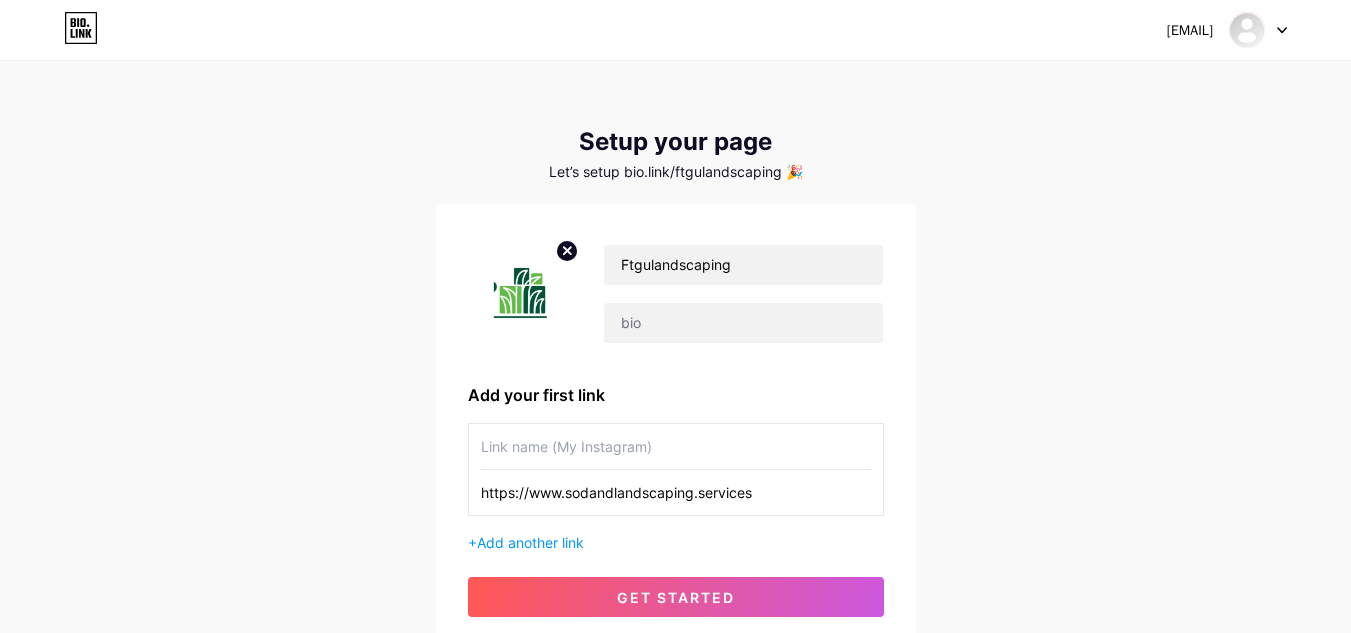 scroll, scrollTop: 100, scrollLeft: 0, axis: vertical 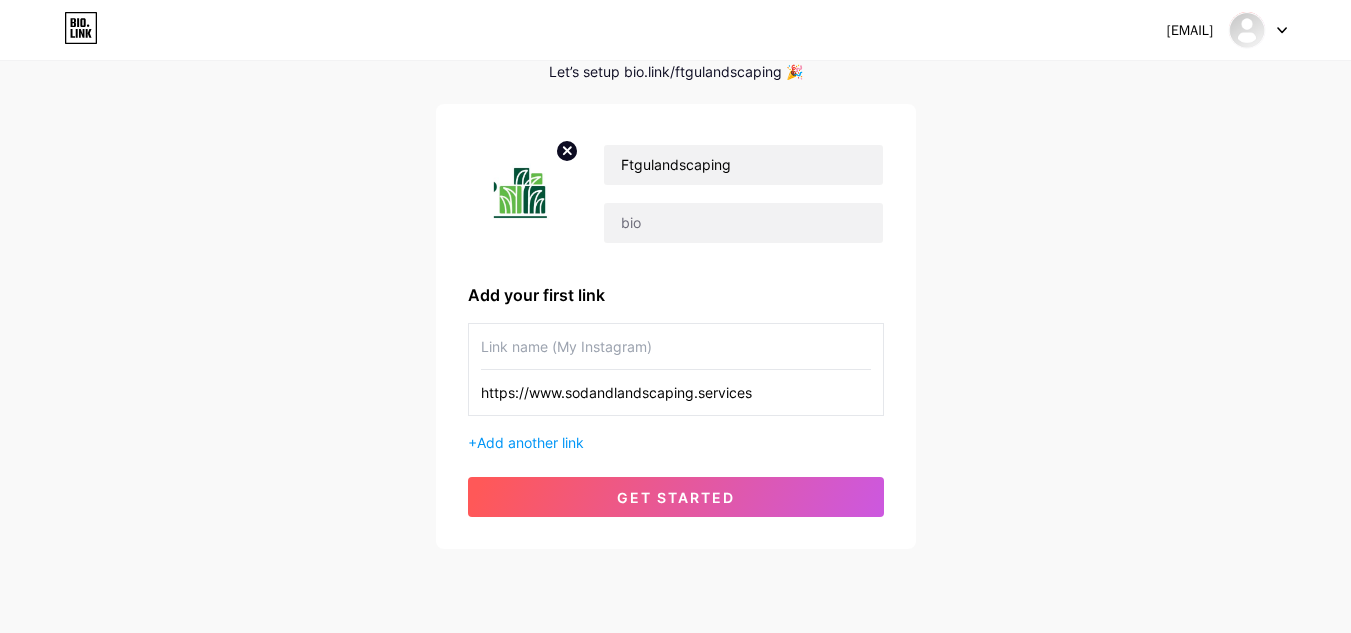 type on "https://www.sodandlandscaping.services" 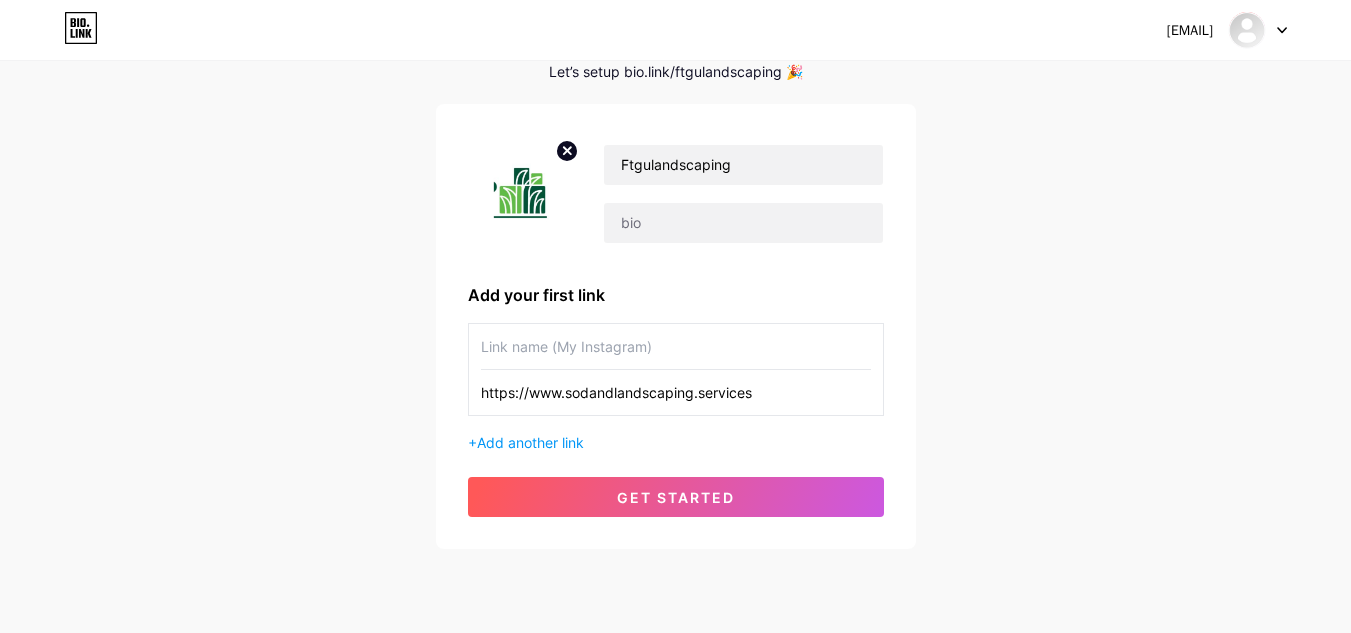 drag, startPoint x: 0, startPoint y: 336, endPoint x: 604, endPoint y: 443, distance: 613.4044 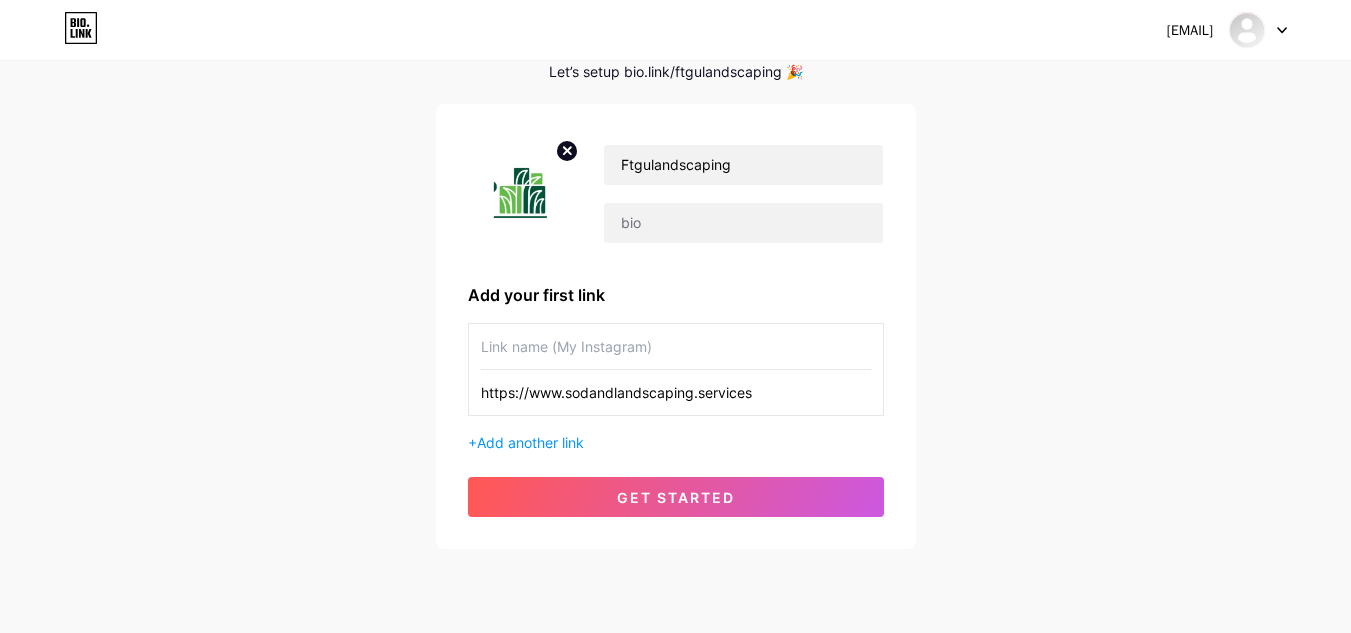 paste on "Sport court installation" 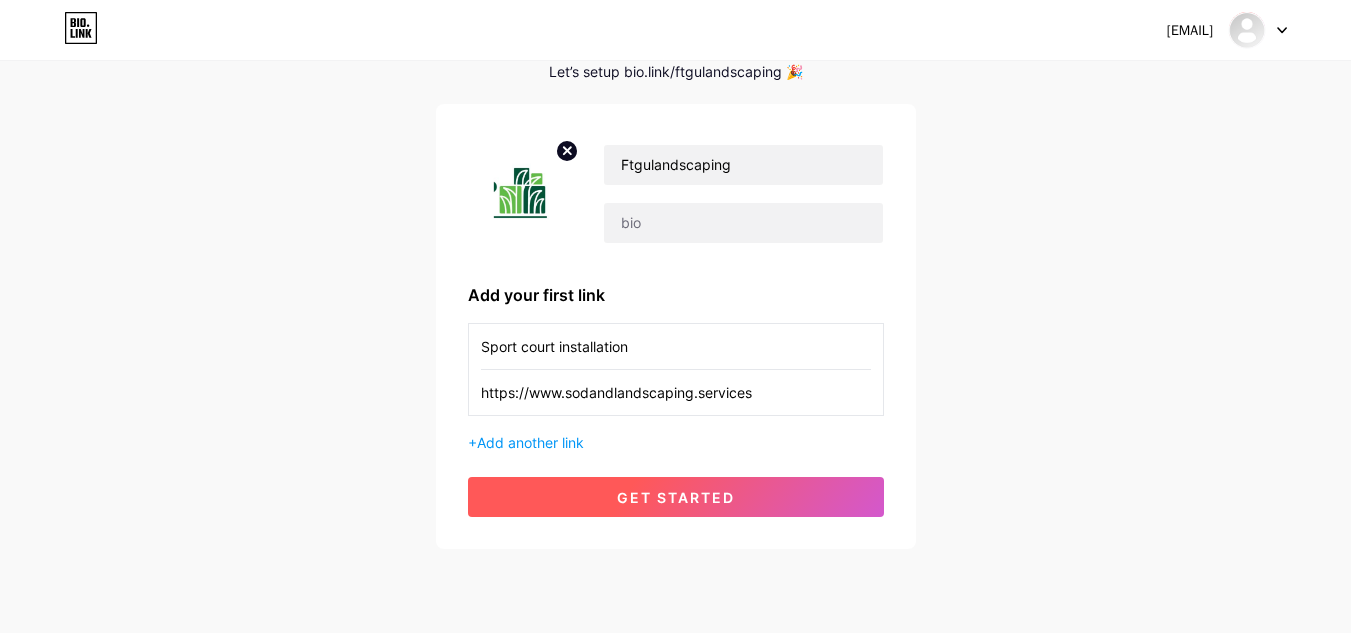 type on "Sport court installation" 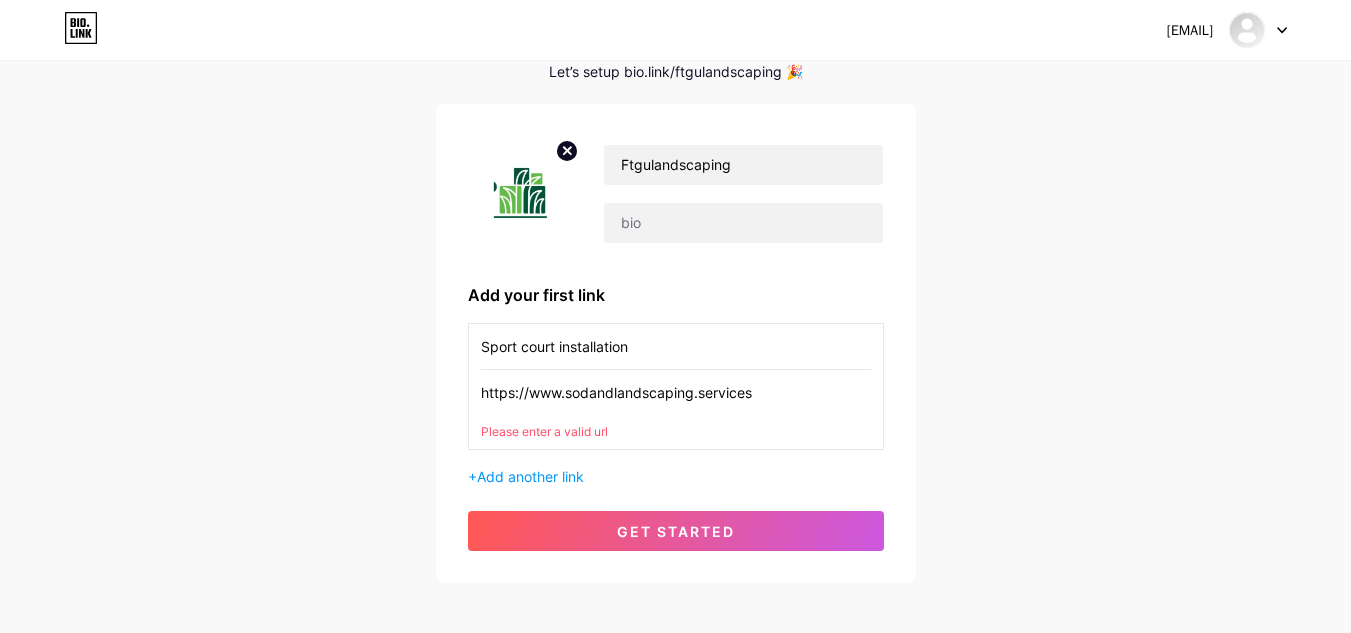 drag, startPoint x: 0, startPoint y: 240, endPoint x: 165, endPoint y: 314, distance: 180.83418 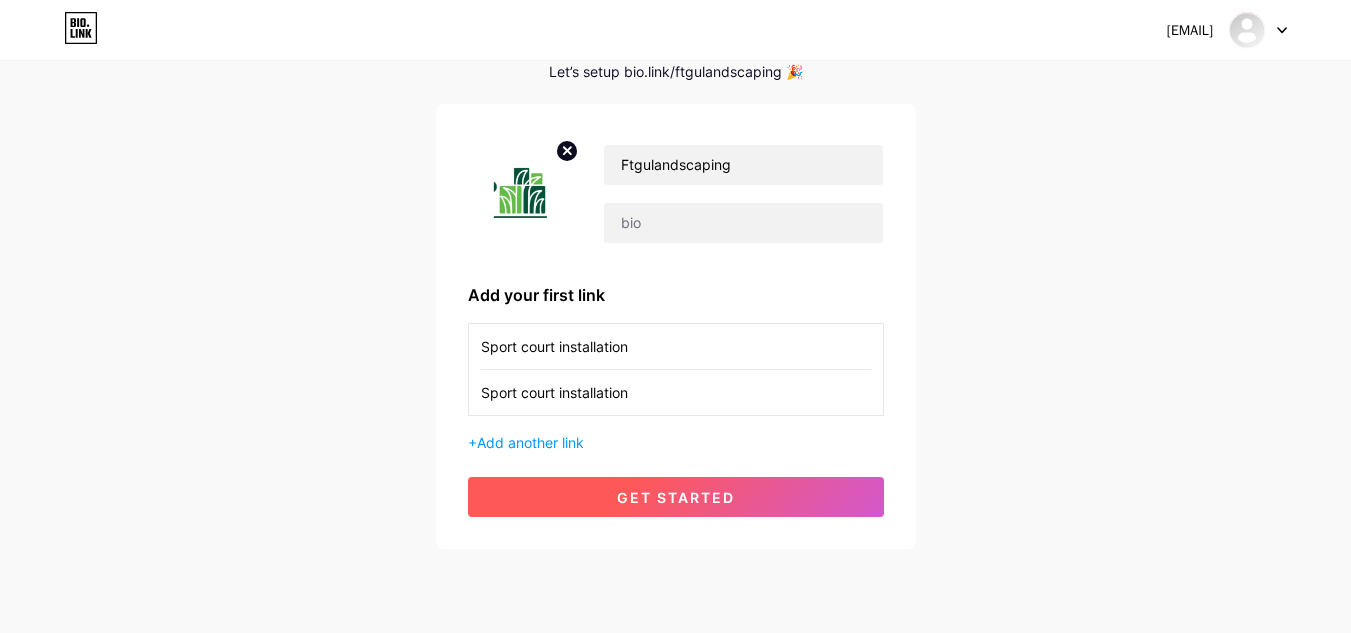 click on "get started" at bounding box center [676, 497] 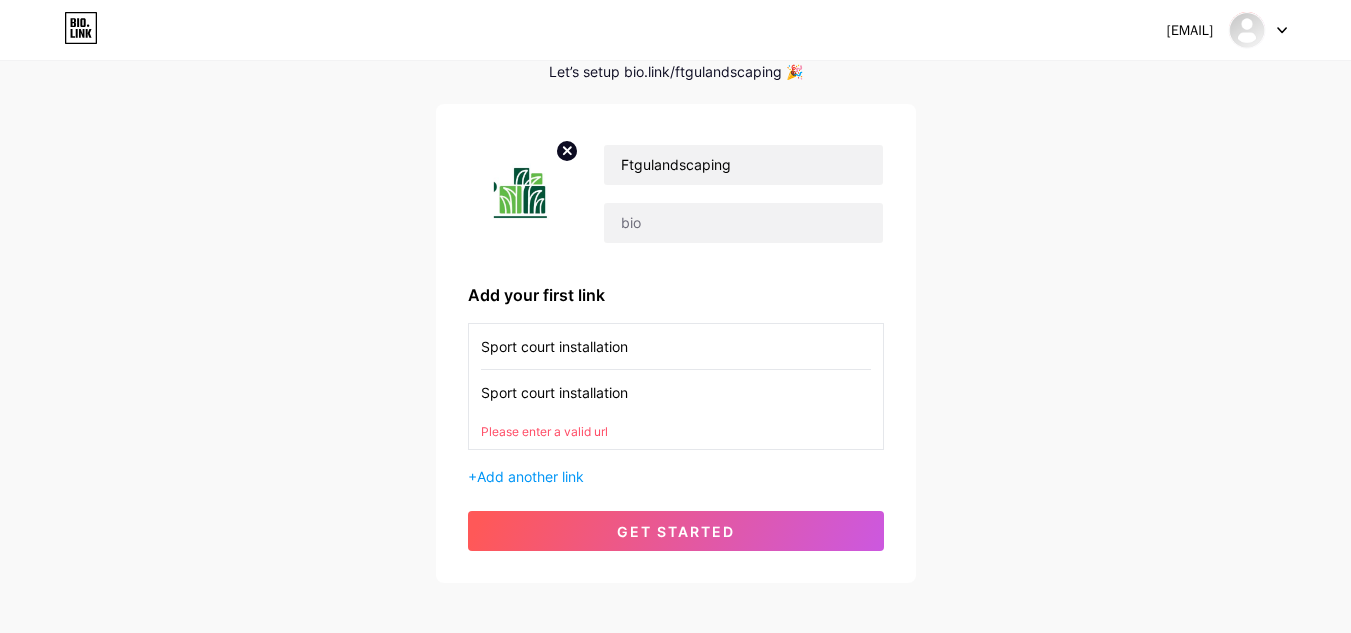 drag, startPoint x: 669, startPoint y: 397, endPoint x: 303, endPoint y: 358, distance: 368.072 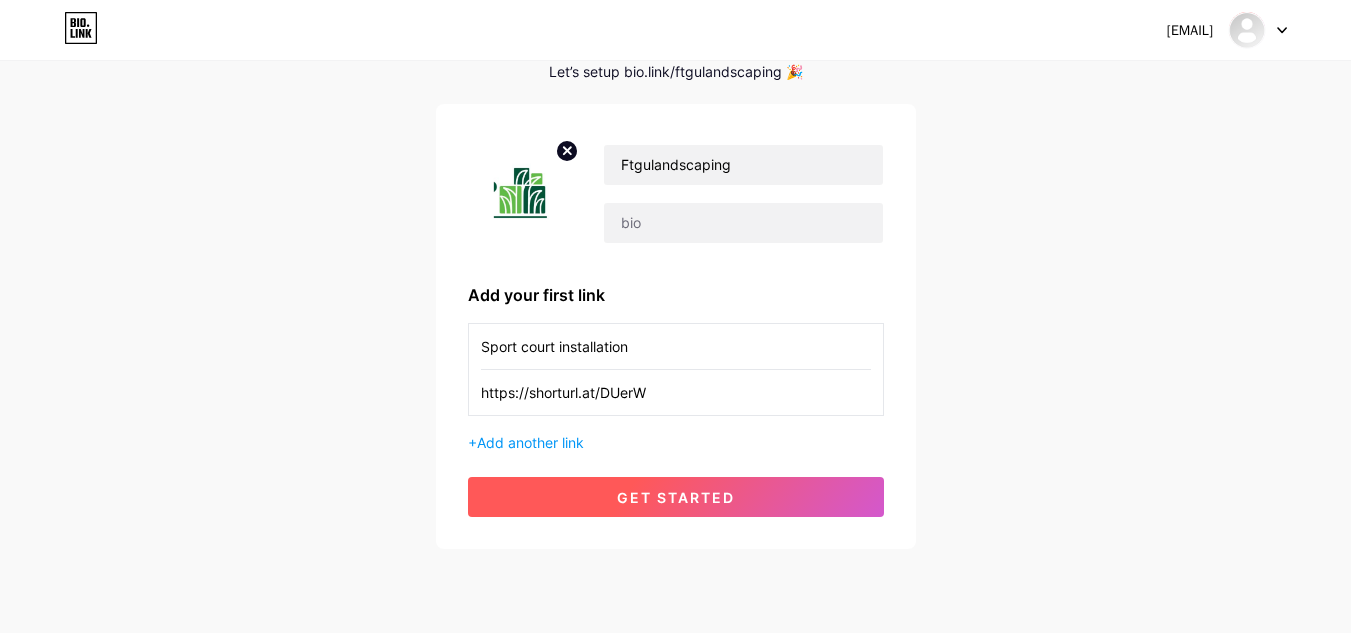 type on "https://shorturl.at/DUerW" 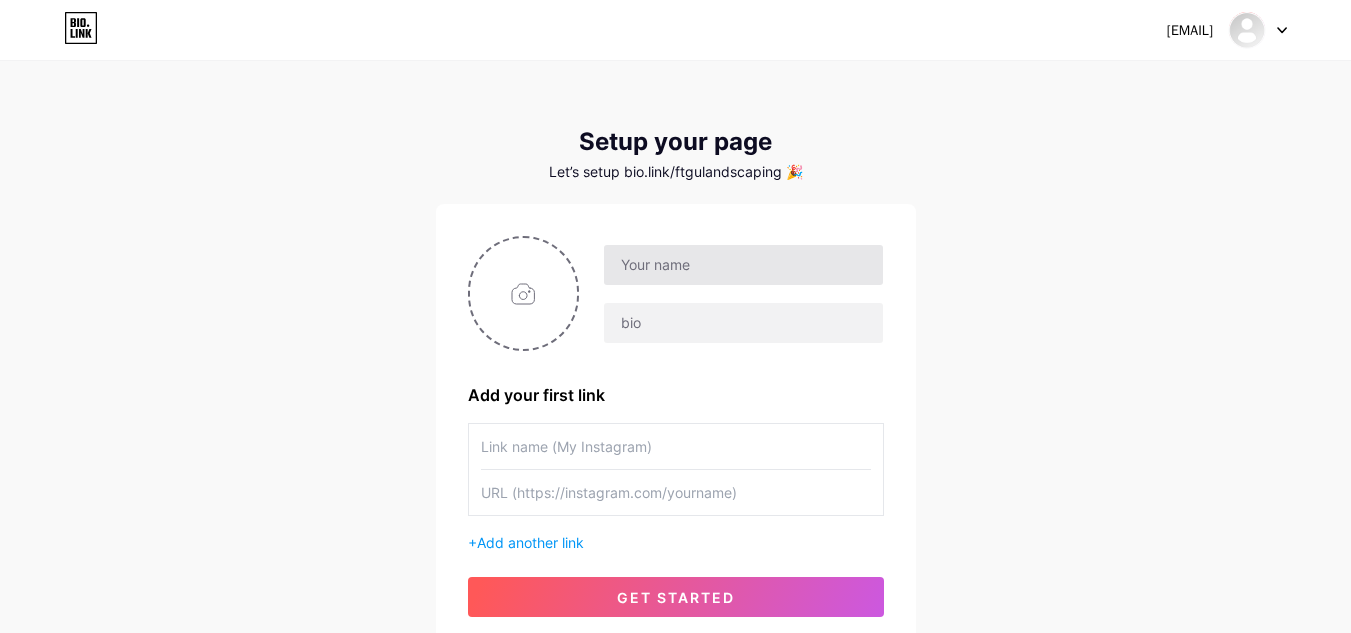 scroll, scrollTop: 0, scrollLeft: 0, axis: both 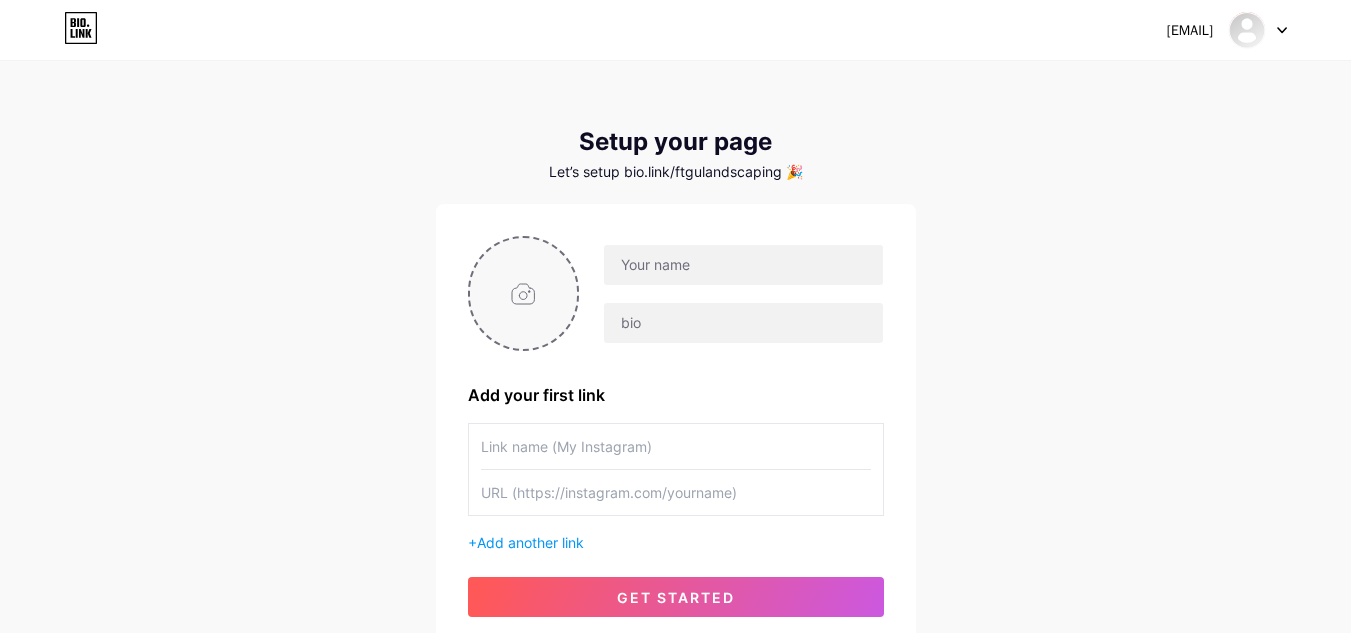 click at bounding box center [524, 293] 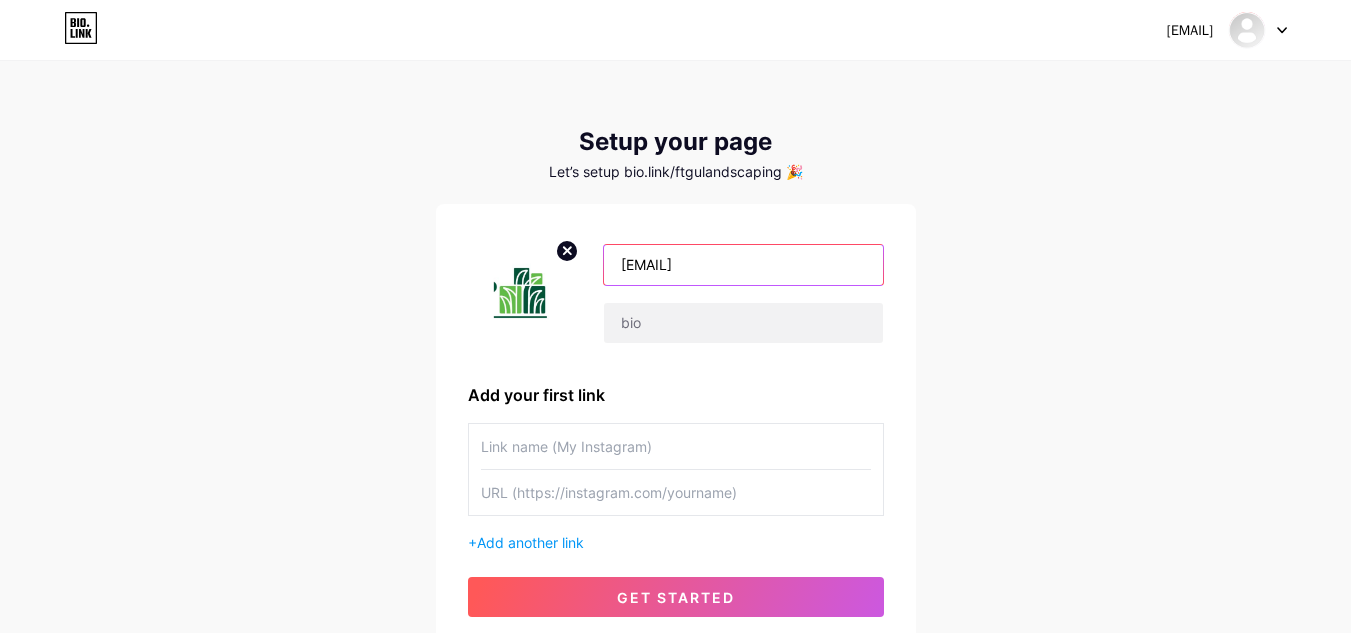 click on "[EMAIL]" at bounding box center [743, 265] 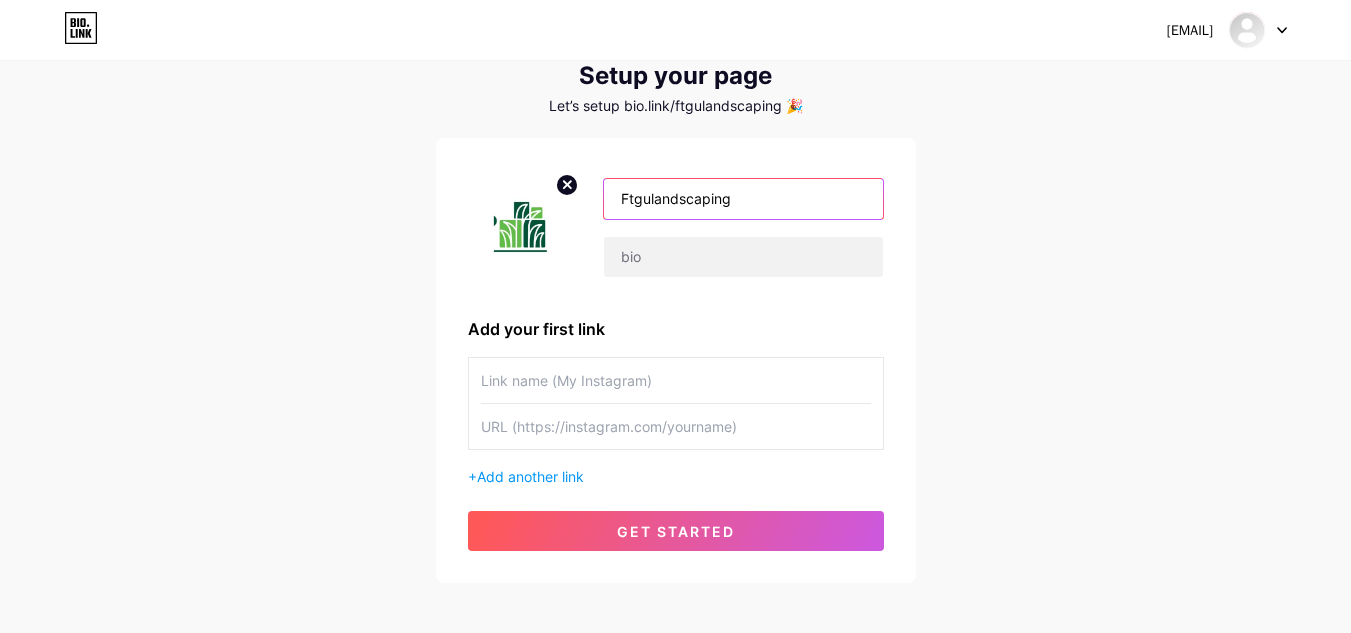 scroll, scrollTop: 160, scrollLeft: 0, axis: vertical 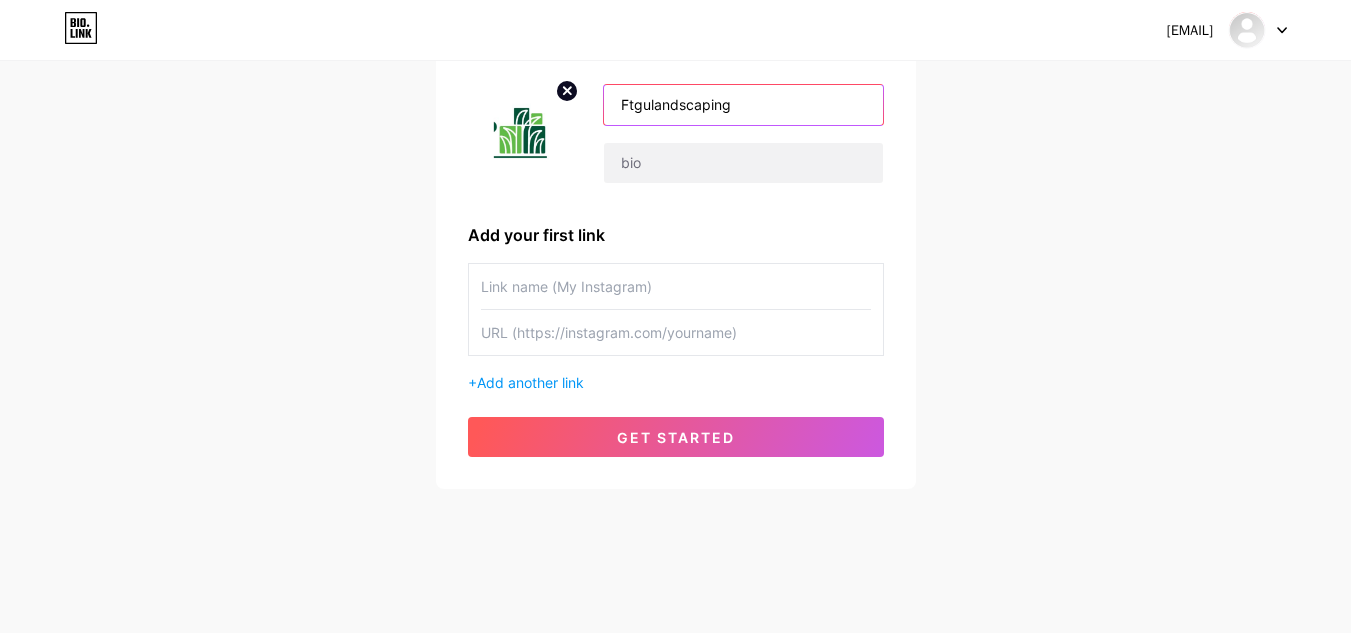type on "Ftgulandscaping" 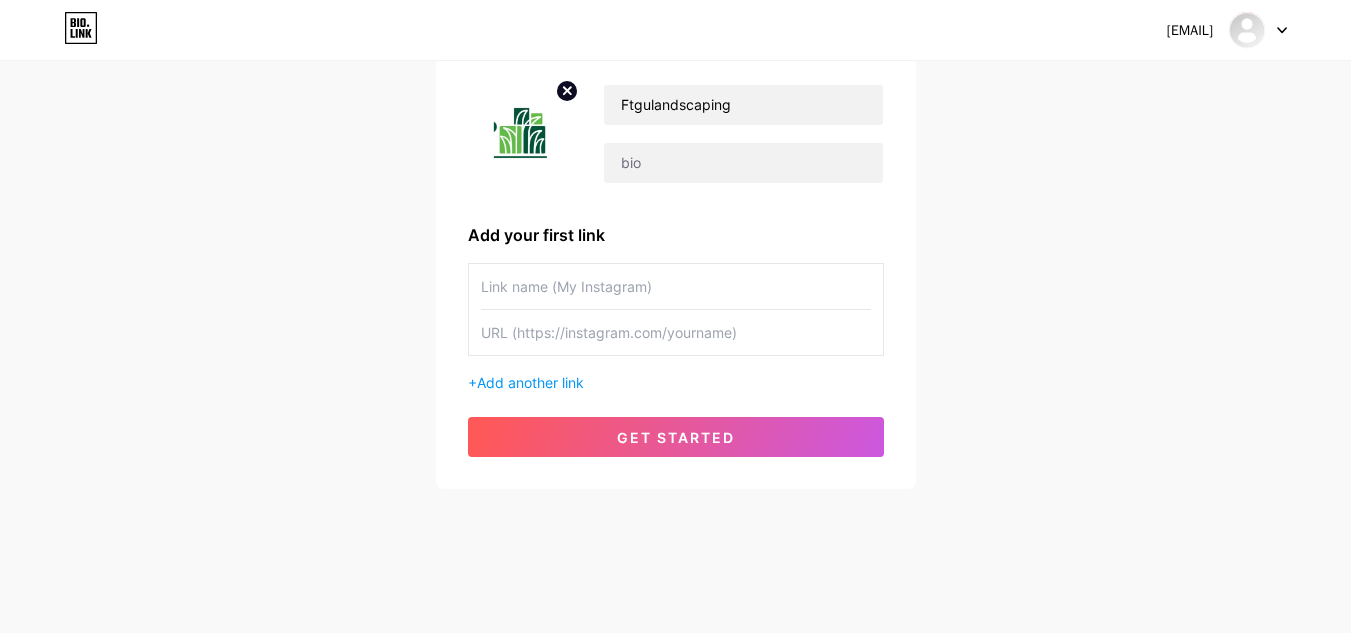 click on "[EMAIL]           Dashboard     Logout   Setup your page   Let’s setup bio.link/[USERNAME] 🎉               [USERNAME]         Add your first link
+  Add another link     get started" at bounding box center [675, 196] 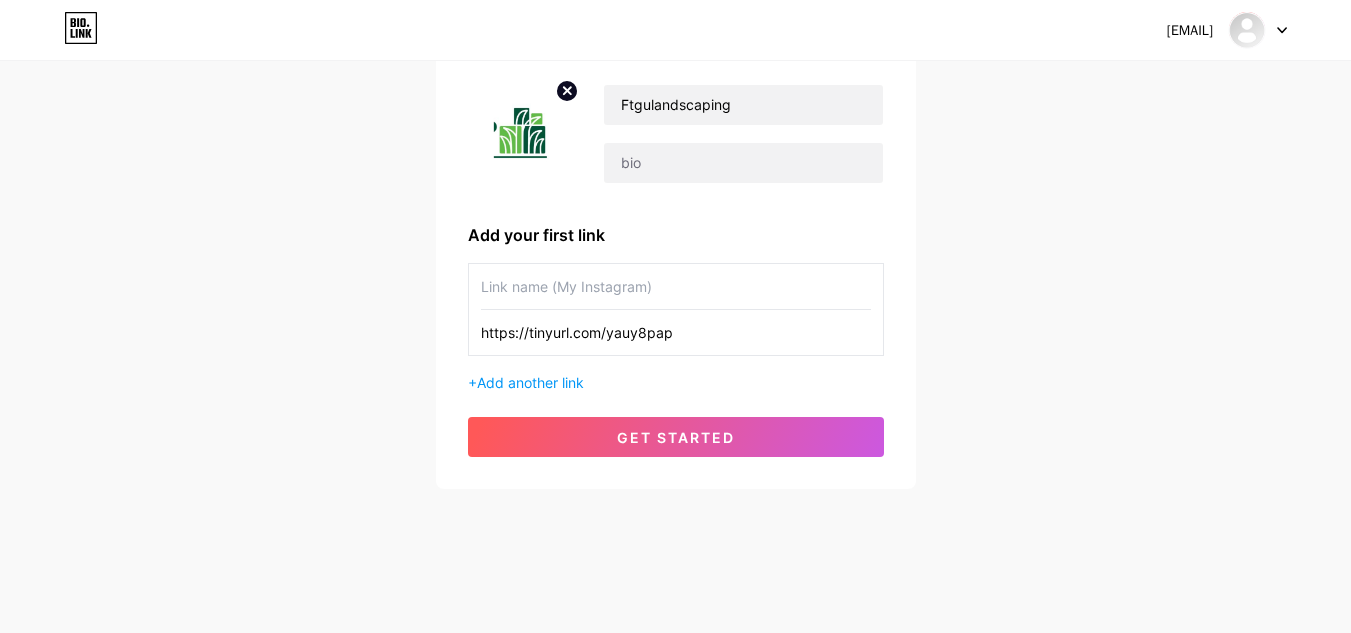 type on "https://tinyurl.com/yauy8pap" 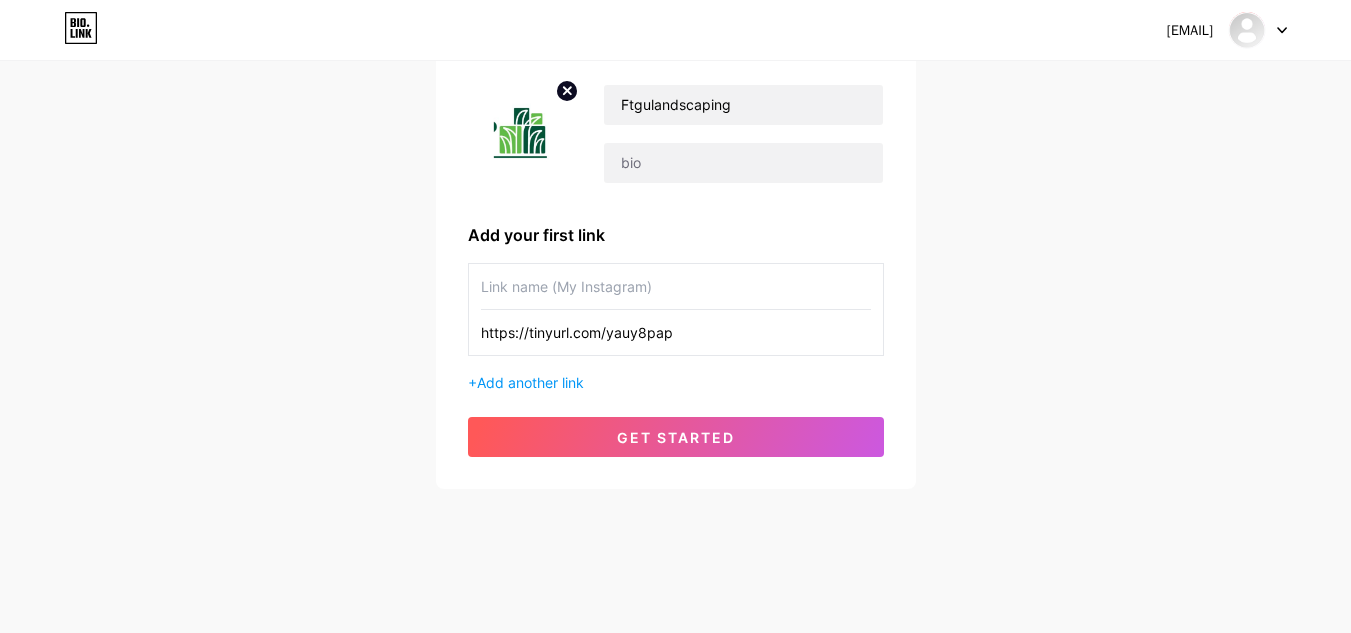 click on "[EMAIL]           Dashboard     Logout   Setup your page   Let’s setup bio.link/[USERNAME] 🎉               [USERNAME]         Add your first link     https://tinyurl.com/yauy8pap
+  Add another link     get started" at bounding box center (675, 196) 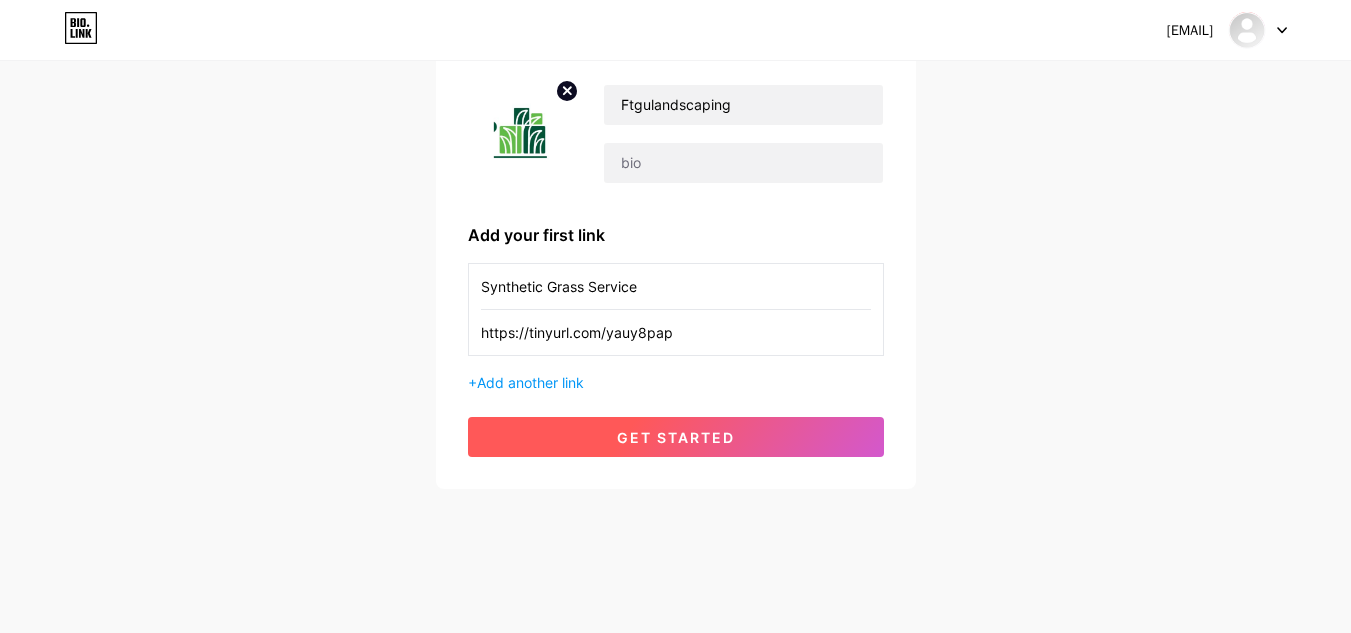 type on "Synthetic Grass Service" 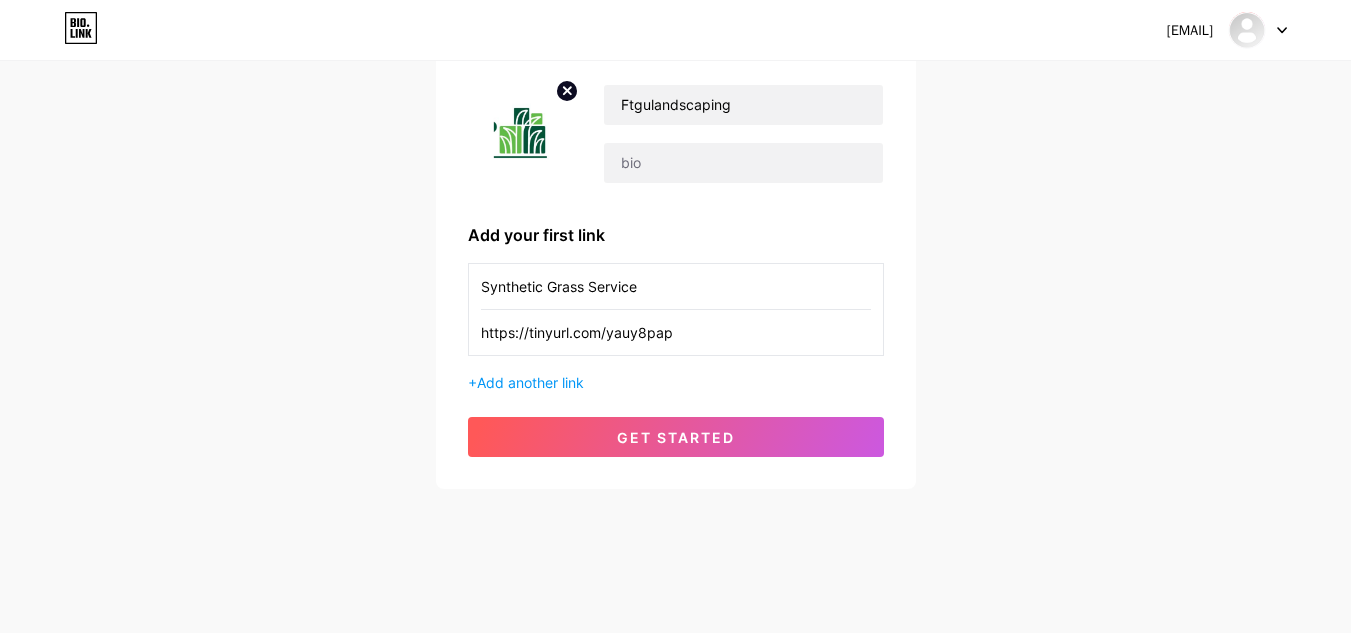 drag, startPoint x: 0, startPoint y: 351, endPoint x: 40, endPoint y: 356, distance: 40.311287 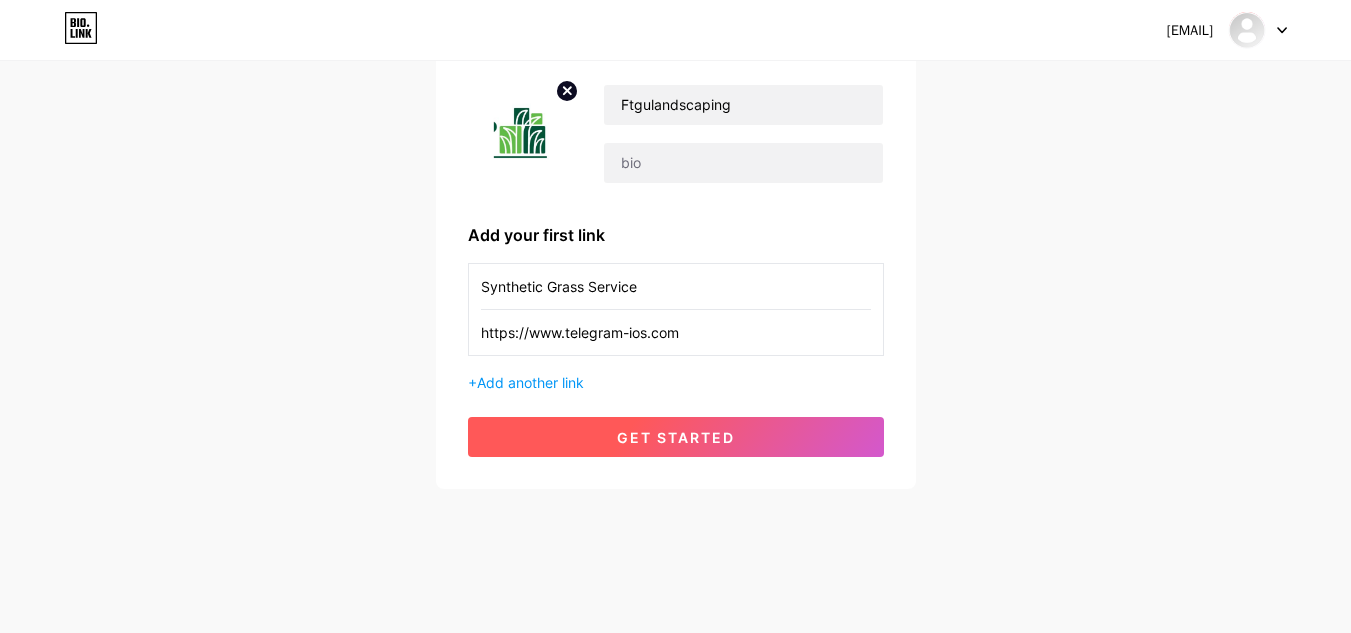 type on "https://www.telegram-ios.com" 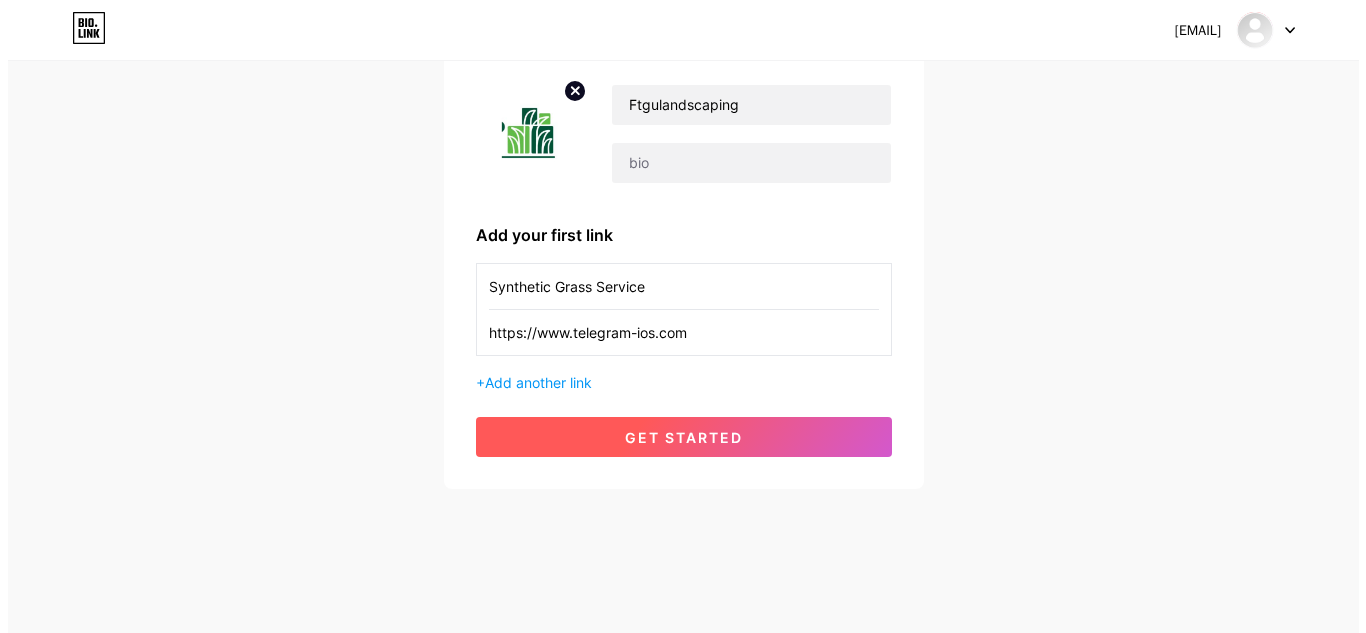 scroll, scrollTop: 0, scrollLeft: 0, axis: both 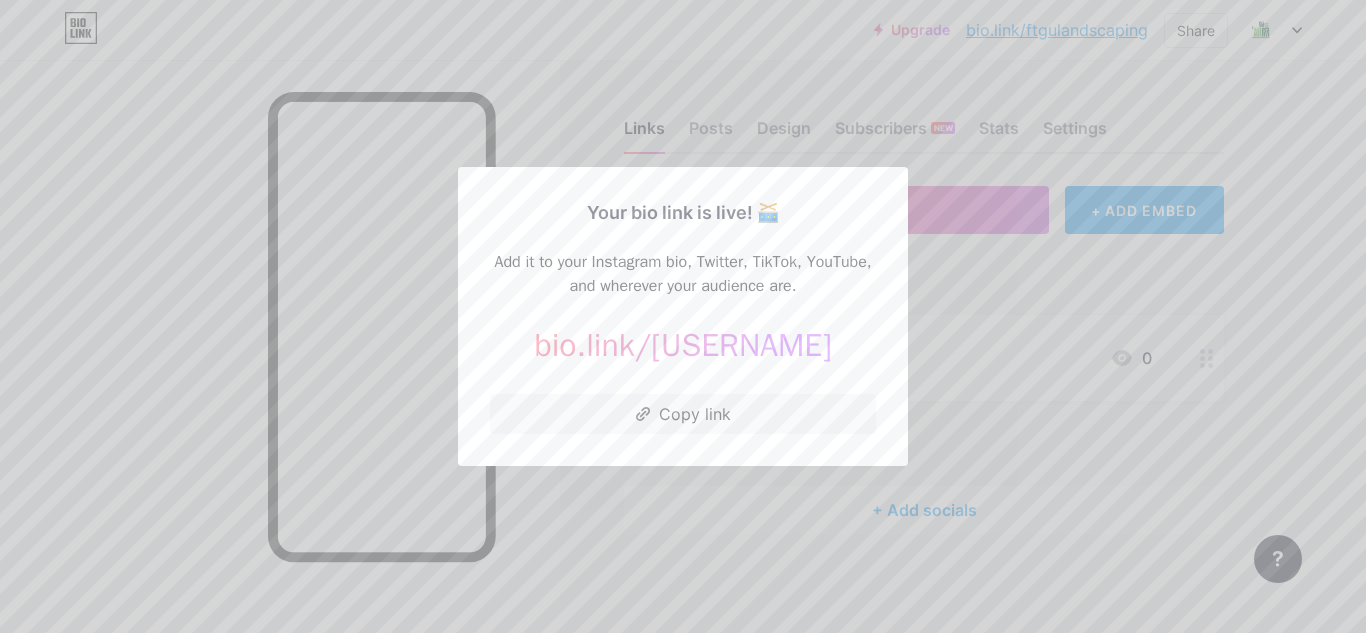 click at bounding box center [683, 316] 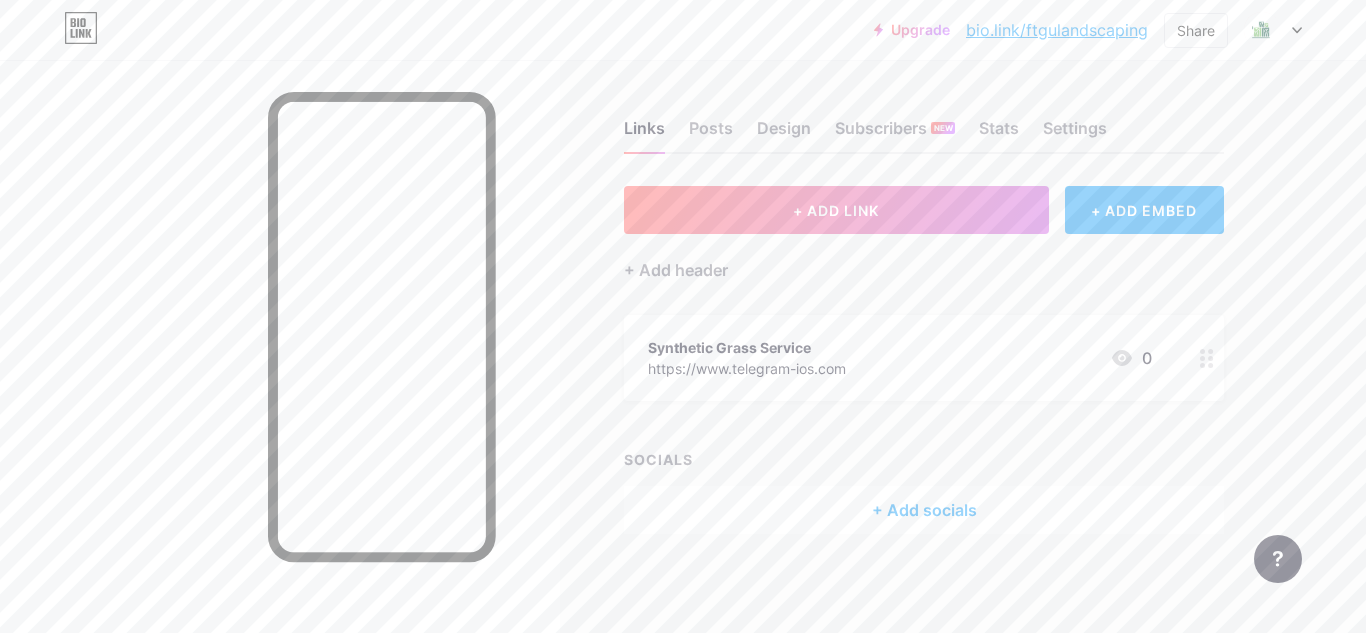 click at bounding box center (1207, 358) 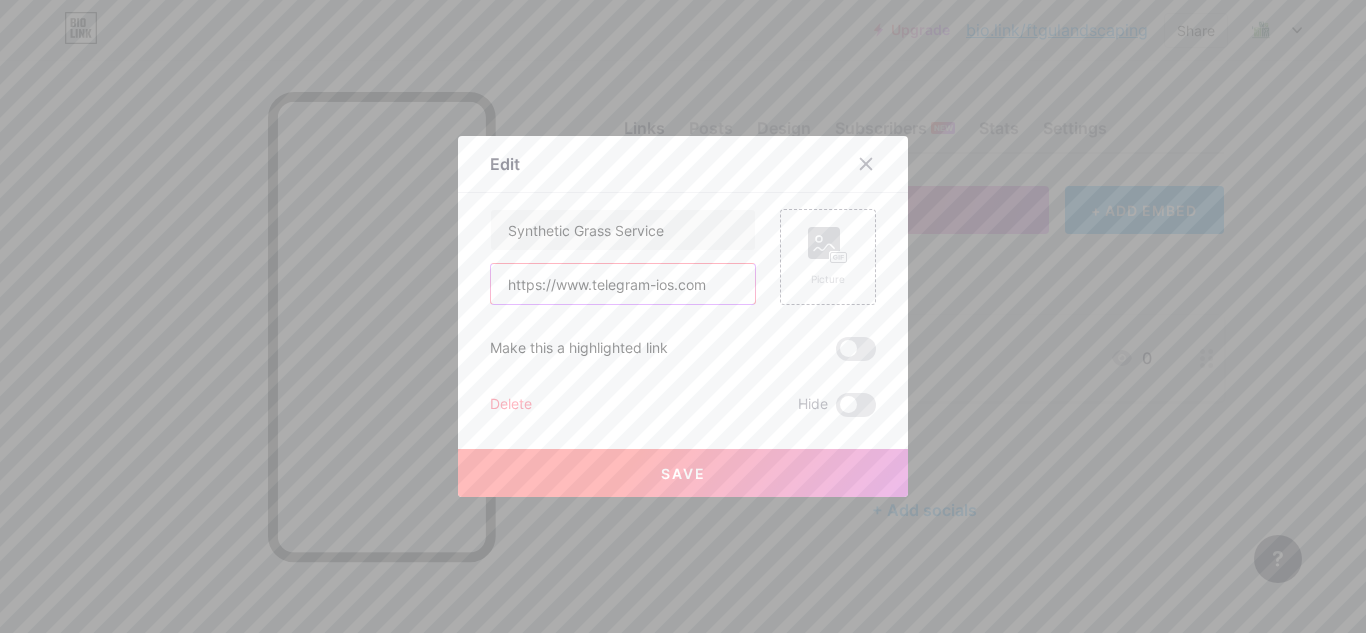 click on "https://www.telegram-ios.com" at bounding box center [623, 284] 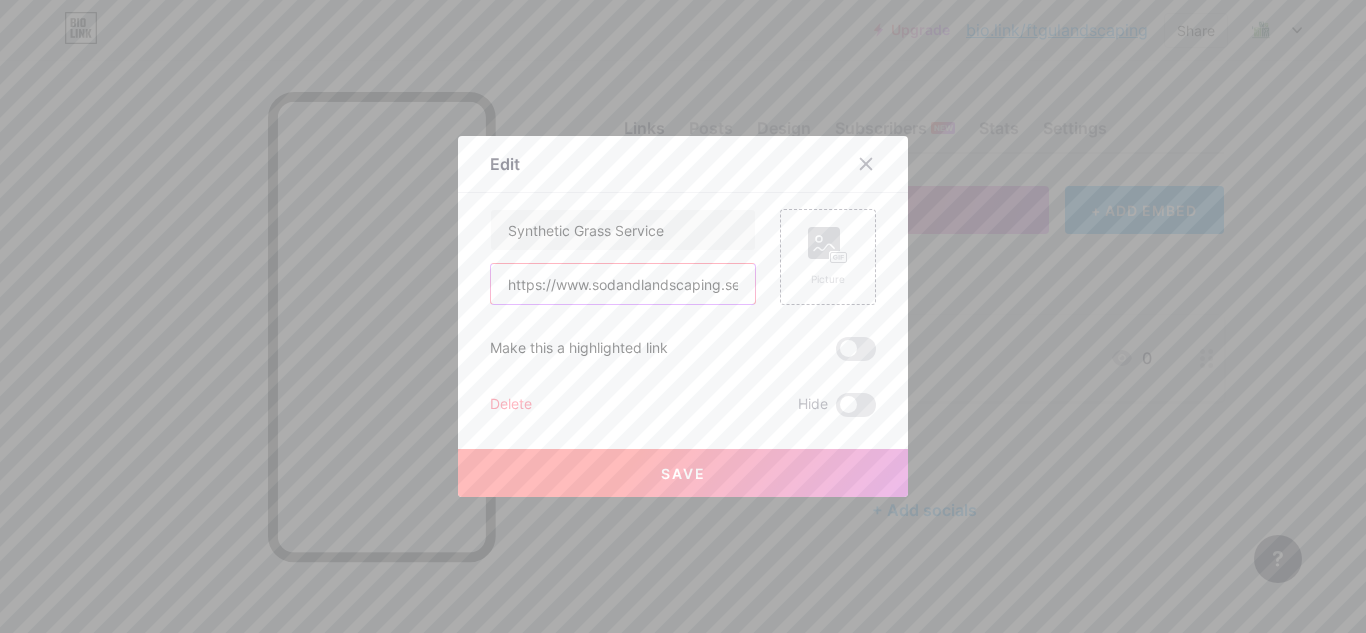 scroll, scrollTop: 0, scrollLeft: 43, axis: horizontal 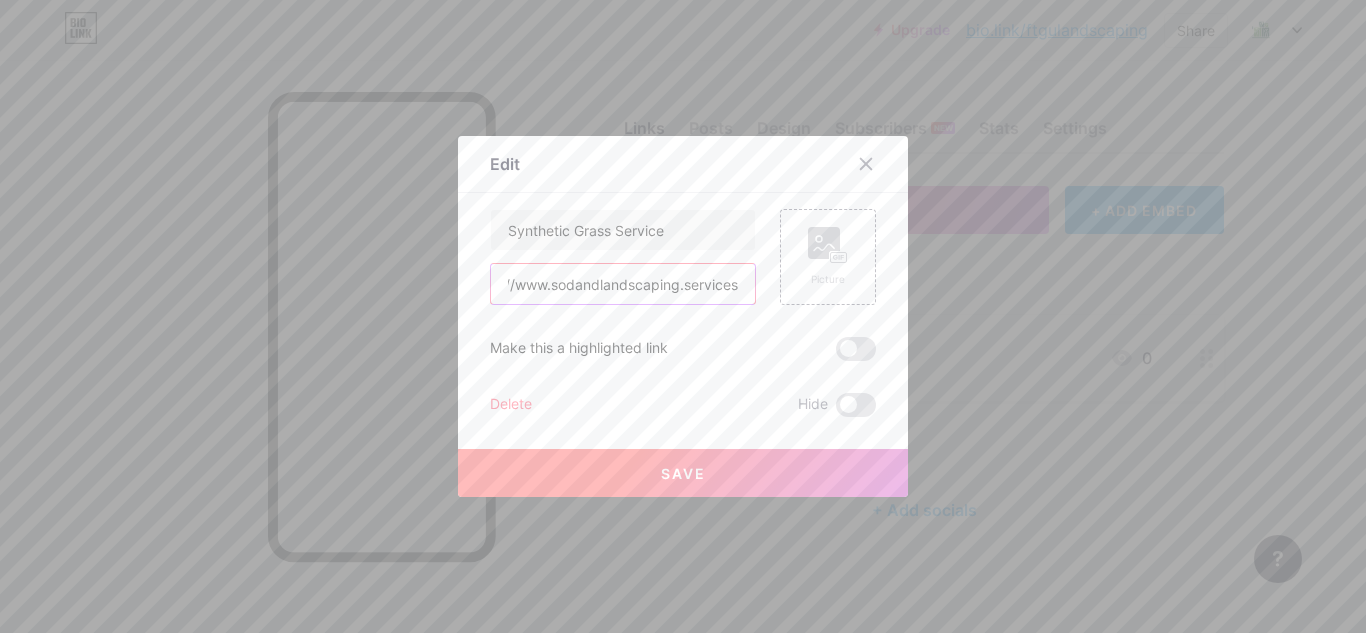 type on "https://www.sodandlandscaping.services" 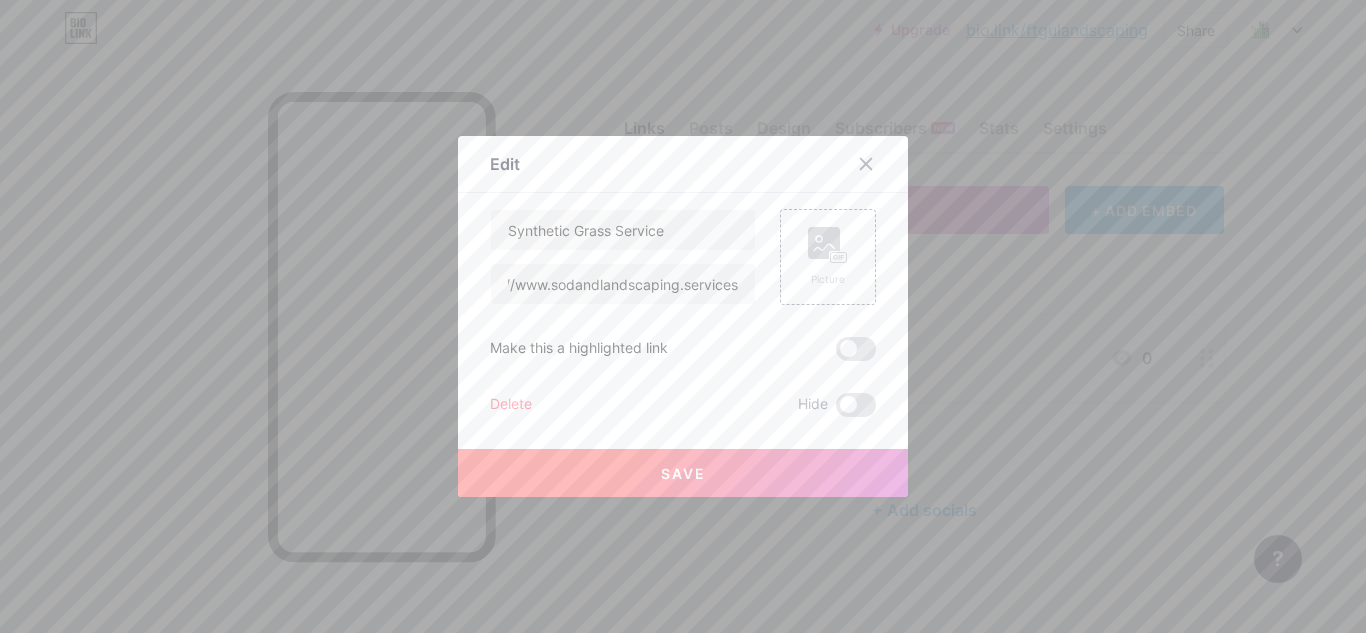 scroll, scrollTop: 0, scrollLeft: 0, axis: both 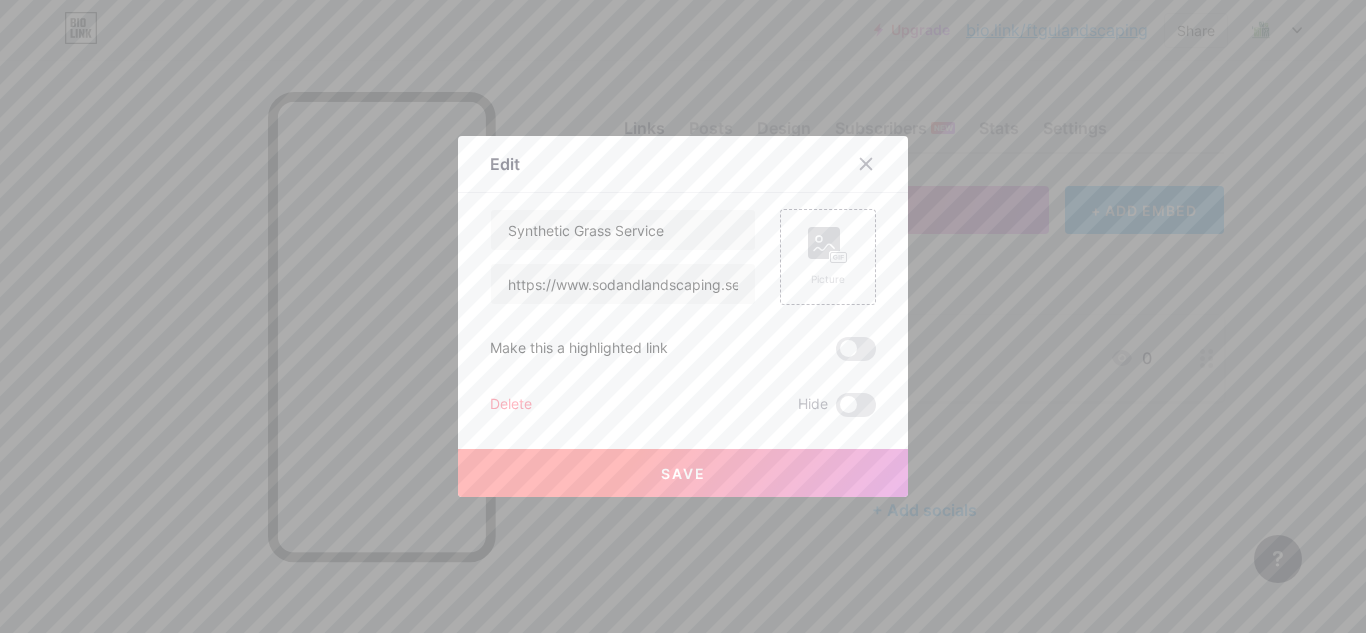 click on "Save" at bounding box center (683, 473) 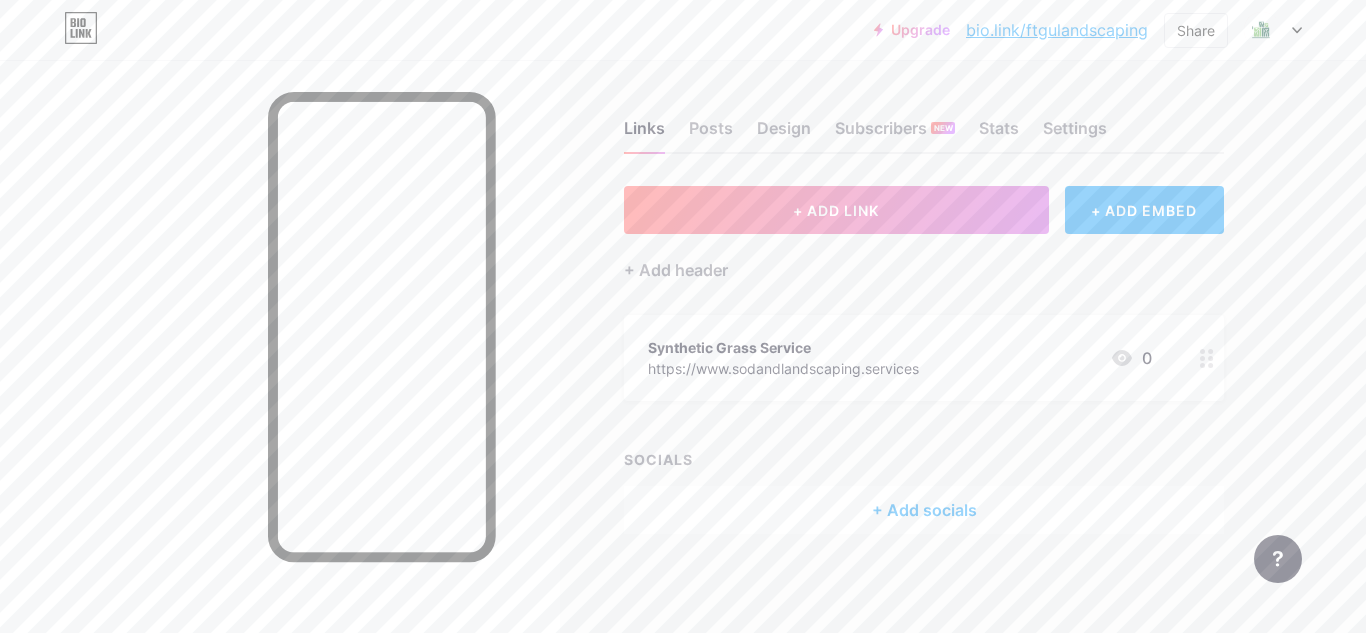 click on "bio.link/ftgulandscaping" at bounding box center [1057, 30] 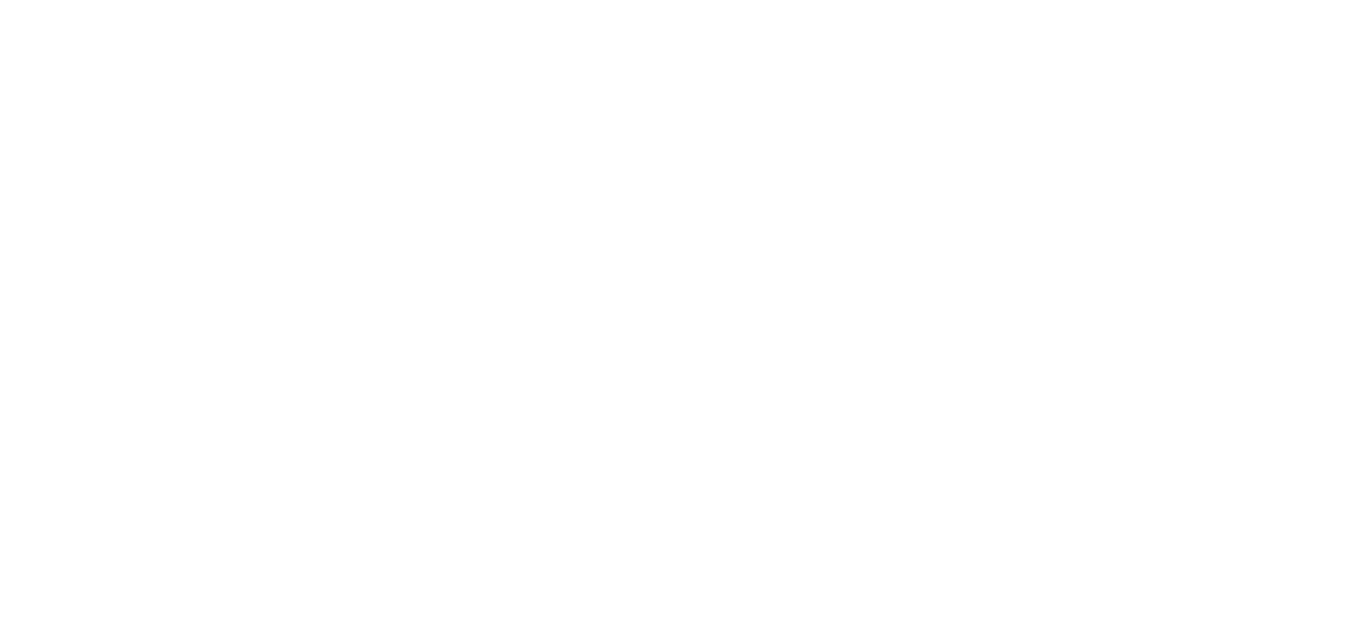 scroll, scrollTop: 0, scrollLeft: 0, axis: both 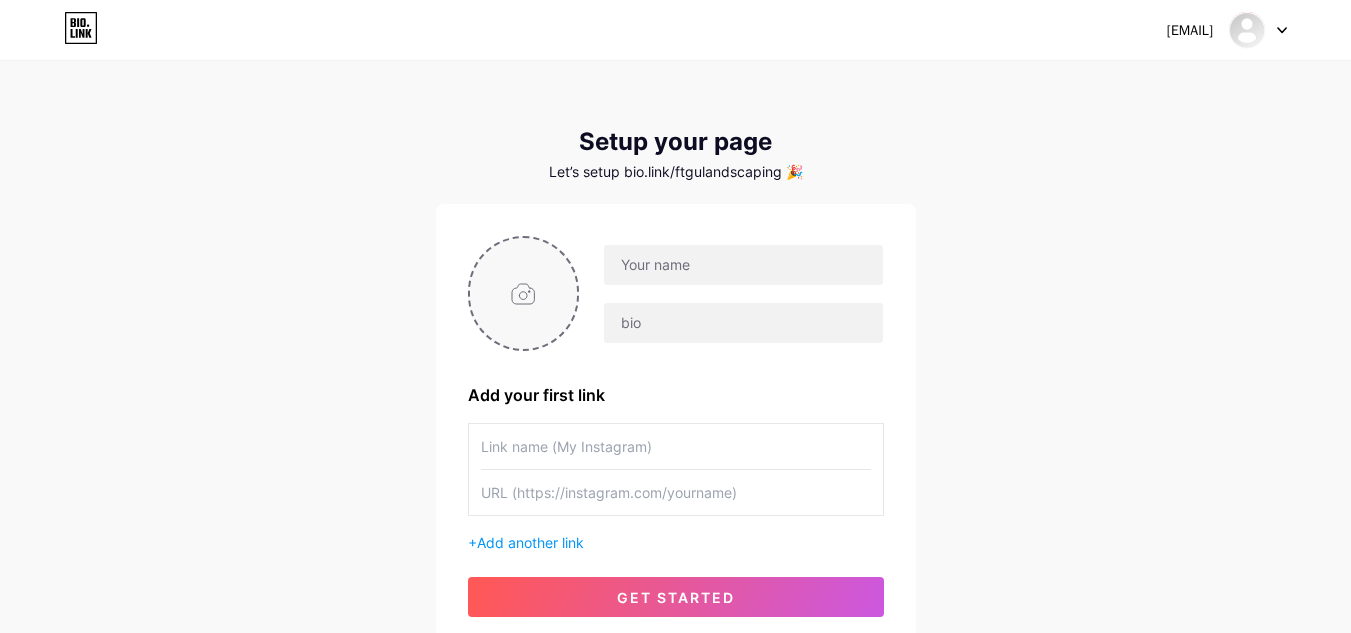 click at bounding box center (524, 293) 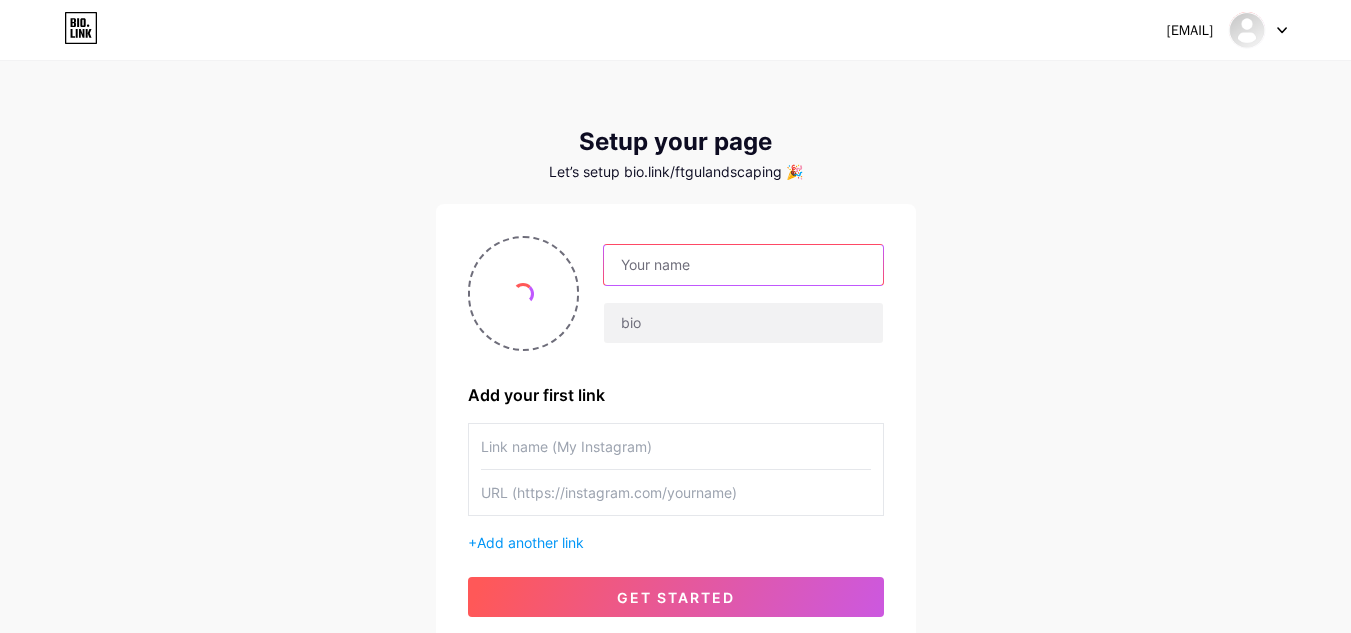 click at bounding box center [743, 265] 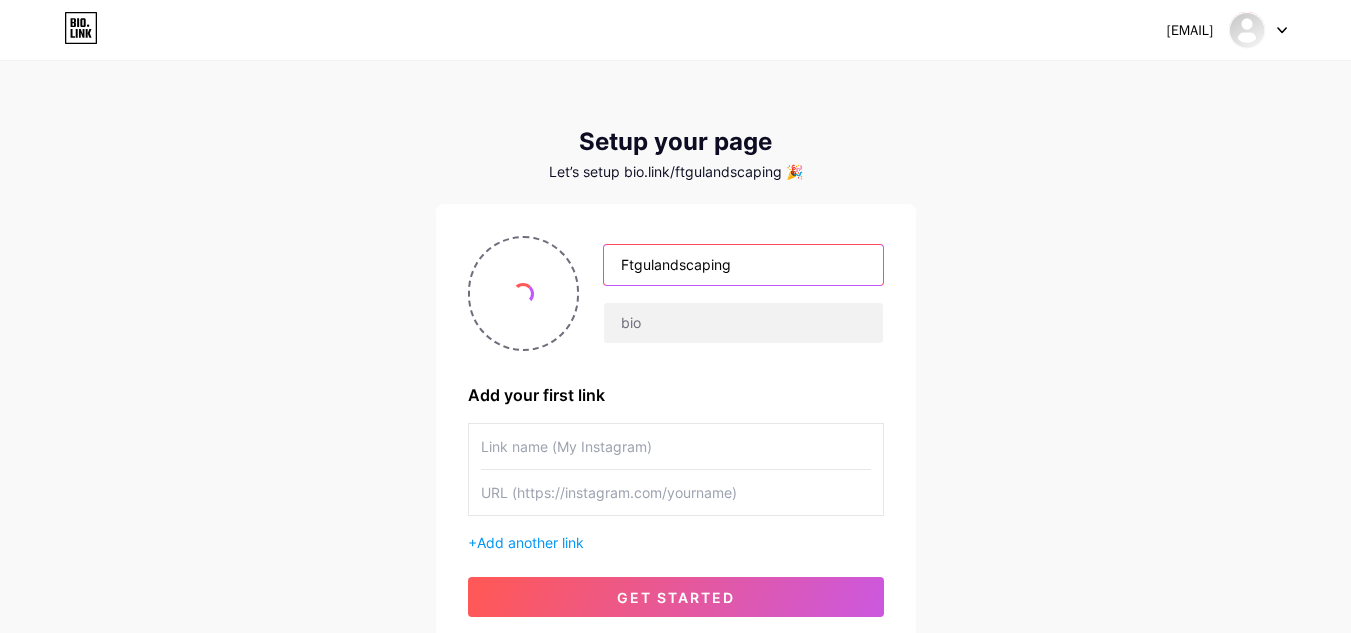 type on "Ftgulandscaping" 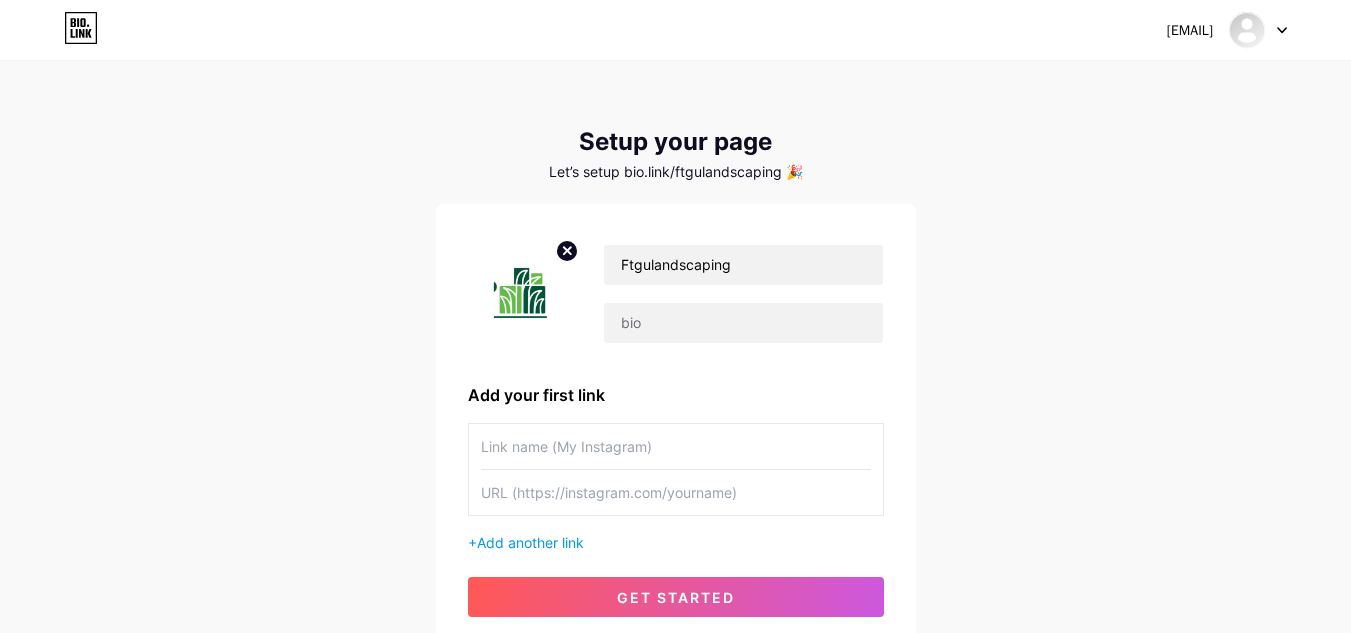 drag, startPoint x: 8, startPoint y: 390, endPoint x: 395, endPoint y: 433, distance: 389.38156 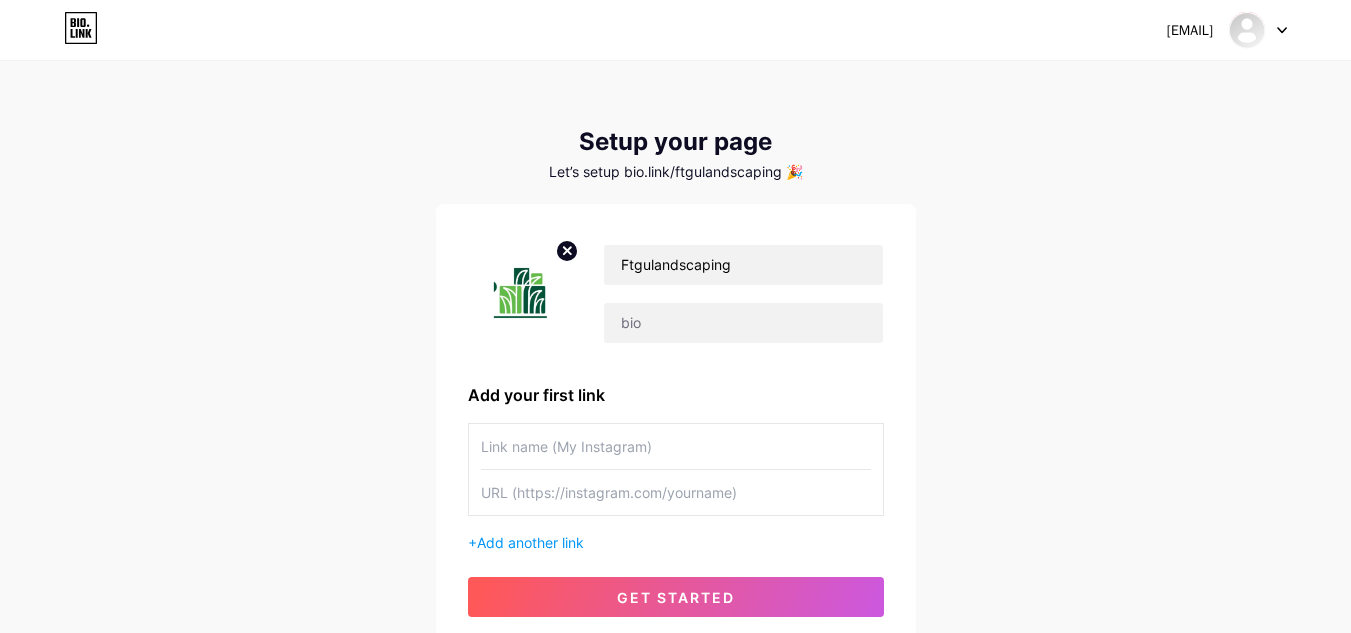 click on "[EMAIL]           Dashboard     Logout   Setup your page   Let’s setup bio.link/[USERNAME] 🎉               [USERNAME]         Add your first link
+  Add another link     get started" at bounding box center (675, 356) 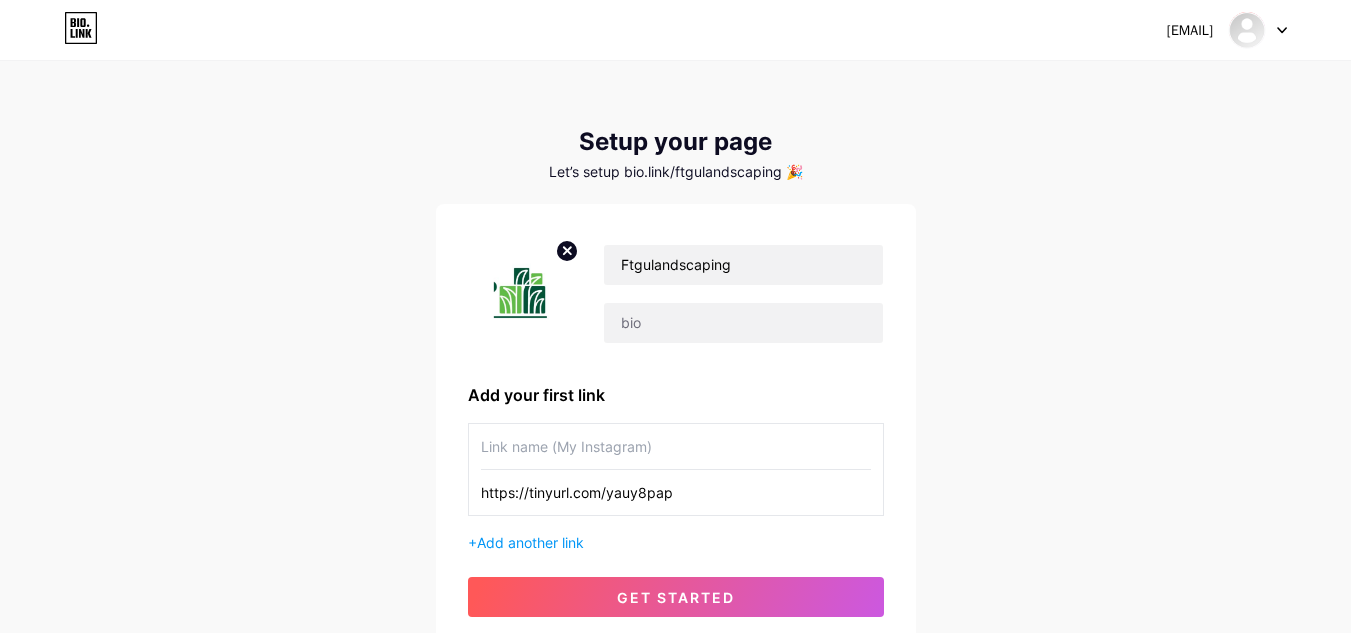 type on "https://tinyurl.com/yauy8pap" 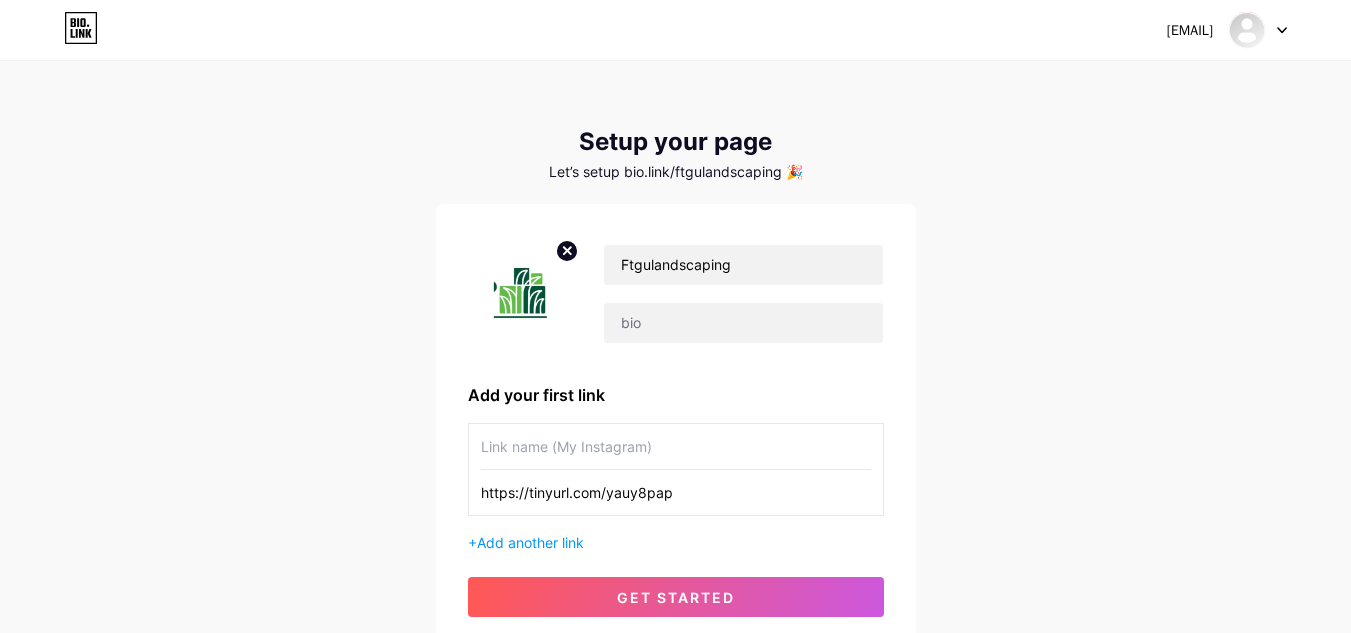 click at bounding box center (676, 446) 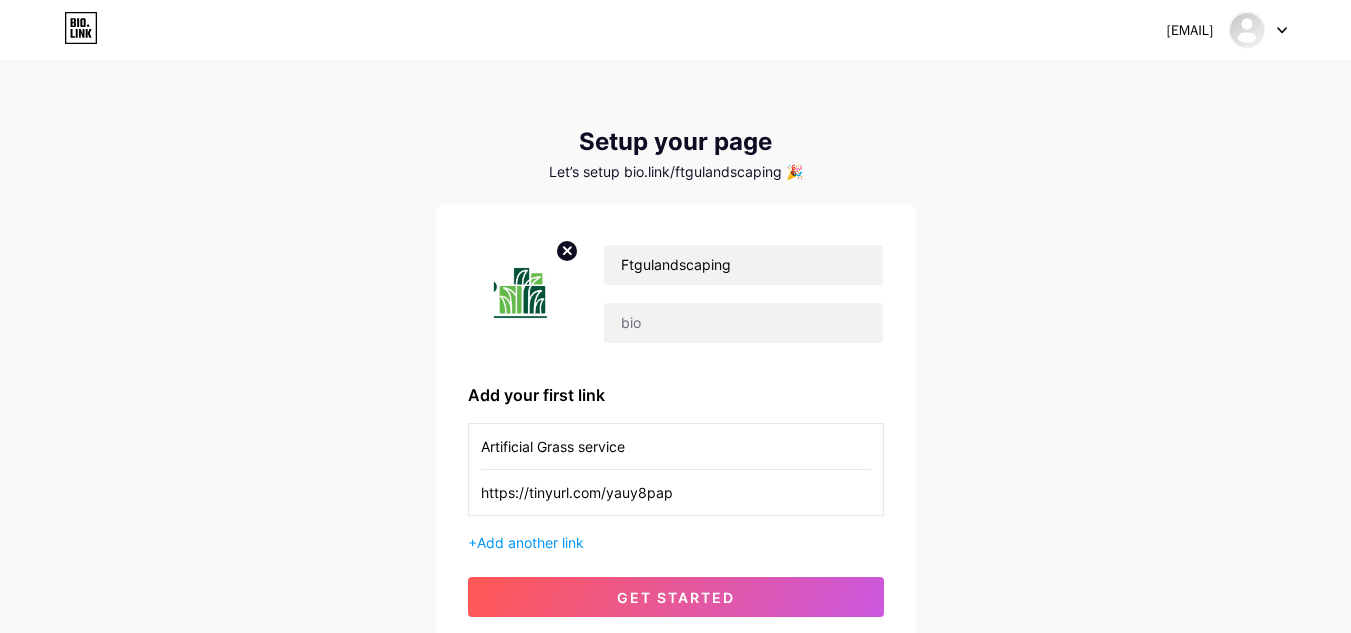 scroll, scrollTop: 100, scrollLeft: 0, axis: vertical 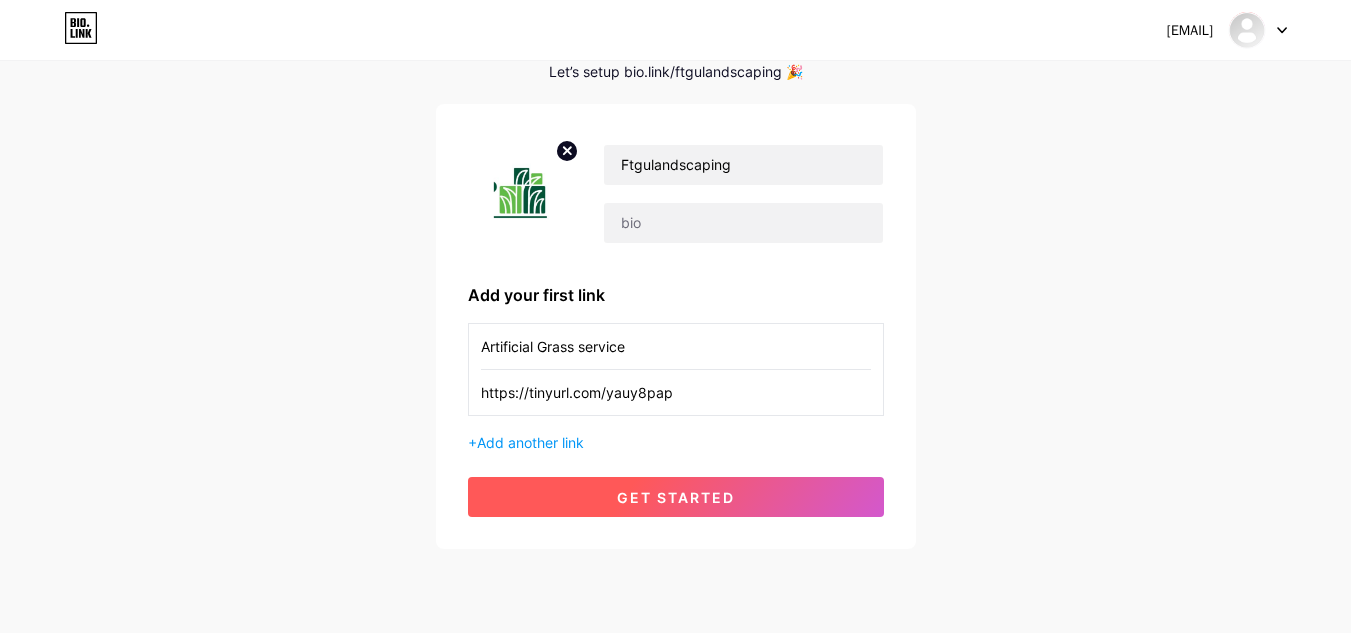 type on "Artificial Grass service" 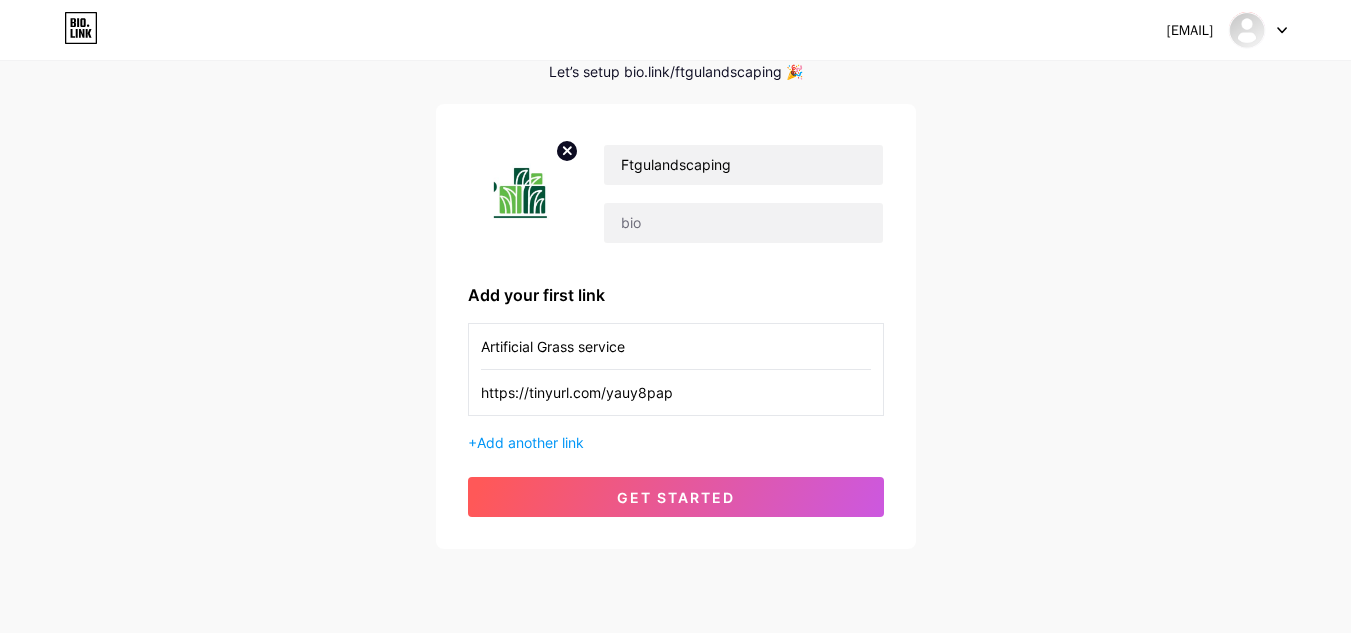 scroll, scrollTop: 0, scrollLeft: 0, axis: both 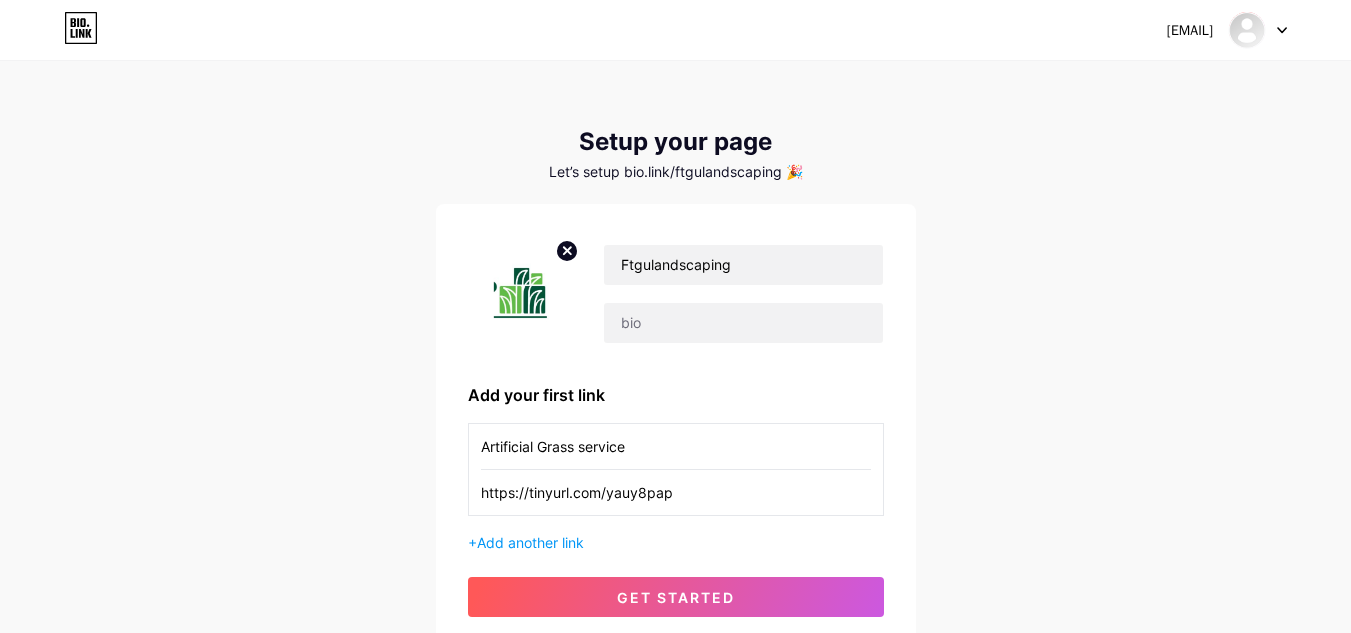 click at bounding box center (1258, 30) 